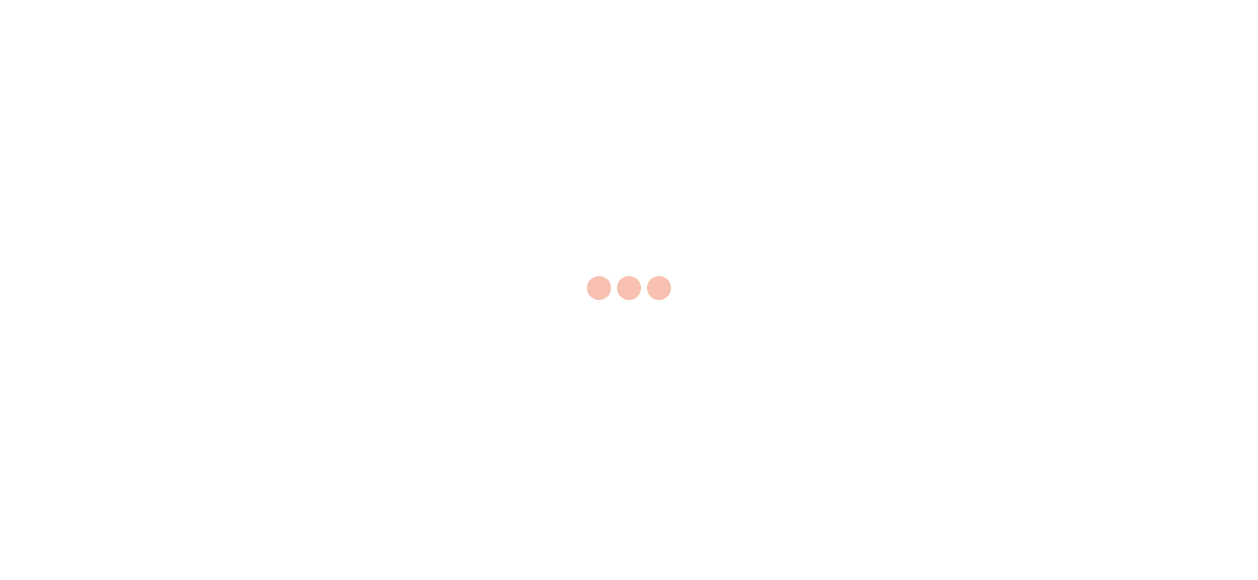 scroll, scrollTop: 0, scrollLeft: 0, axis: both 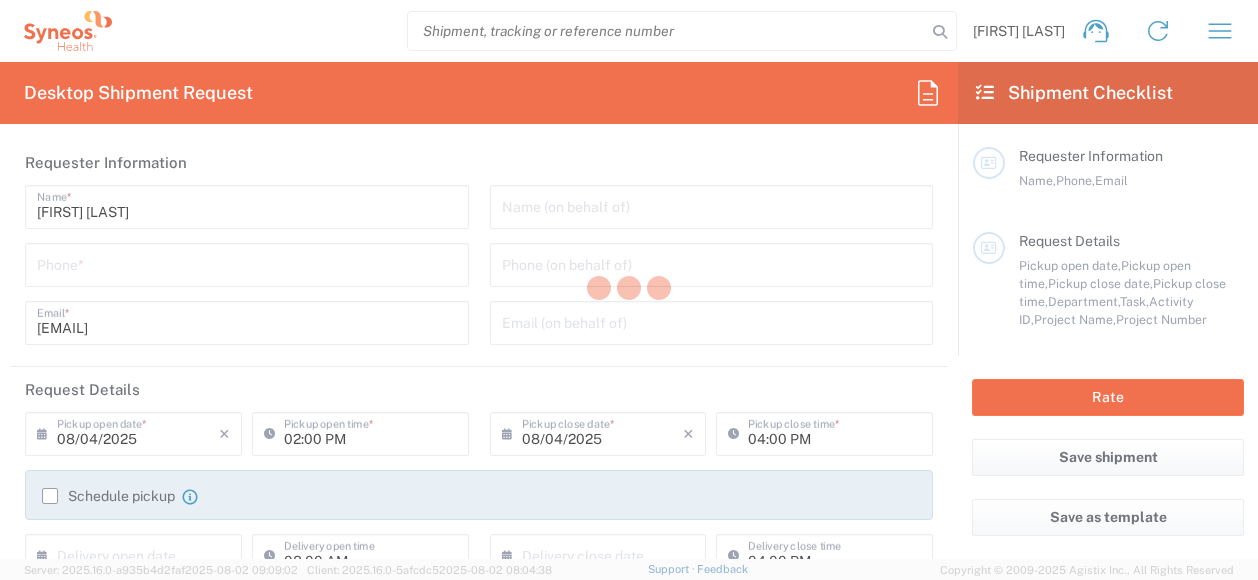 type on "North Carolina" 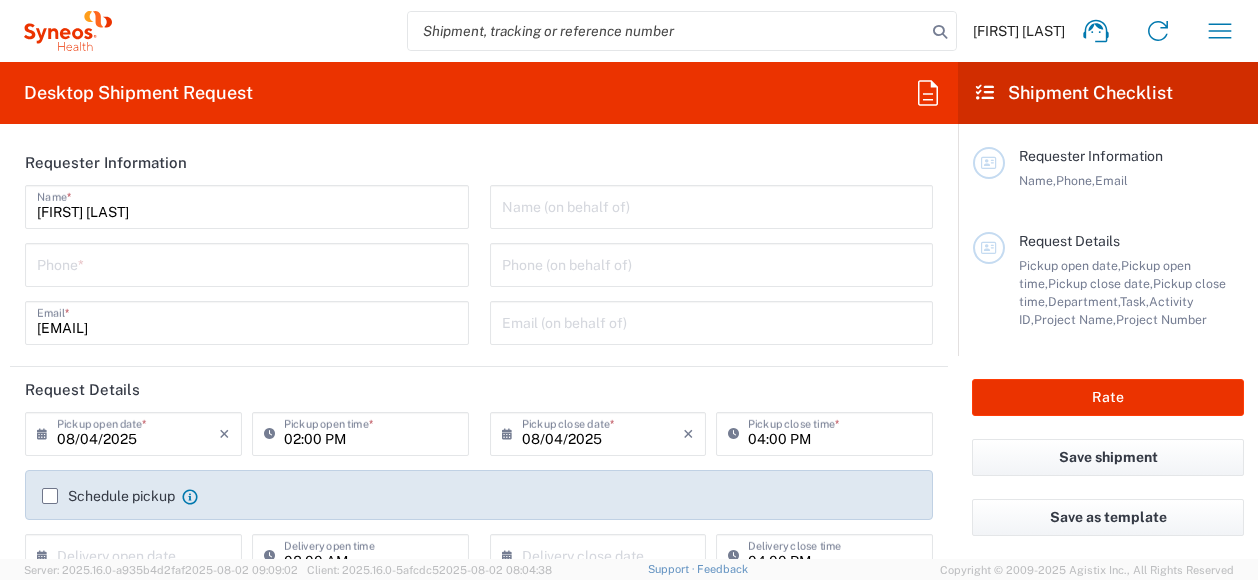 type on "Syneos Health, LLC-Morrisville NC US" 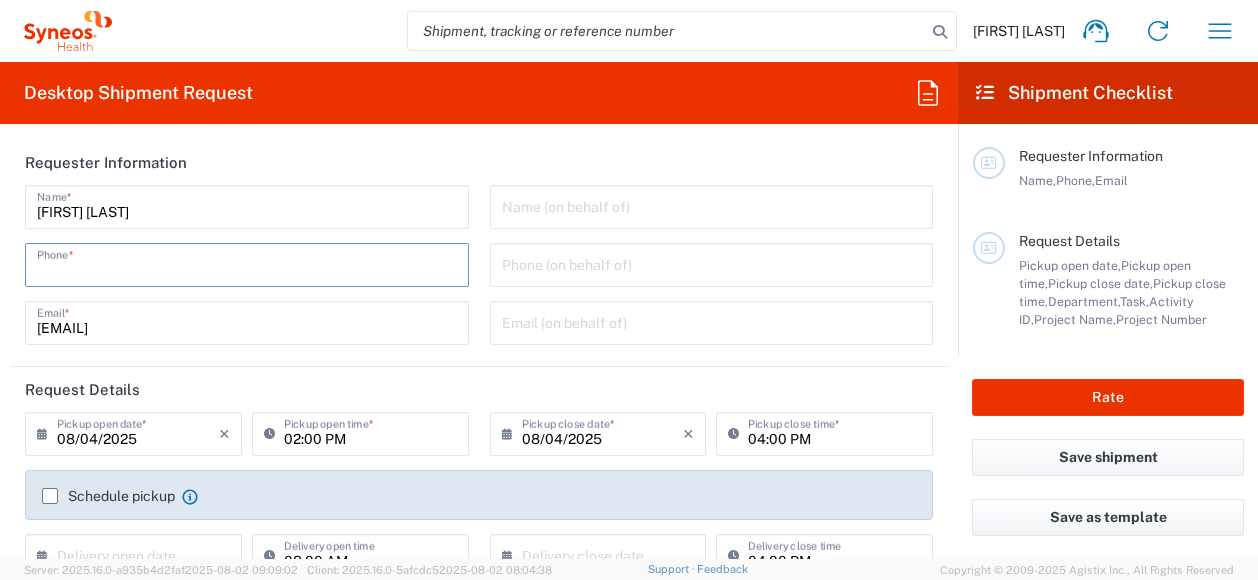 click at bounding box center (247, 263) 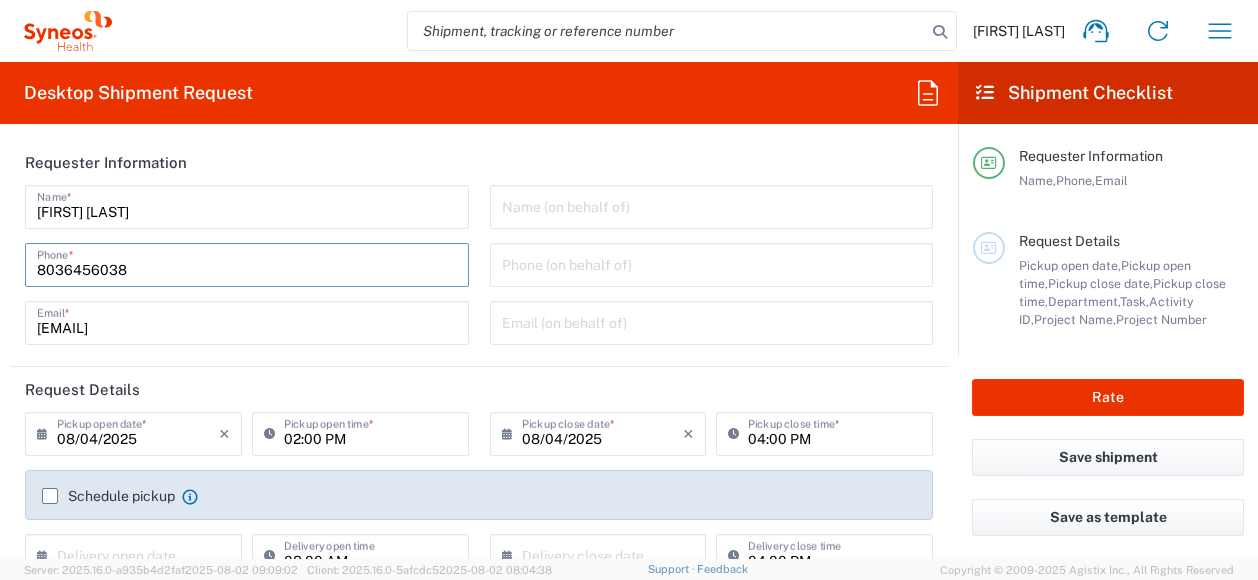 click on "[EMAIL]" at bounding box center [247, 321] 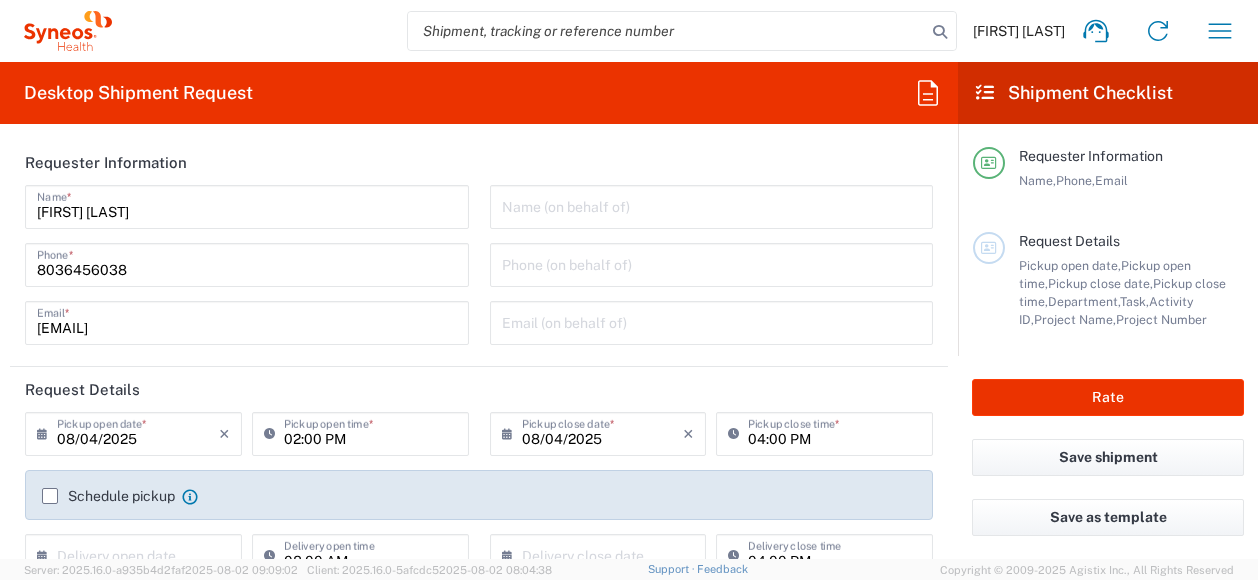 click on "Requester Information" 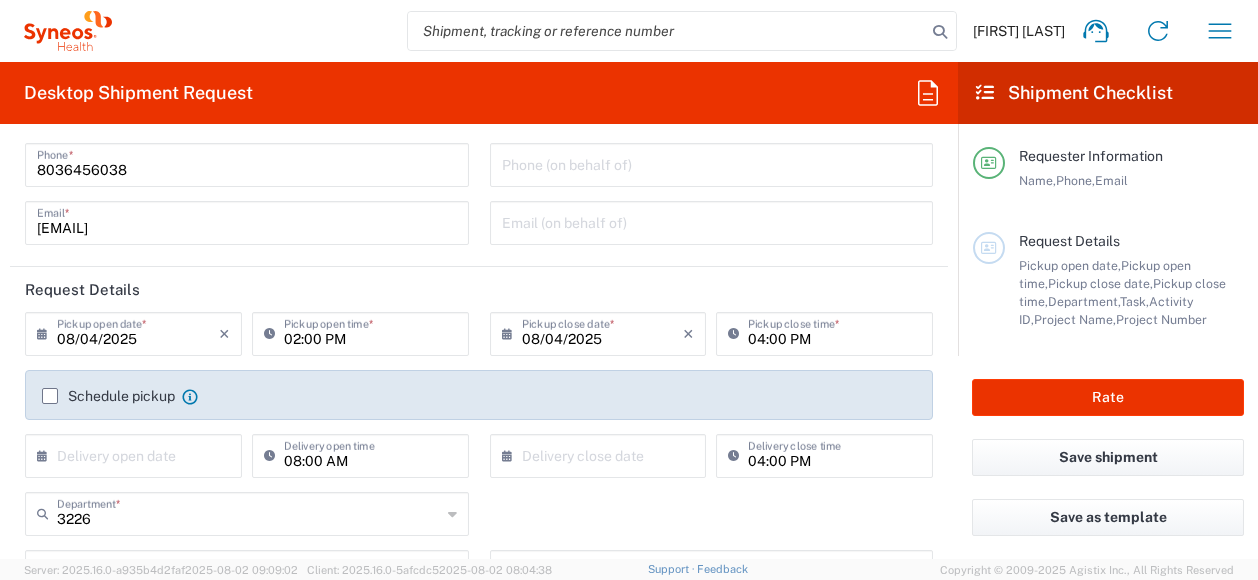 click 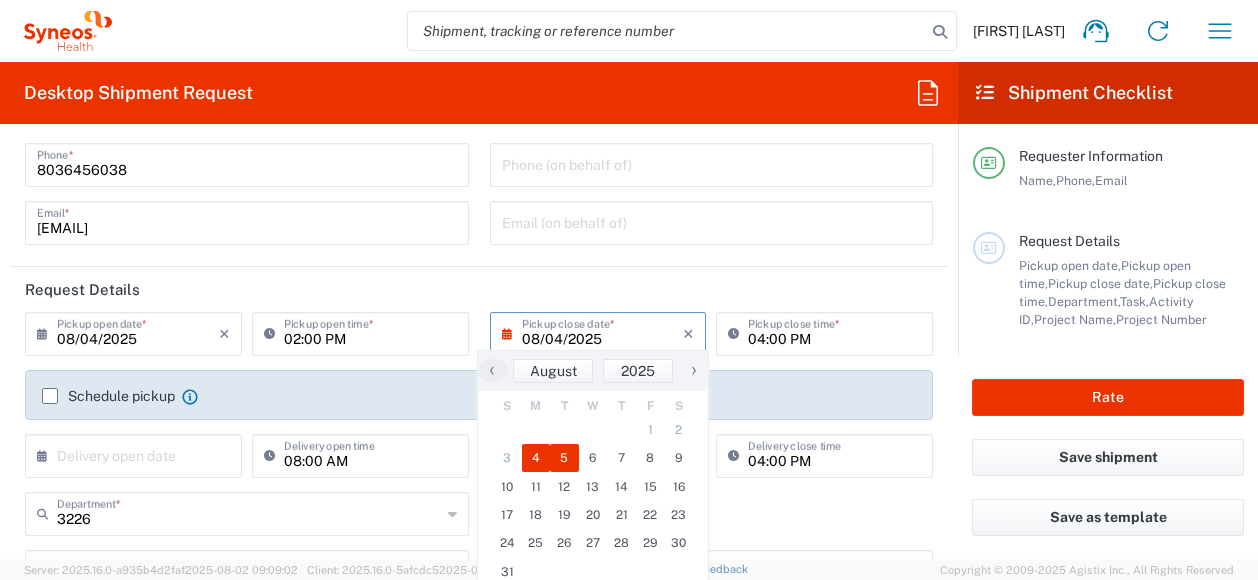 click on "5" 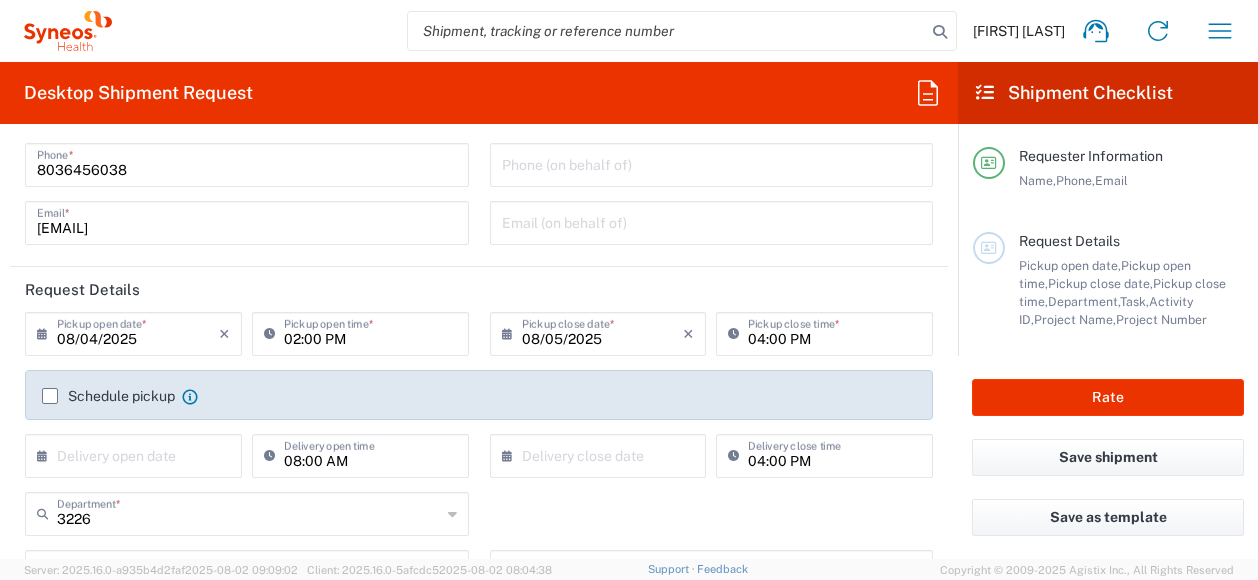 click 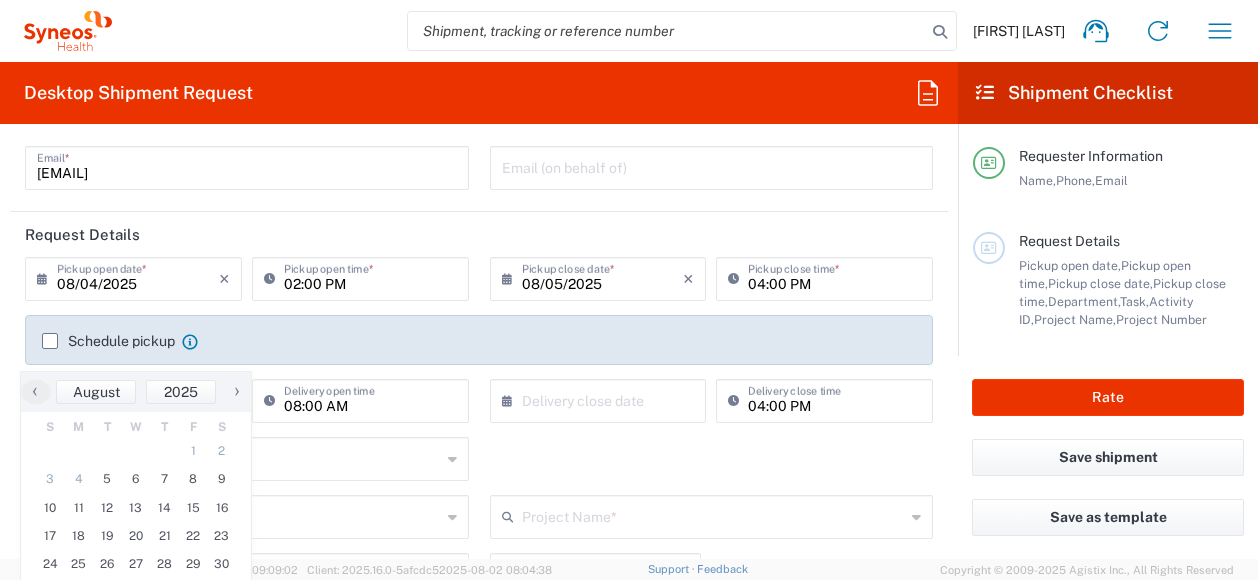 scroll, scrollTop: 200, scrollLeft: 0, axis: vertical 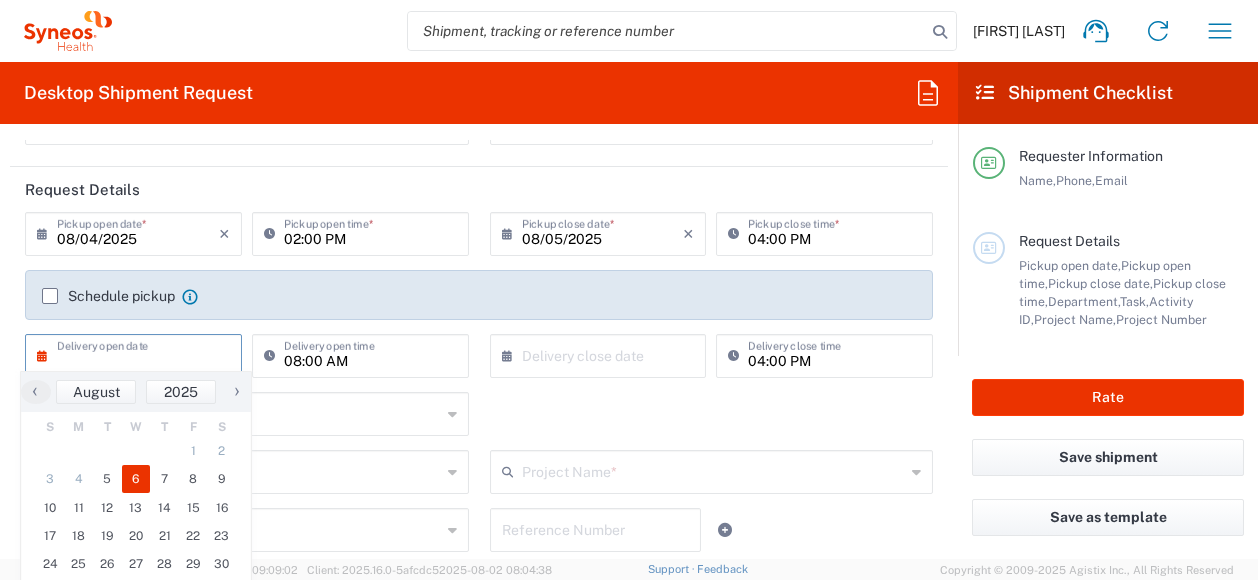 click on "6" 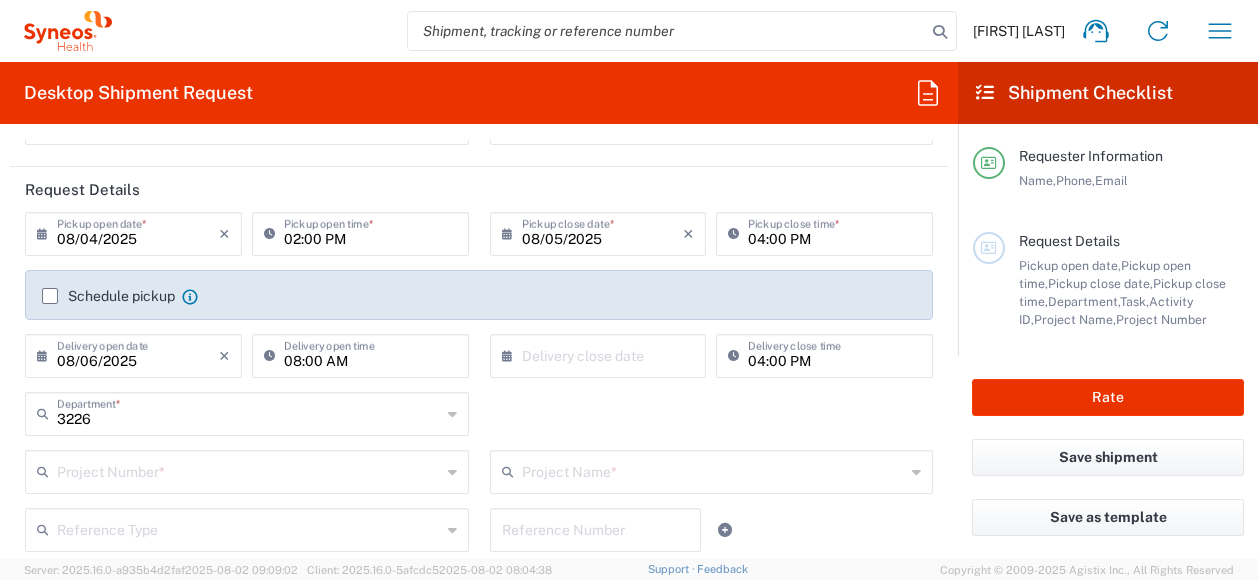 click on "×  Delivery close date" 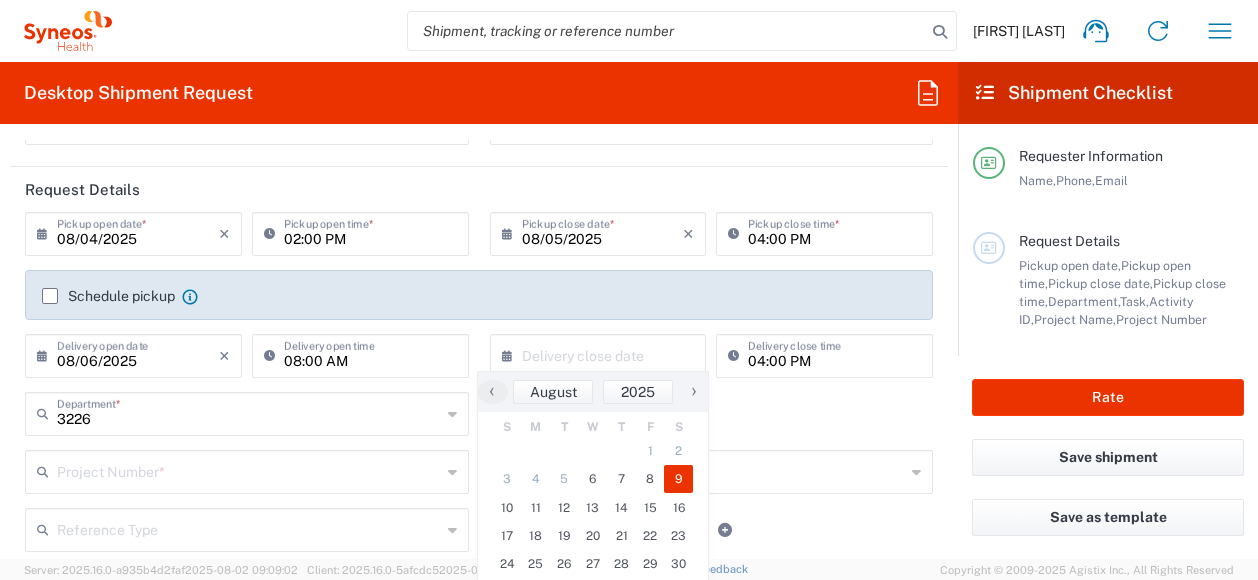 click on "9" 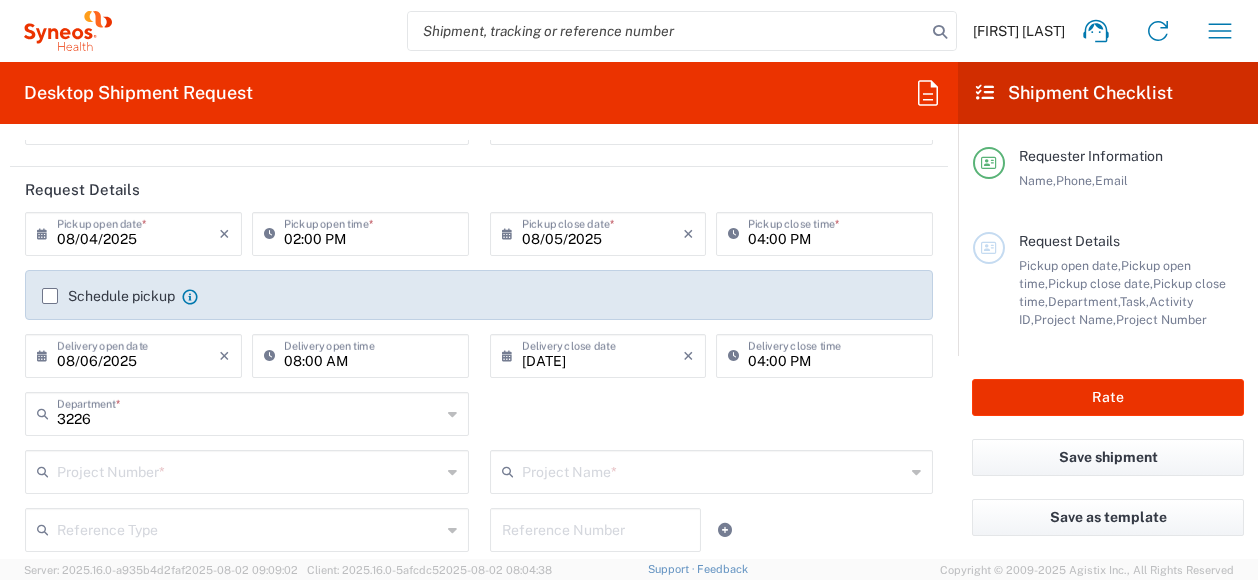 click at bounding box center [249, 470] 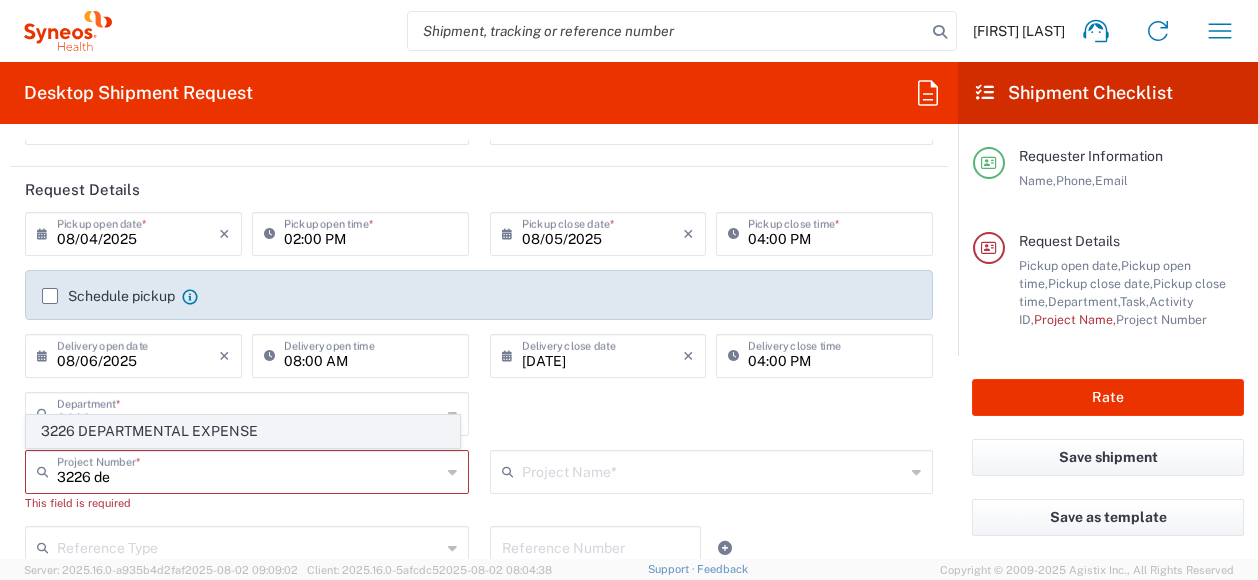 click on "3226 DEPARTMENTAL EXPENSE" 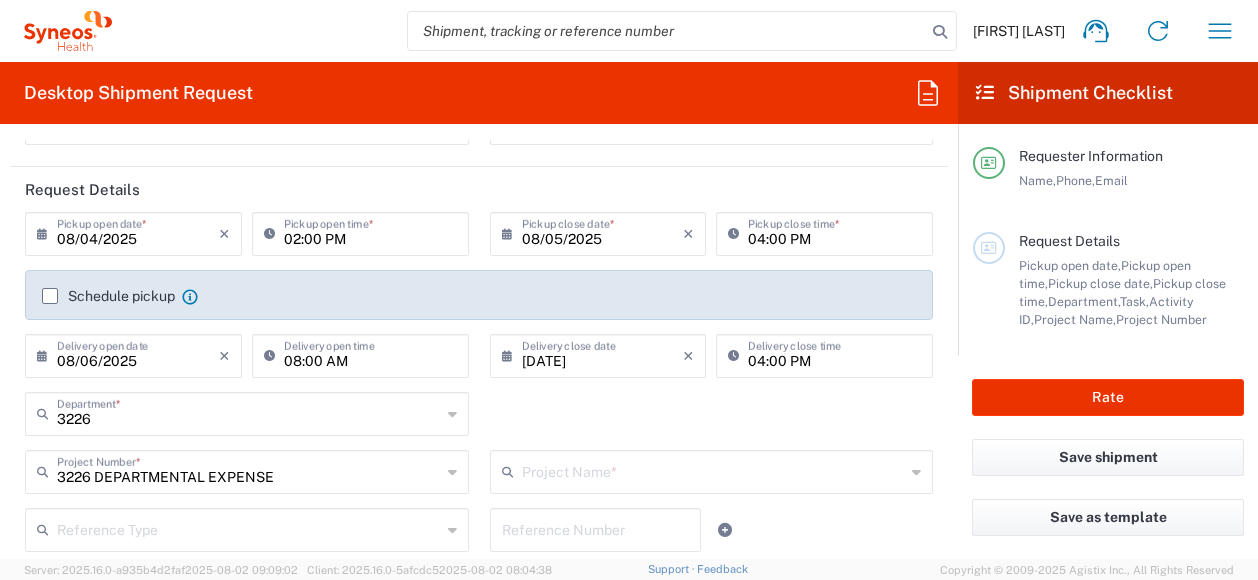 type on "3226 DEPARTMENTAL EXPENSE" 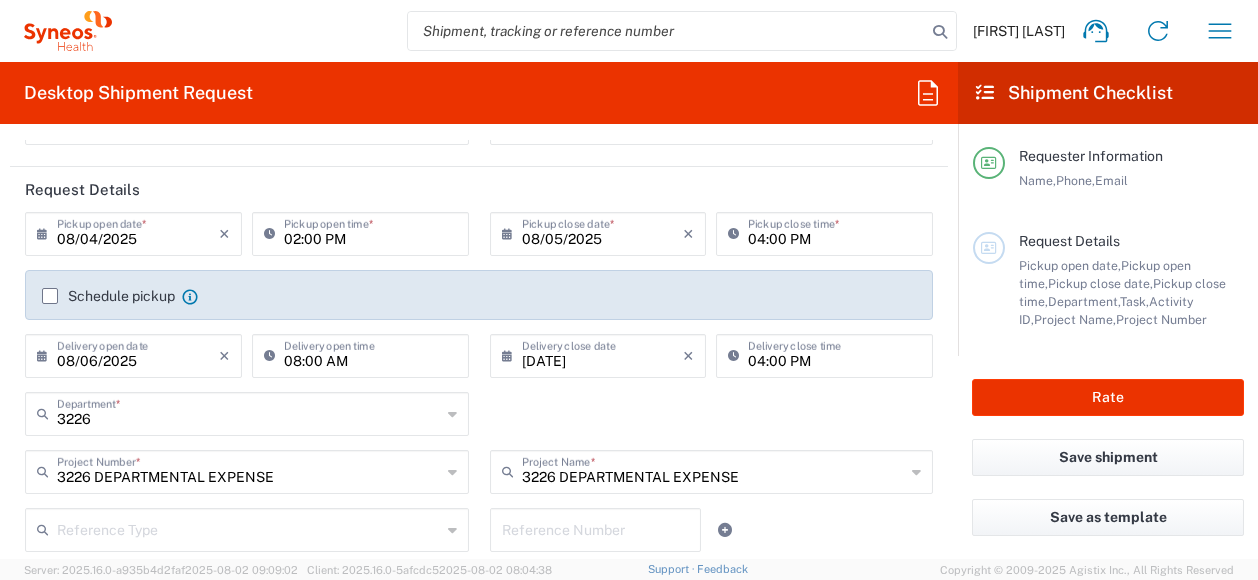 scroll, scrollTop: 300, scrollLeft: 0, axis: vertical 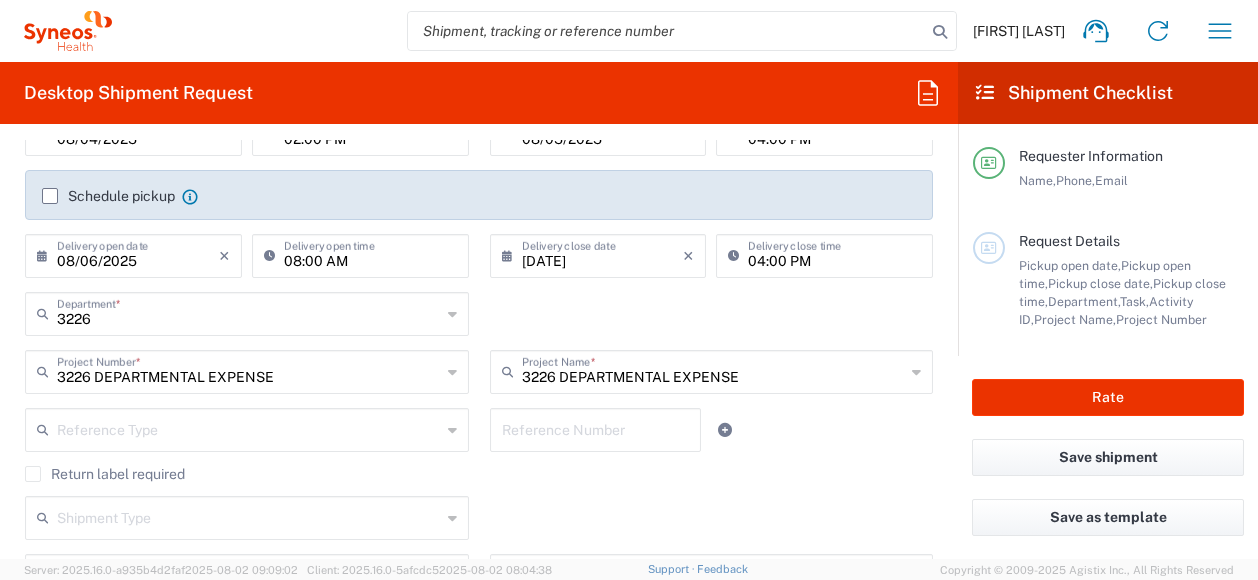 click 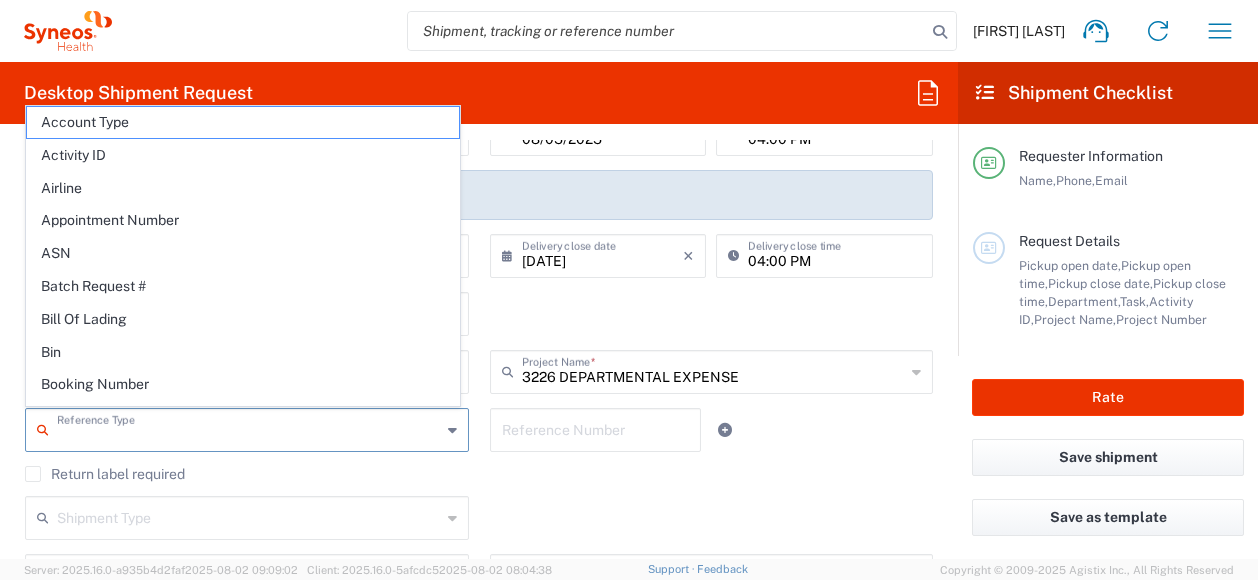 click on "Shipment Type" 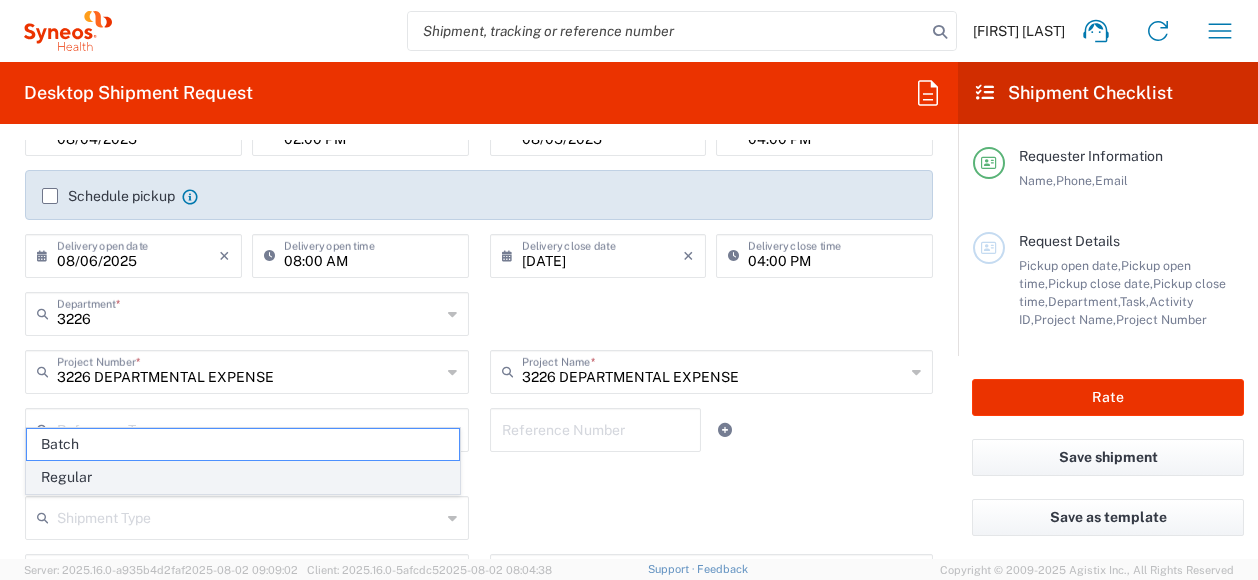 click on "Regular" 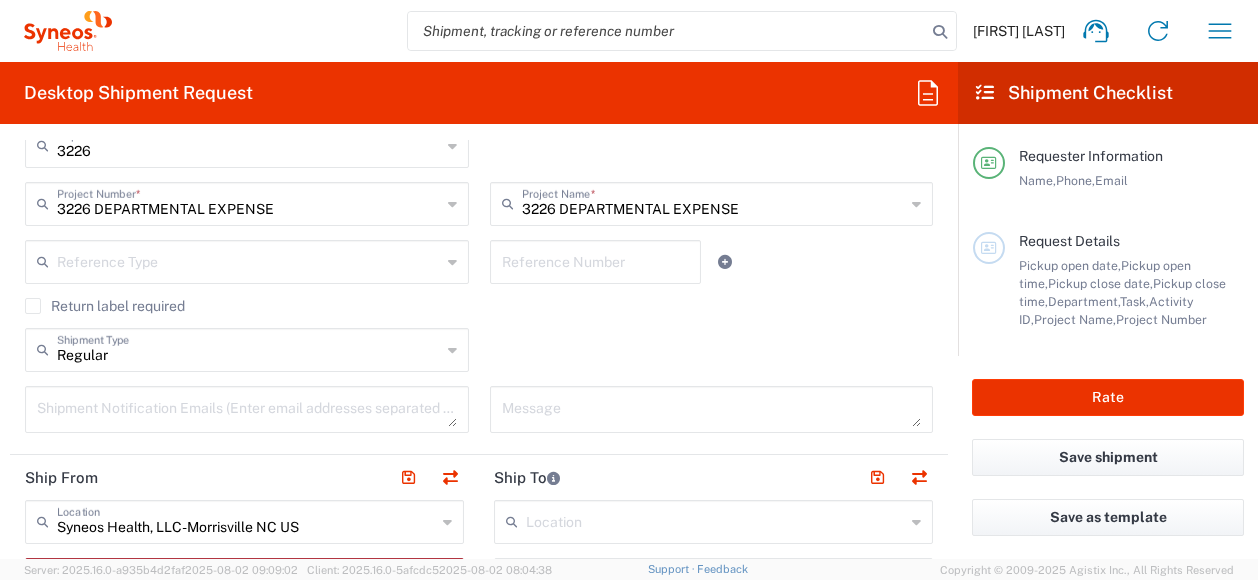 scroll, scrollTop: 500, scrollLeft: 0, axis: vertical 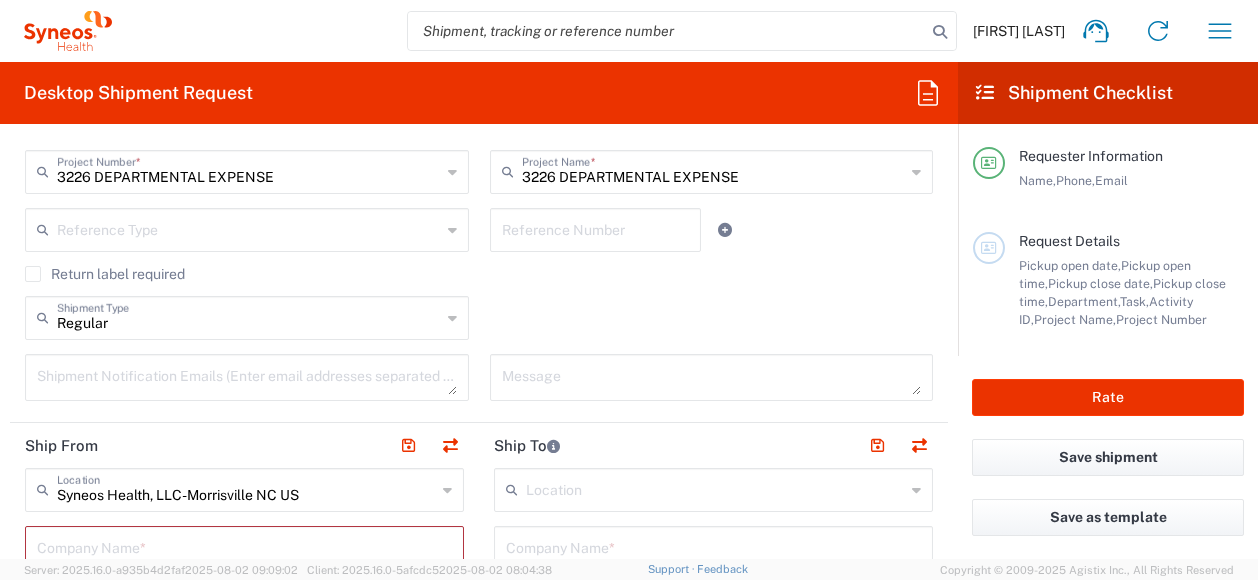 click at bounding box center [247, 377] 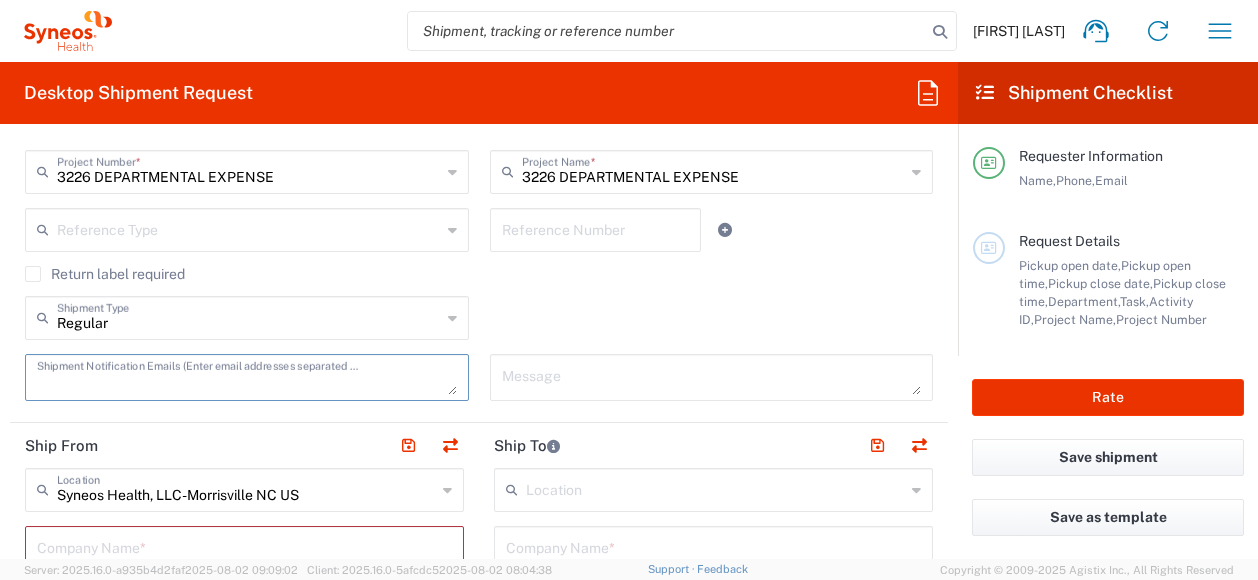 paste on "[EMAIL]" 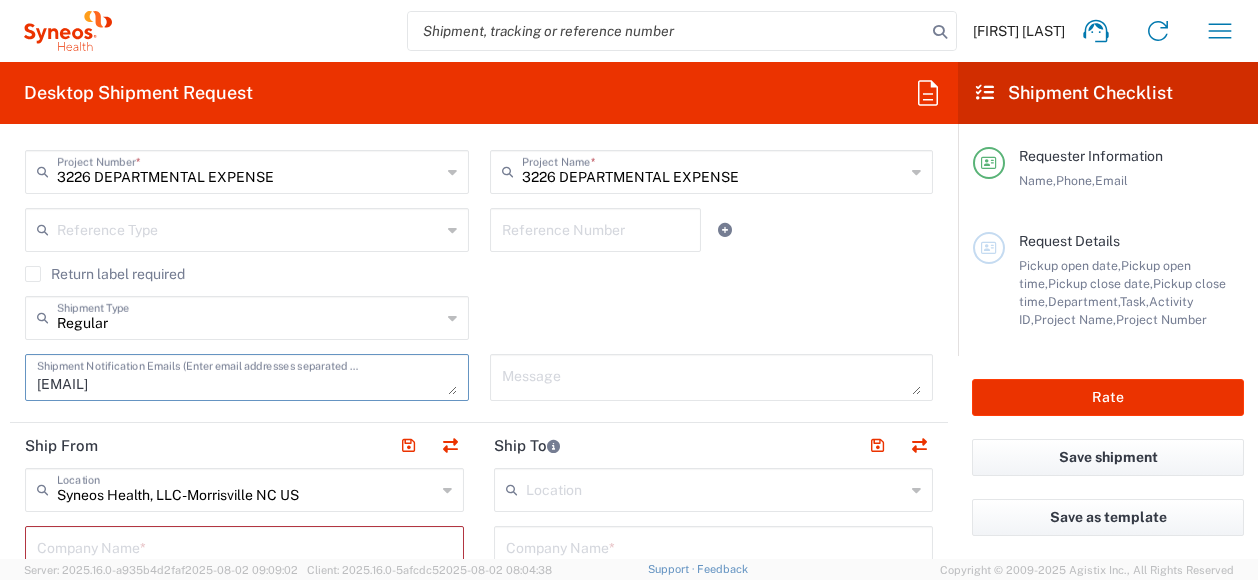 click on "[EMAIL]" at bounding box center (247, 377) 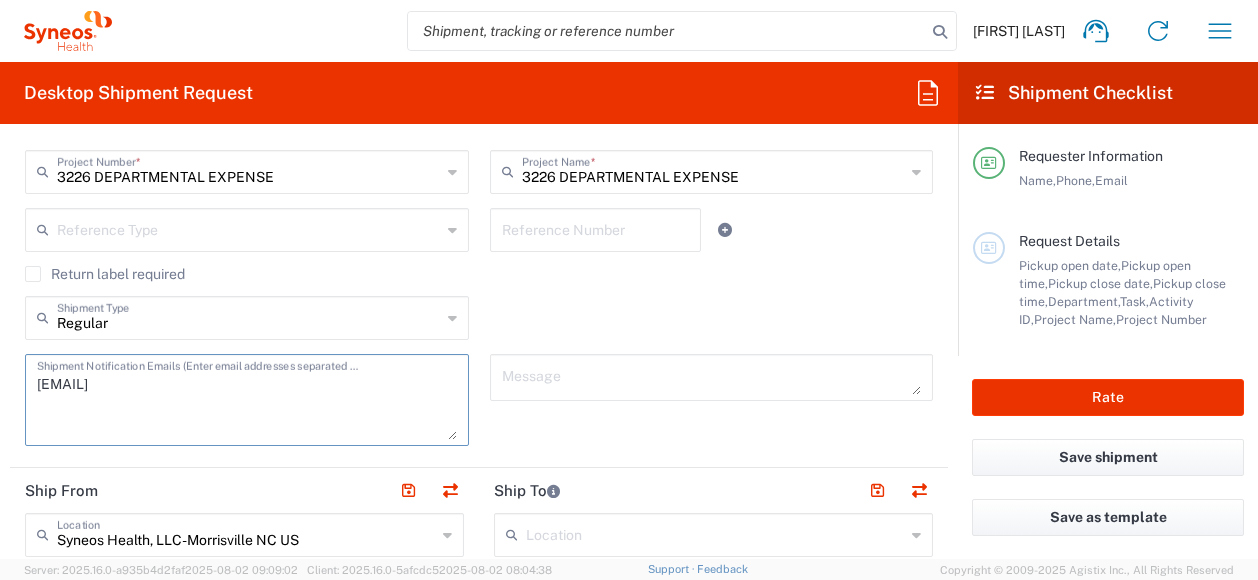 drag, startPoint x: 446, startPoint y: 392, endPoint x: 456, endPoint y: 437, distance: 46.09772 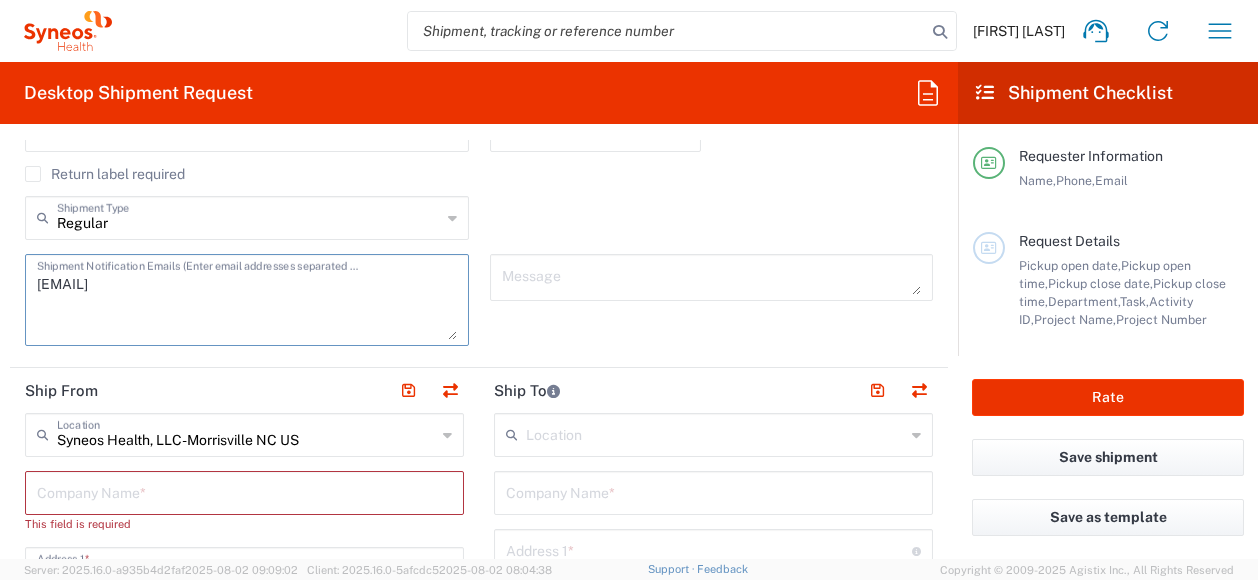 scroll, scrollTop: 700, scrollLeft: 0, axis: vertical 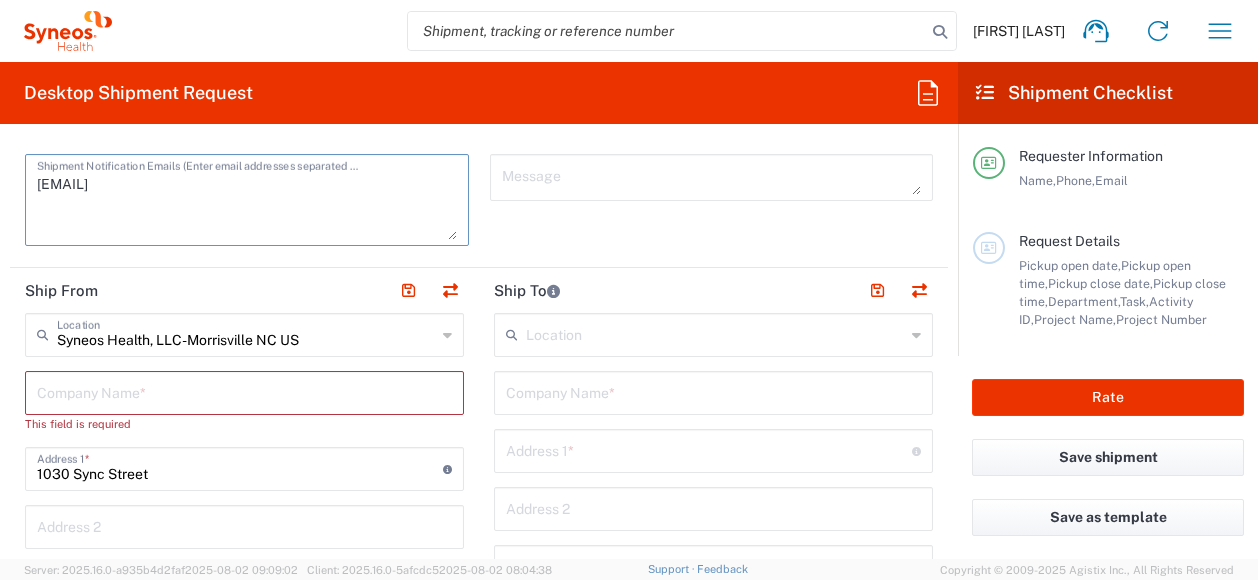 type on "[EMAIL]" 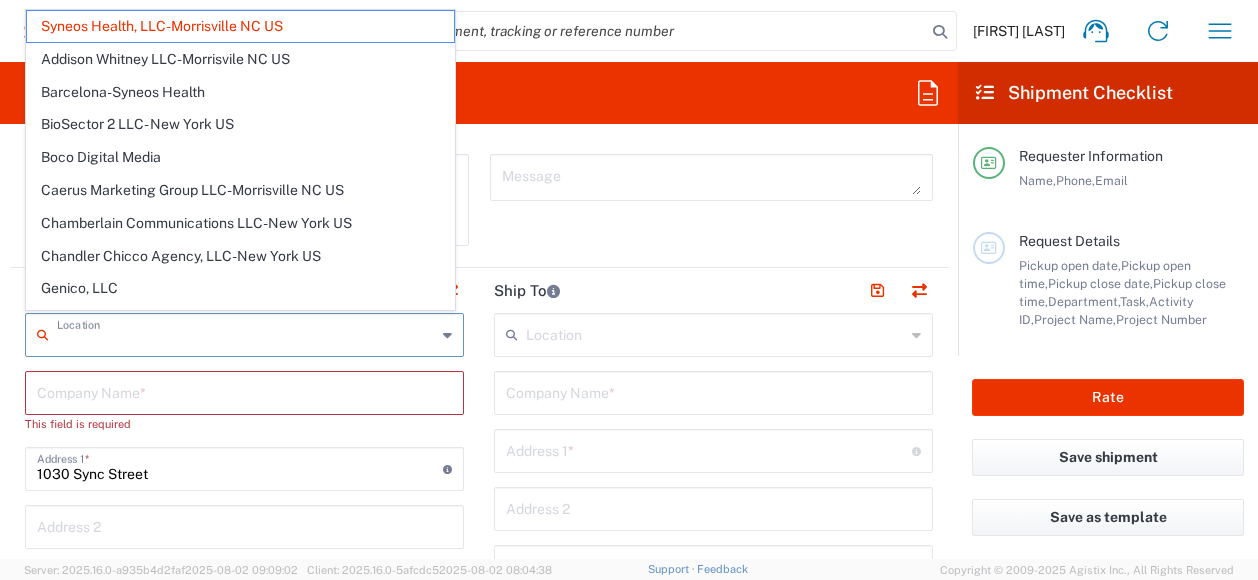 click at bounding box center (246, 333) 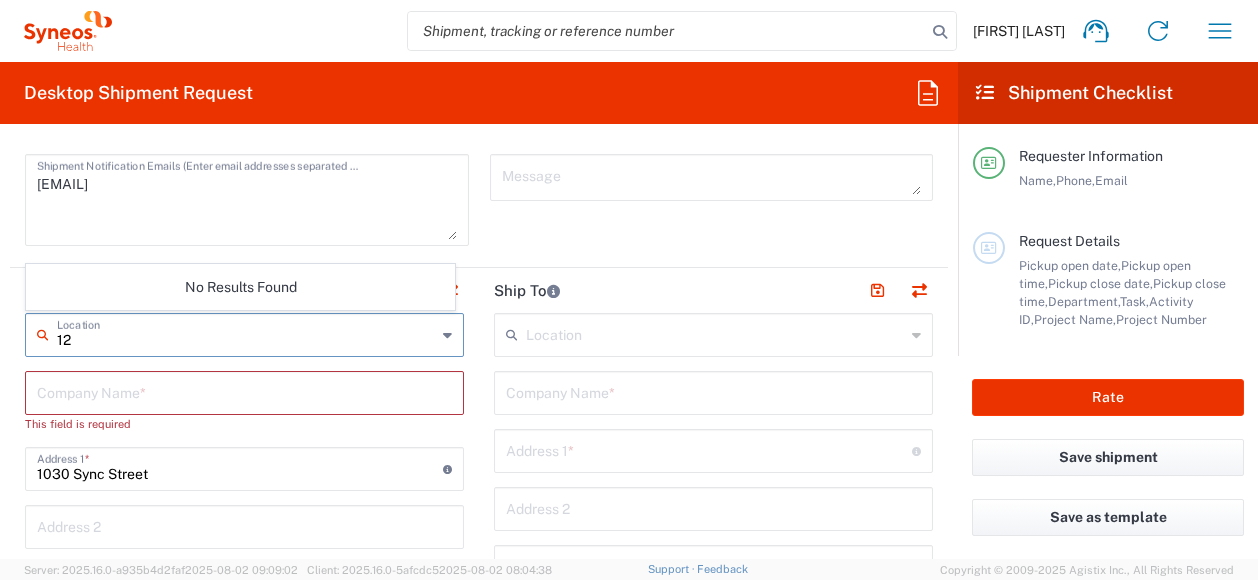 type on "1" 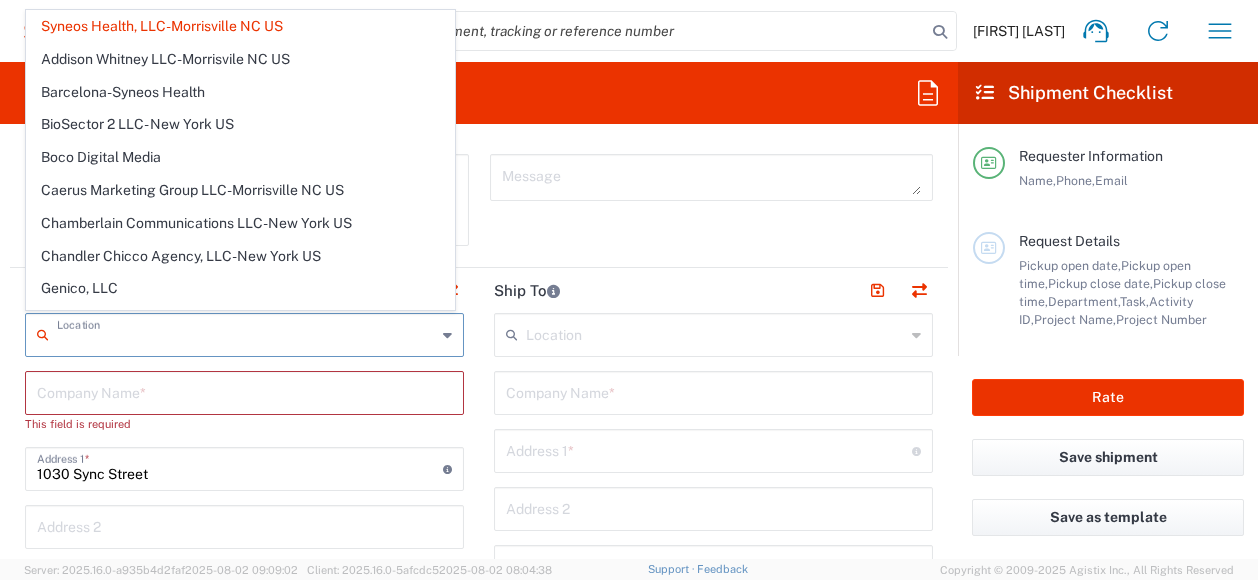 click at bounding box center (244, 391) 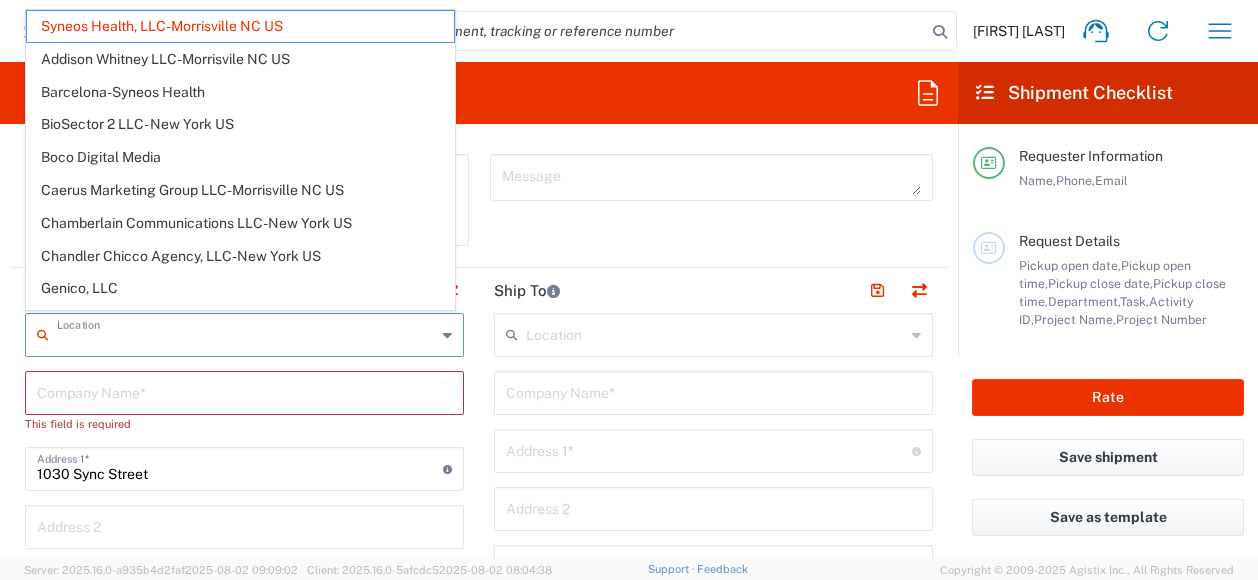 drag, startPoint x: 332, startPoint y: 337, endPoint x: 251, endPoint y: 341, distance: 81.09871 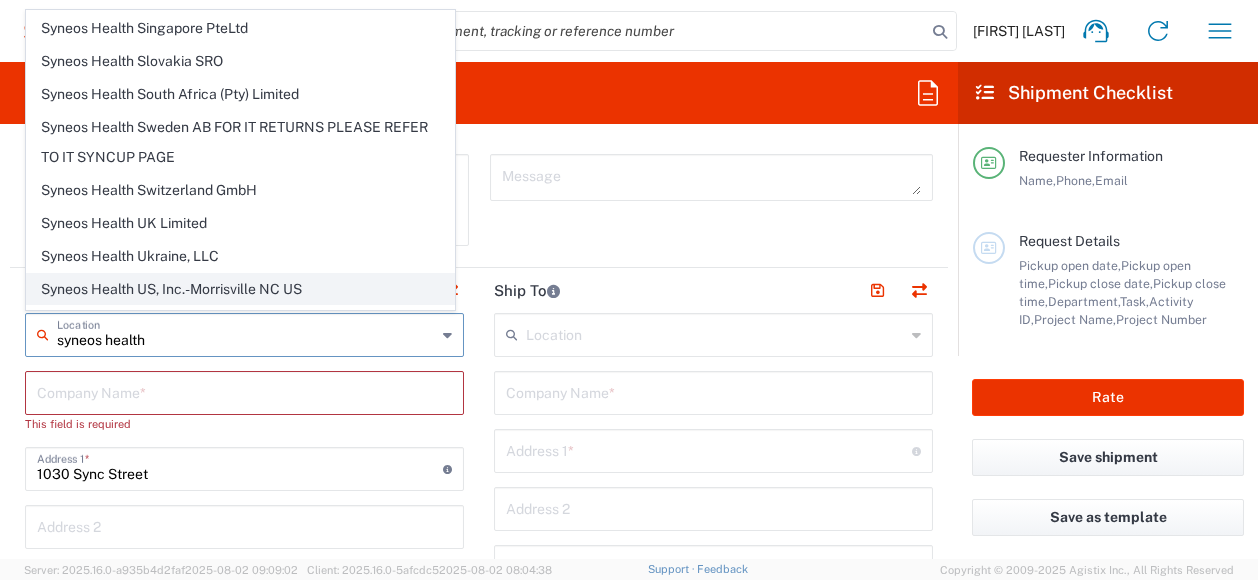 scroll, scrollTop: 2582, scrollLeft: 0, axis: vertical 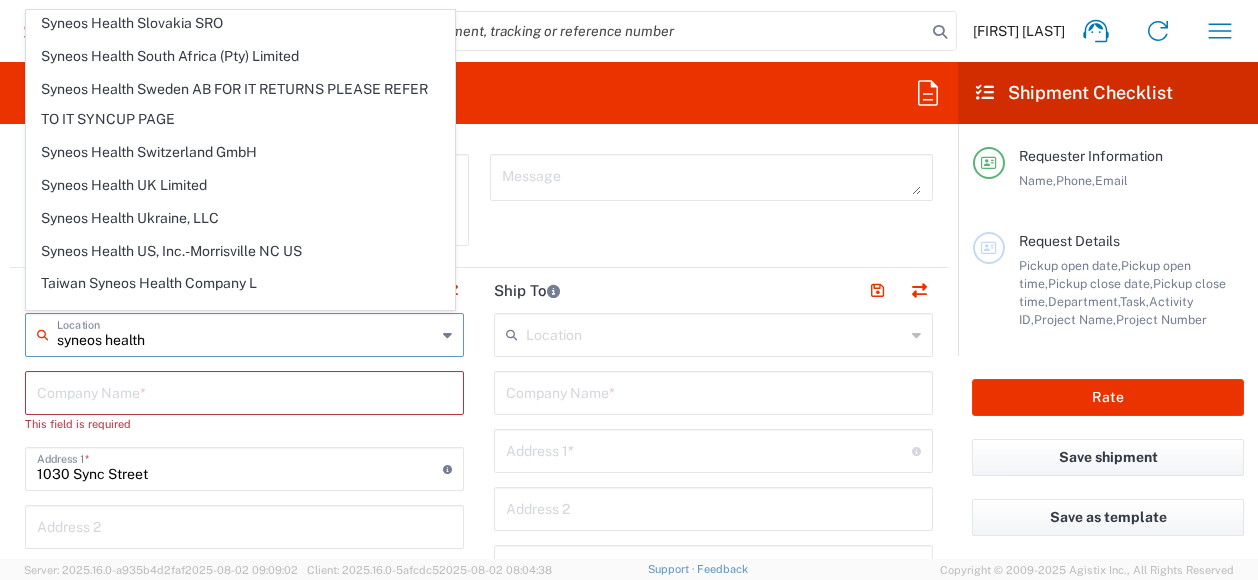 click on "Message" 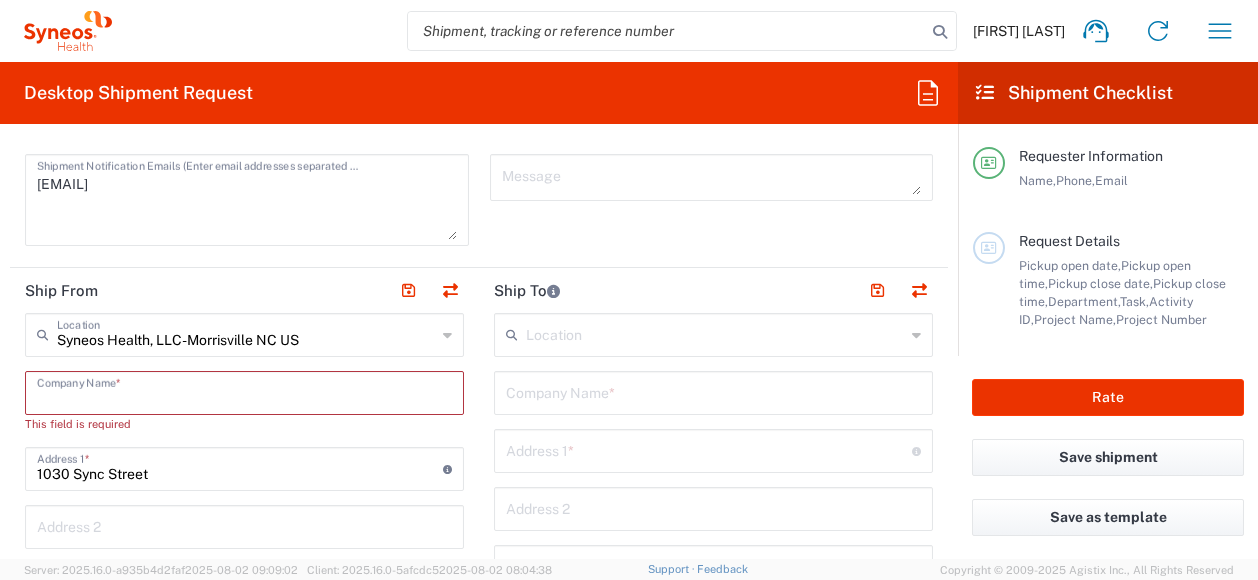 click at bounding box center (244, 391) 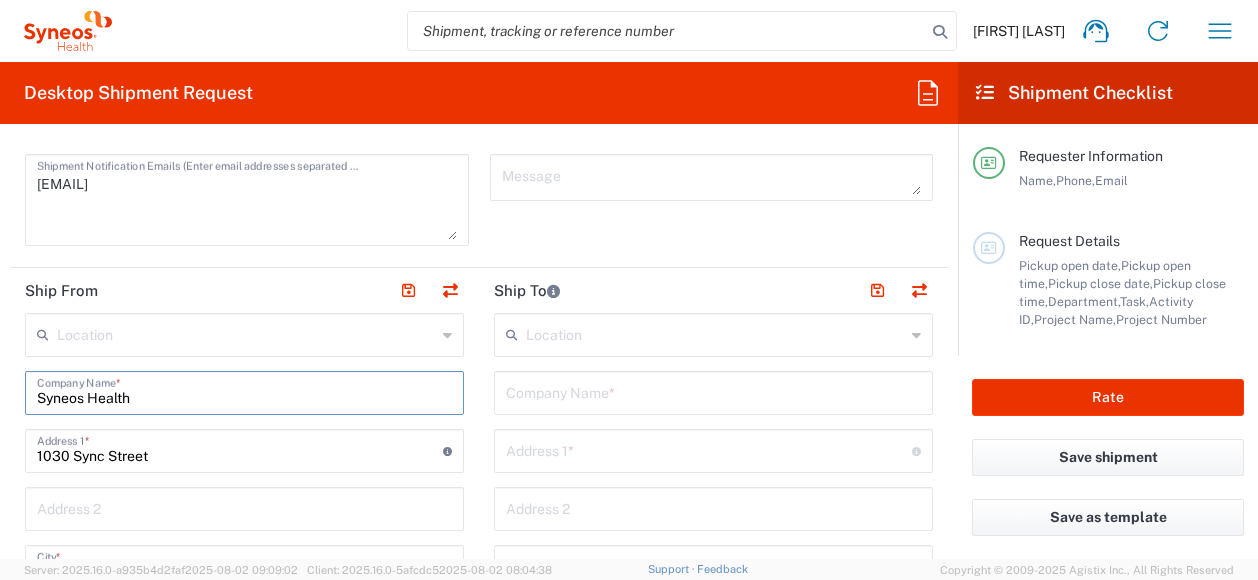 type on "Syneos Health" 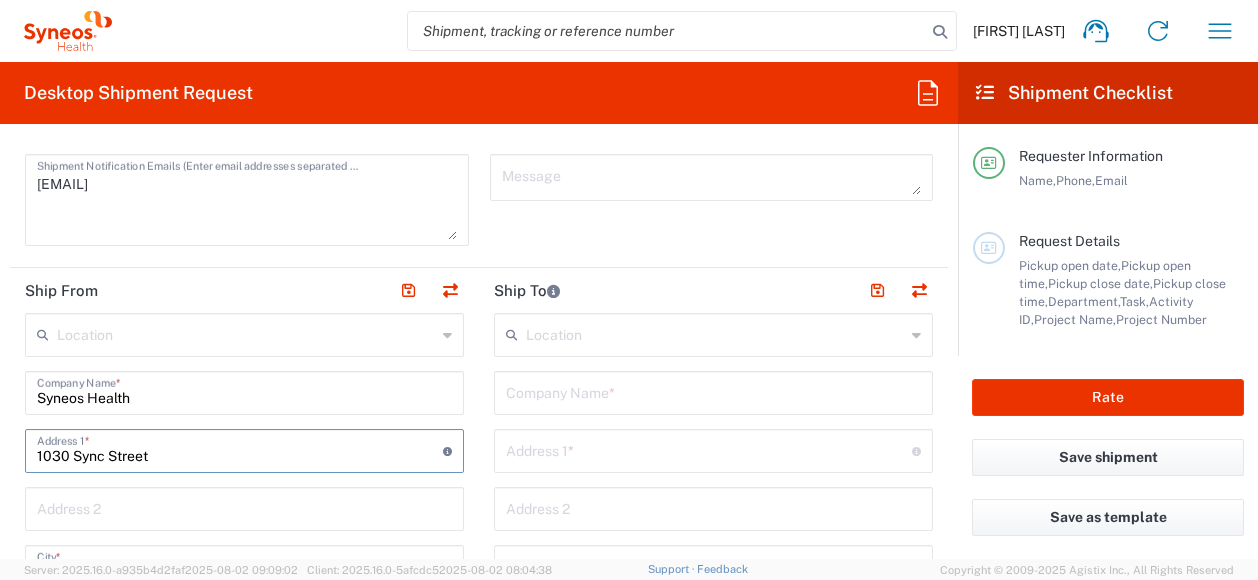 drag, startPoint x: 156, startPoint y: 453, endPoint x: 7, endPoint y: 471, distance: 150.08331 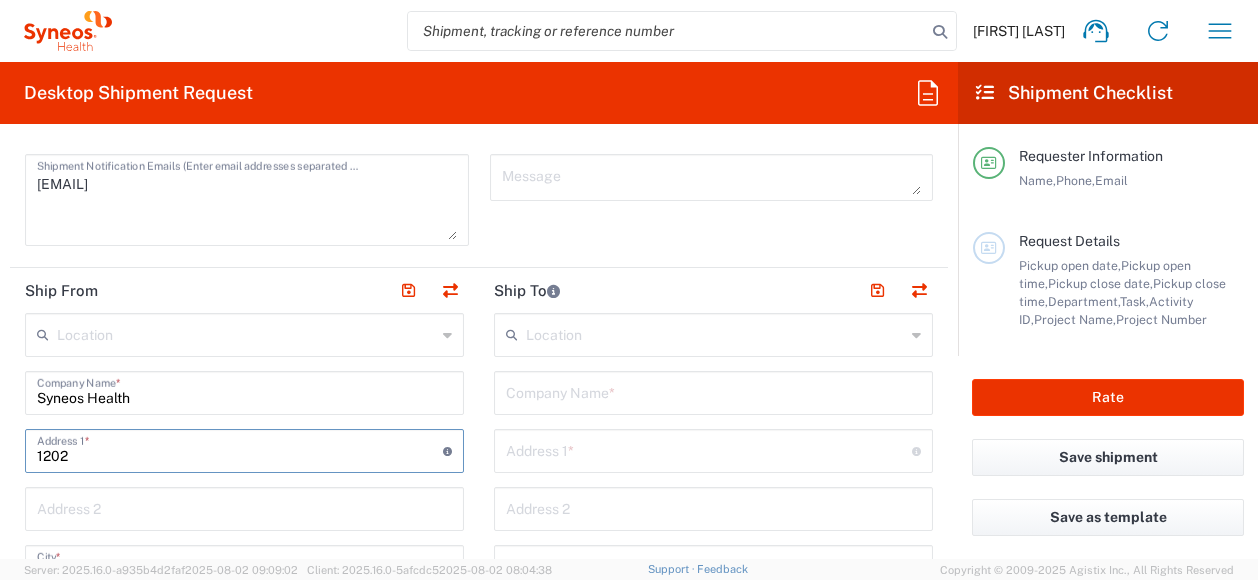 type on "1202 Wisteria Ave" 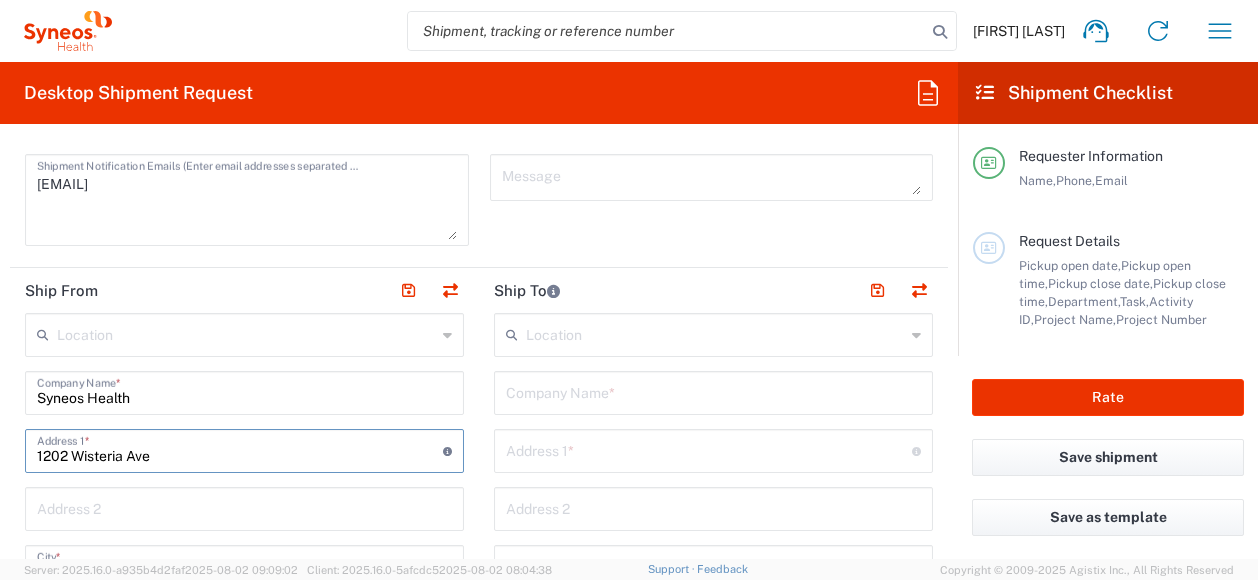 type on "kmbrlytuey@gmail.com" 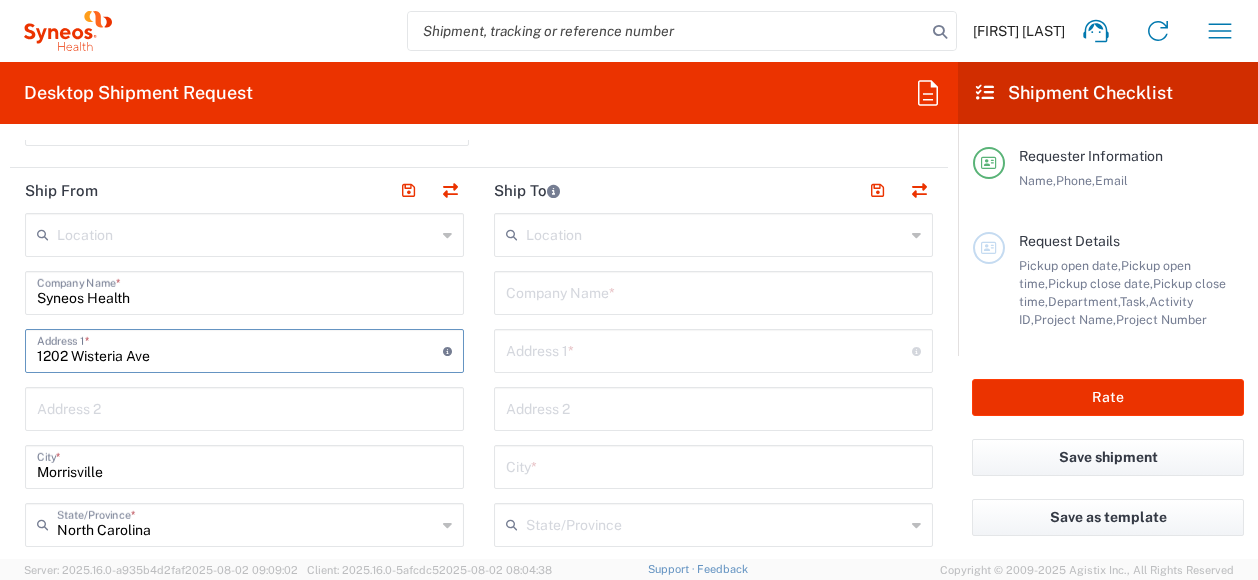 scroll, scrollTop: 900, scrollLeft: 0, axis: vertical 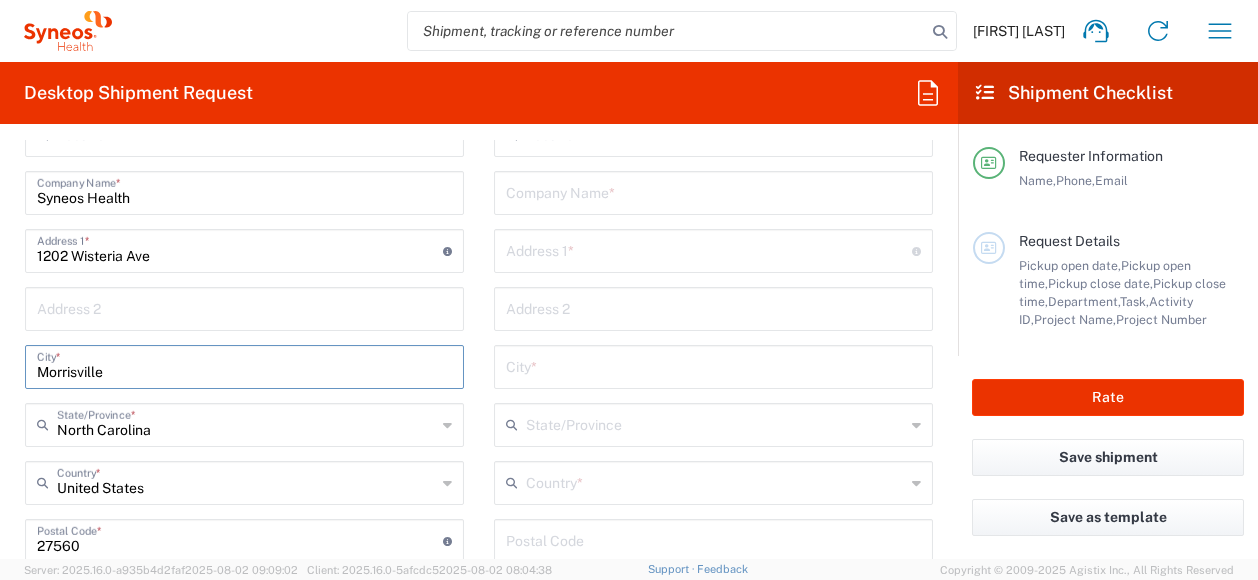 drag, startPoint x: 151, startPoint y: 370, endPoint x: -12, endPoint y: 391, distance: 164.3472 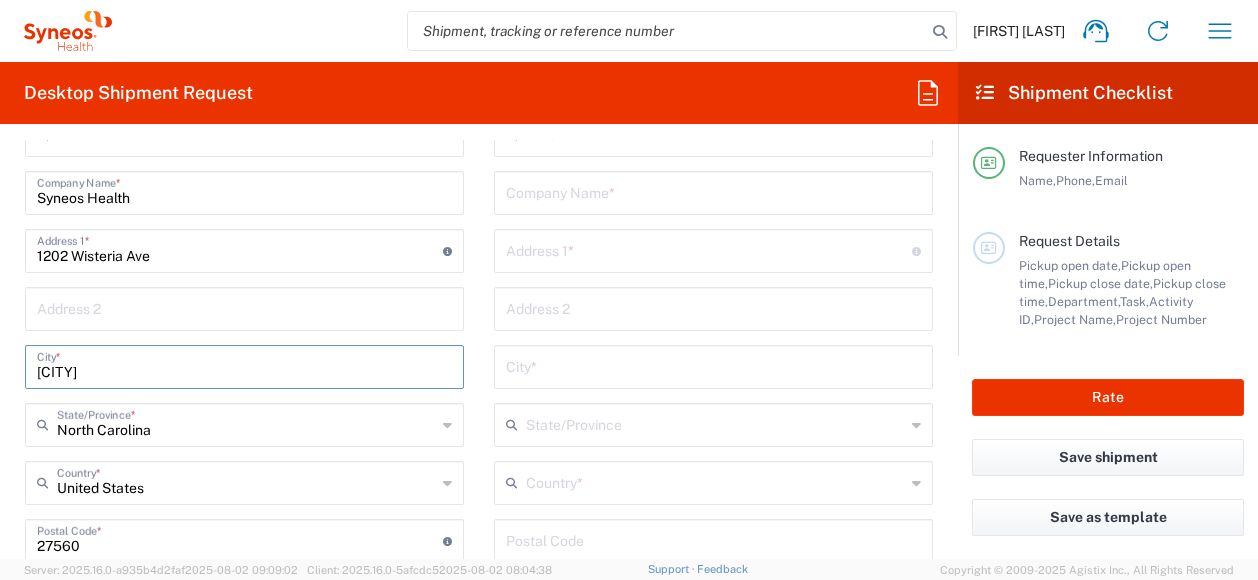 type on "[CITY]" 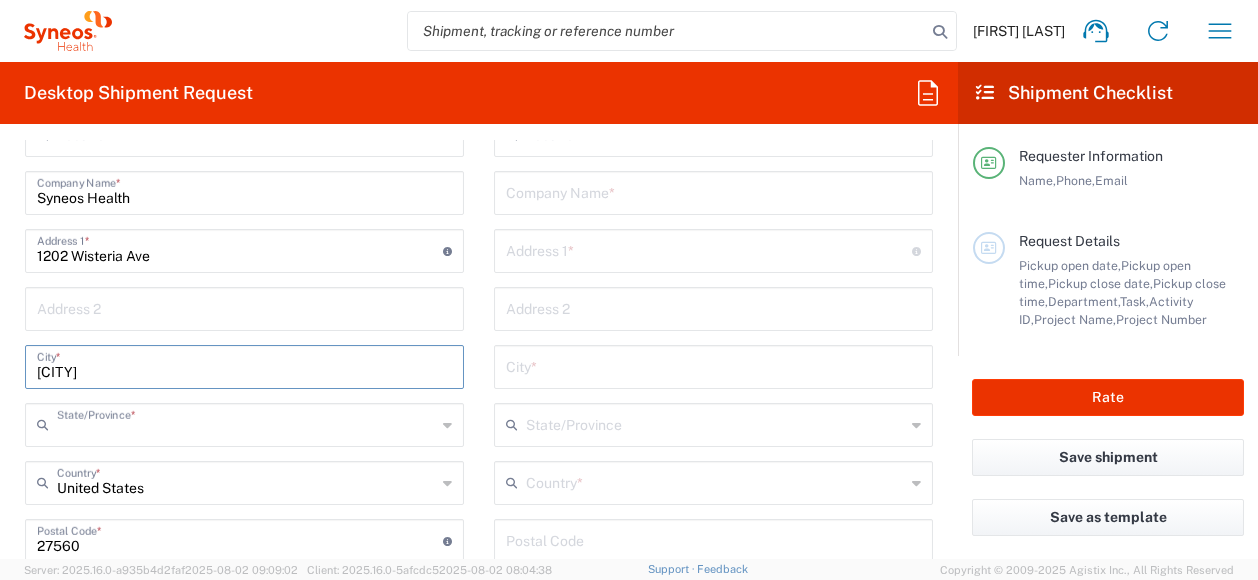 click at bounding box center (246, 423) 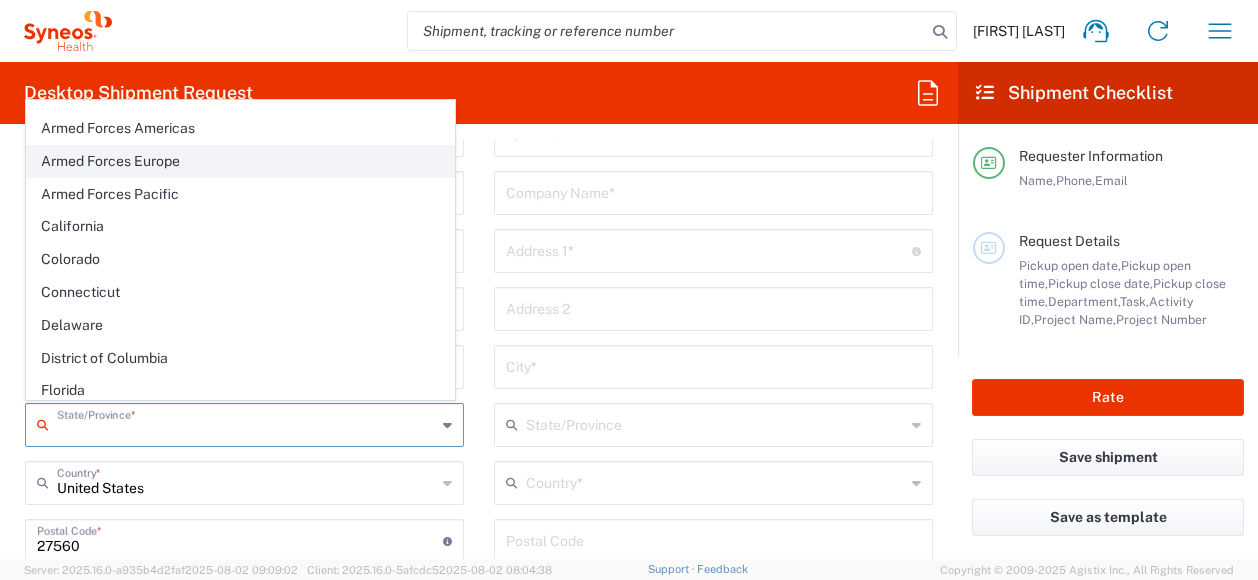 scroll, scrollTop: 300, scrollLeft: 0, axis: vertical 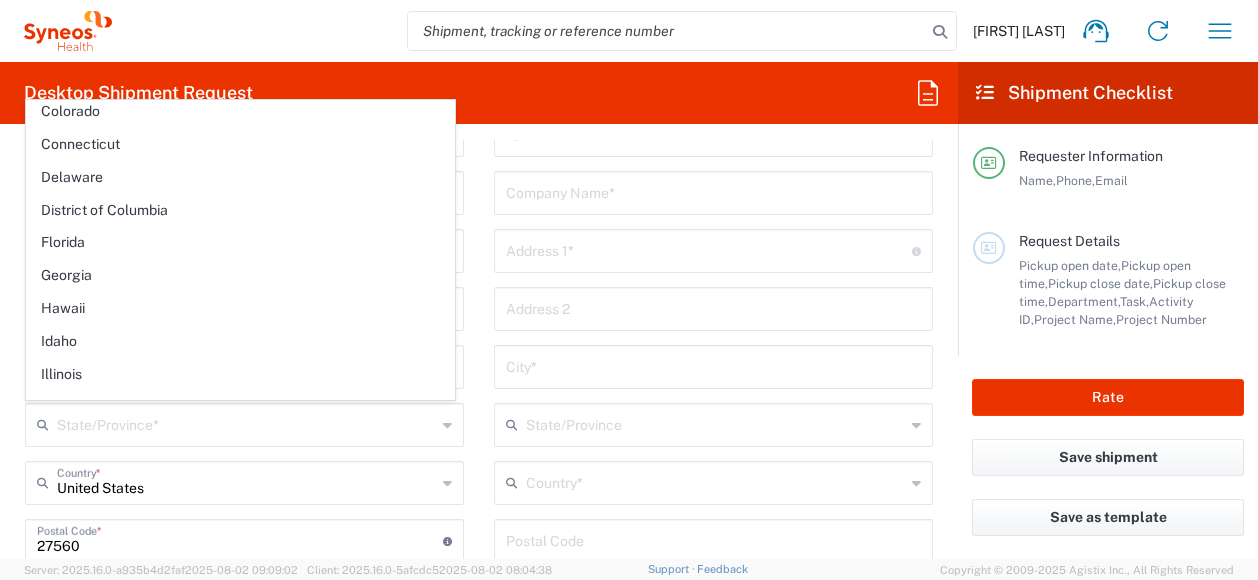 click on "Florida" 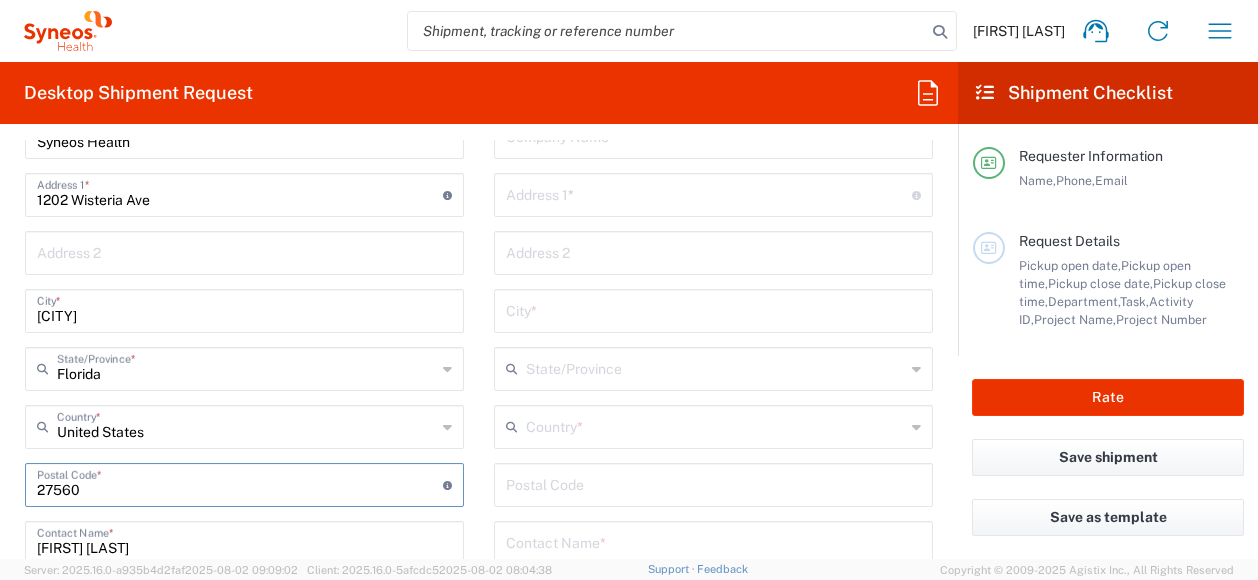 scroll, scrollTop: 972, scrollLeft: 0, axis: vertical 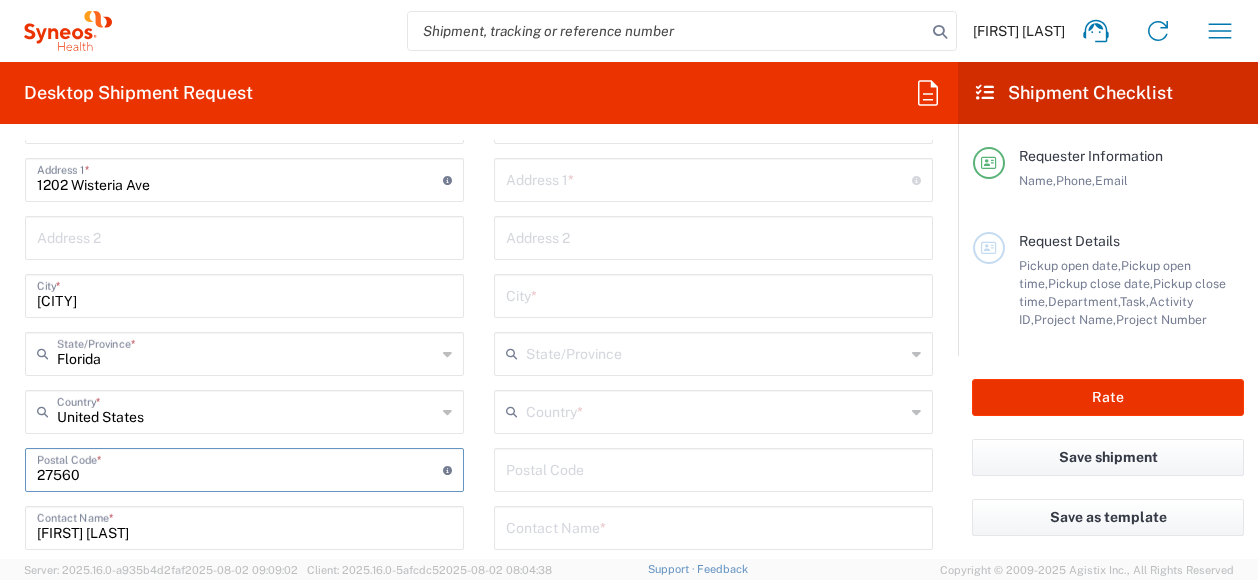drag, startPoint x: 120, startPoint y: 543, endPoint x: -12, endPoint y: 547, distance: 132.0606 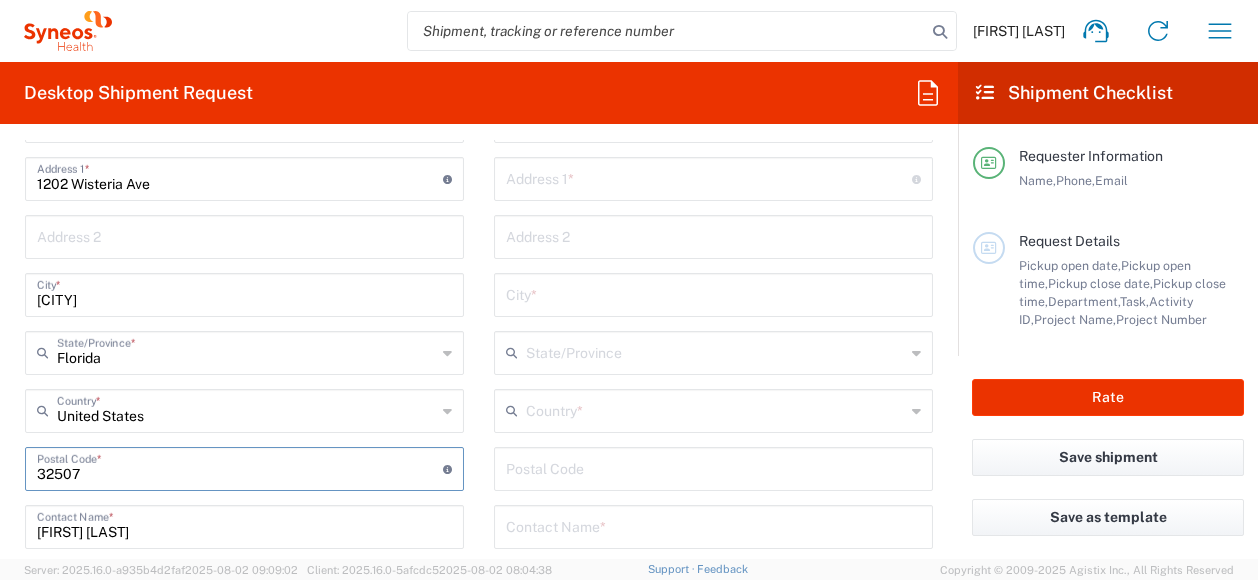 type on "32507" 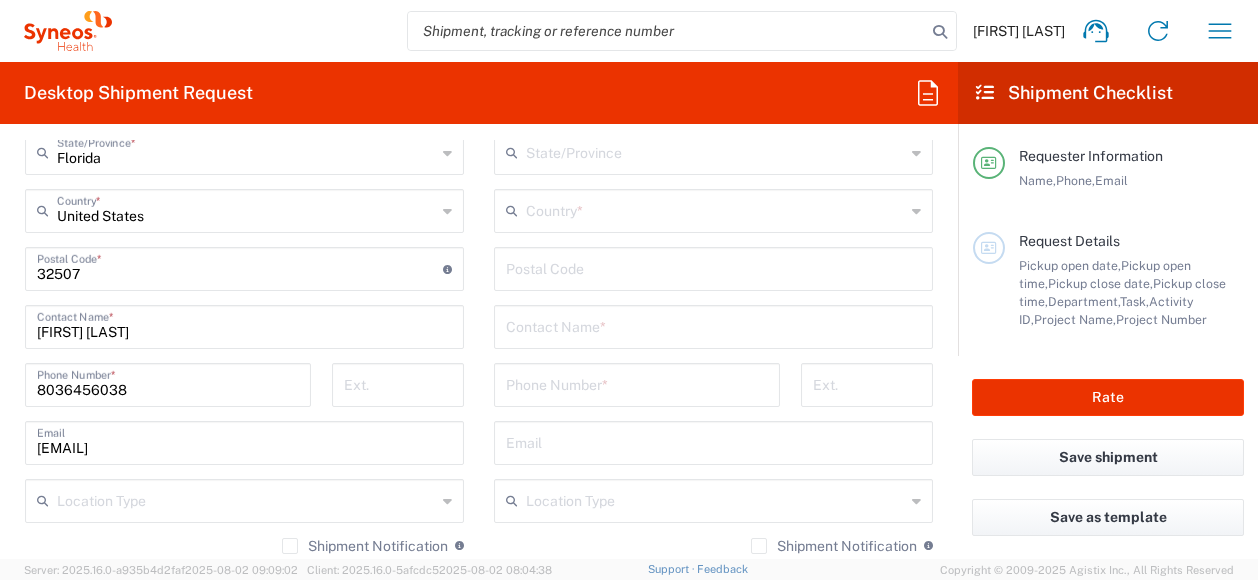 scroll, scrollTop: 1272, scrollLeft: 0, axis: vertical 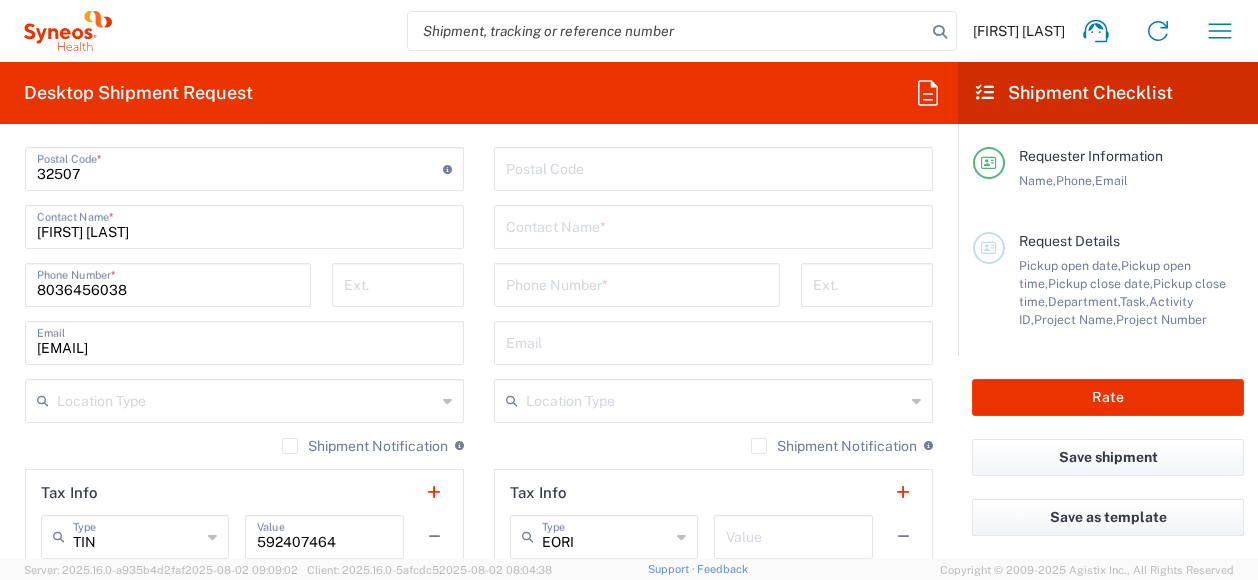 click at bounding box center (246, 399) 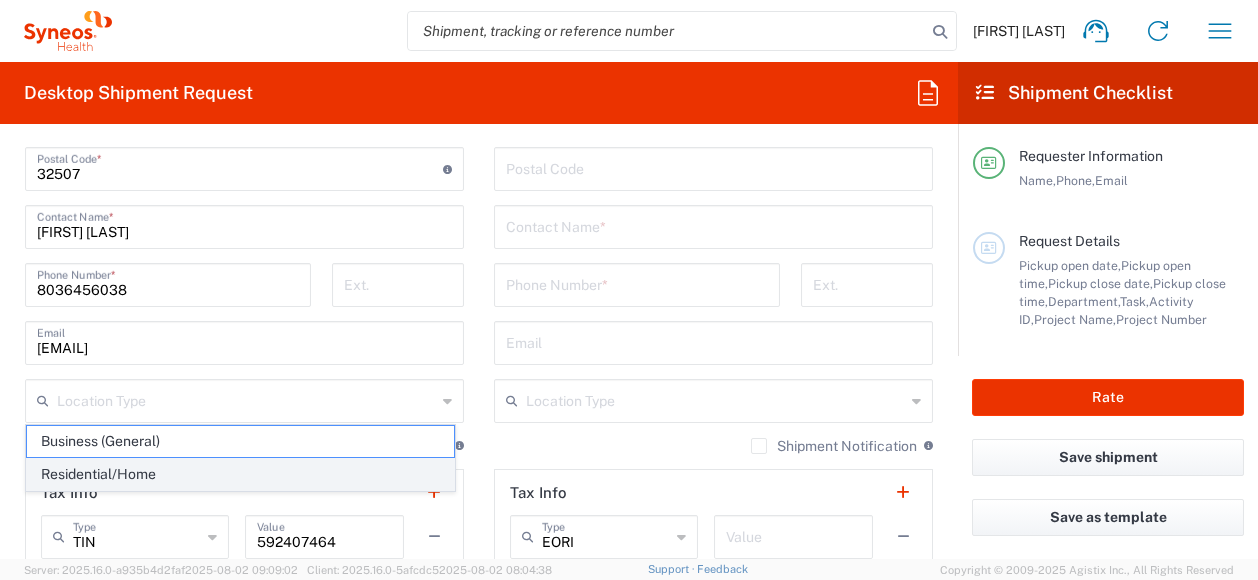 click on "Residential/Home" 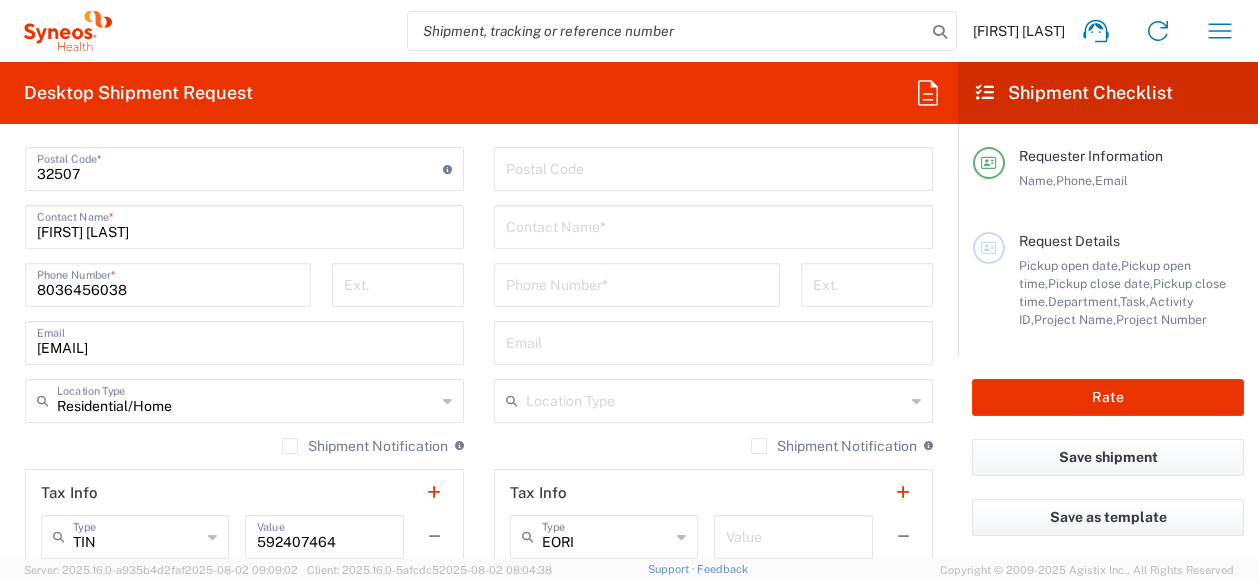 click at bounding box center (715, 399) 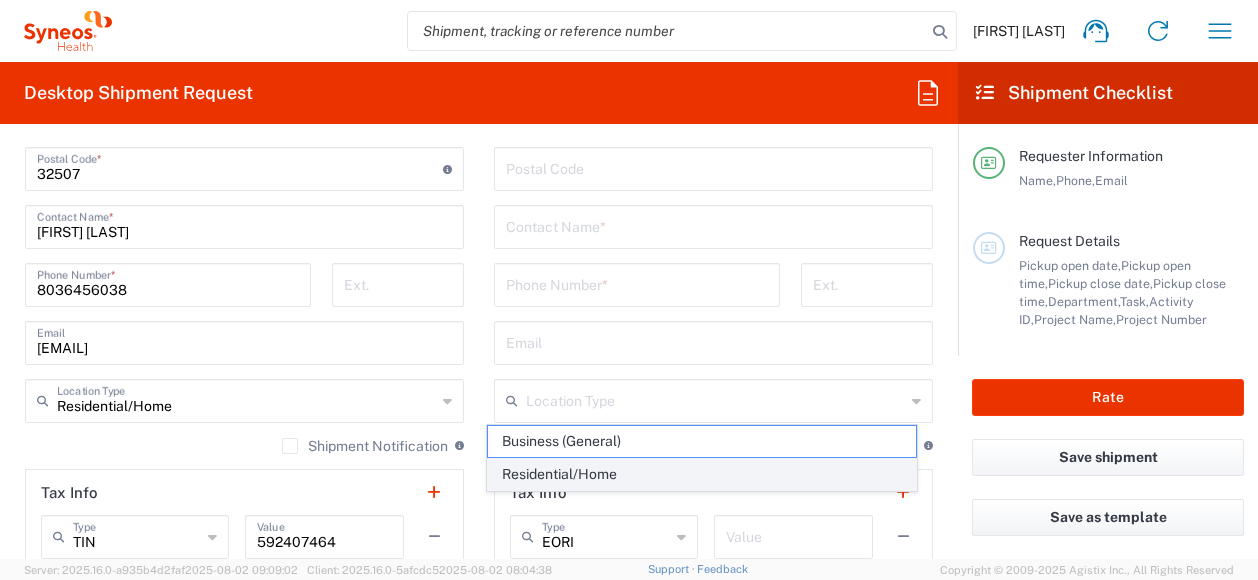 click on "Residential/Home" 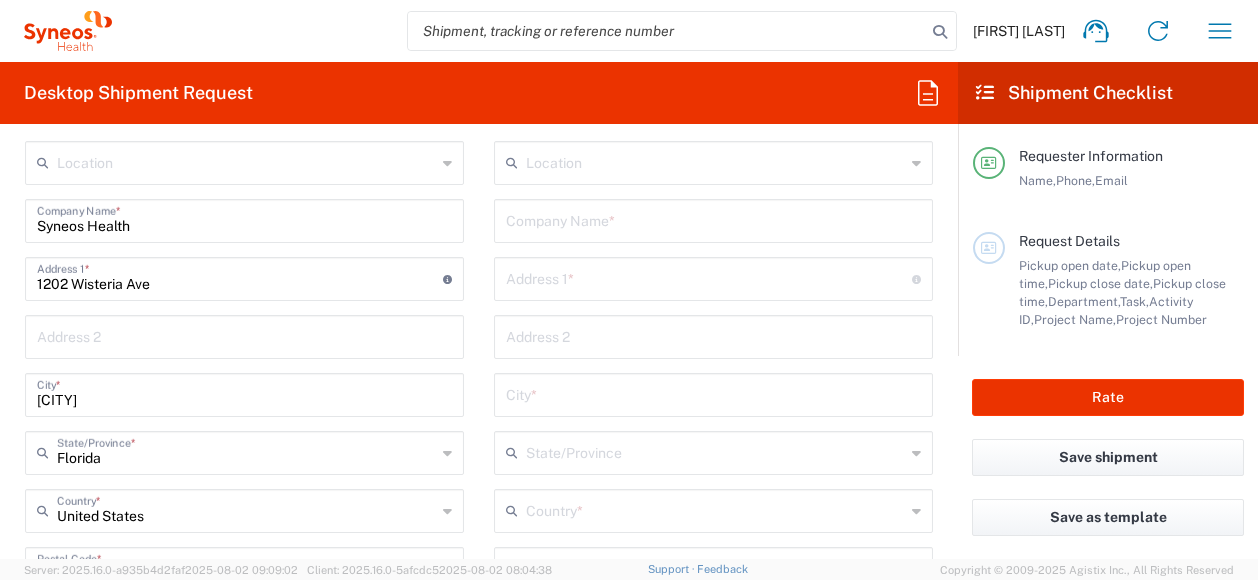 scroll, scrollTop: 772, scrollLeft: 0, axis: vertical 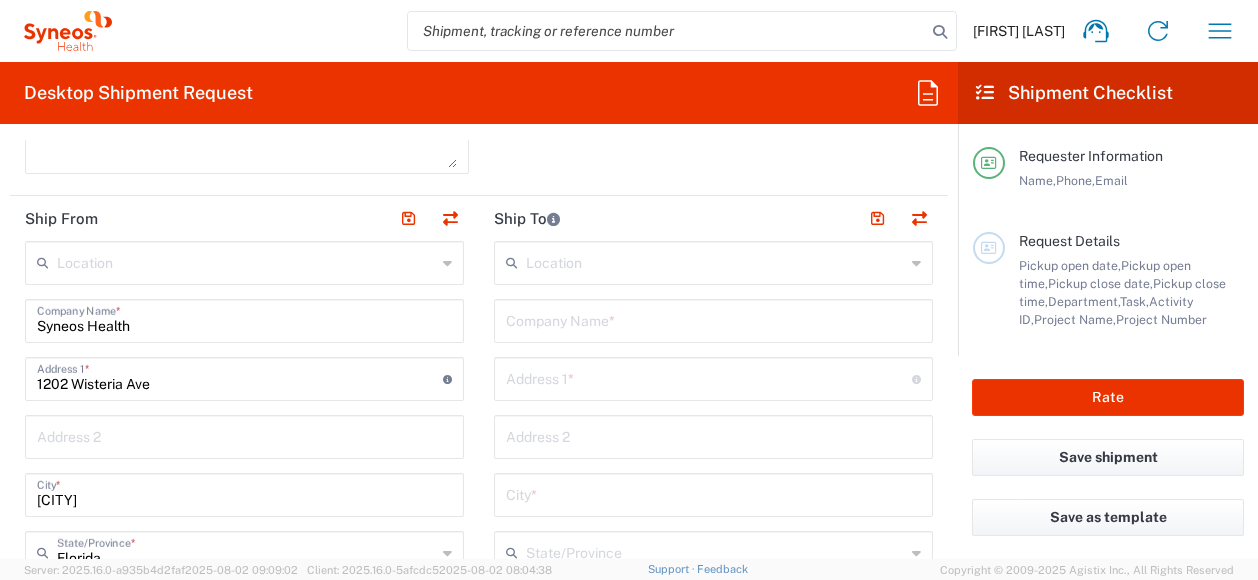 click at bounding box center [713, 319] 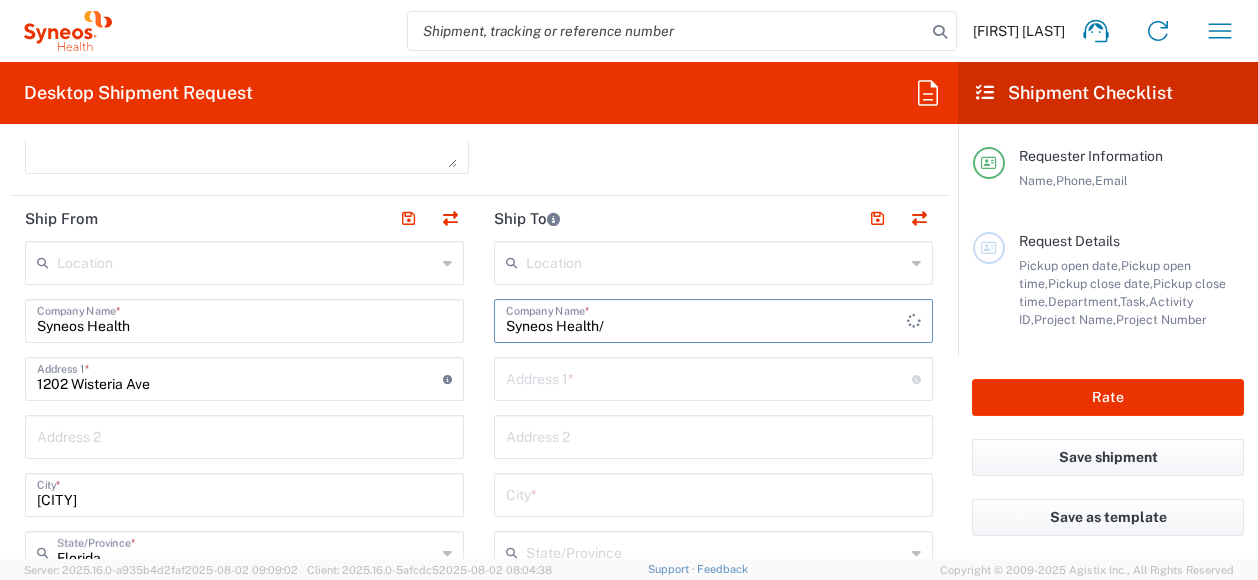 paste on "[FIRST] [LAST]" 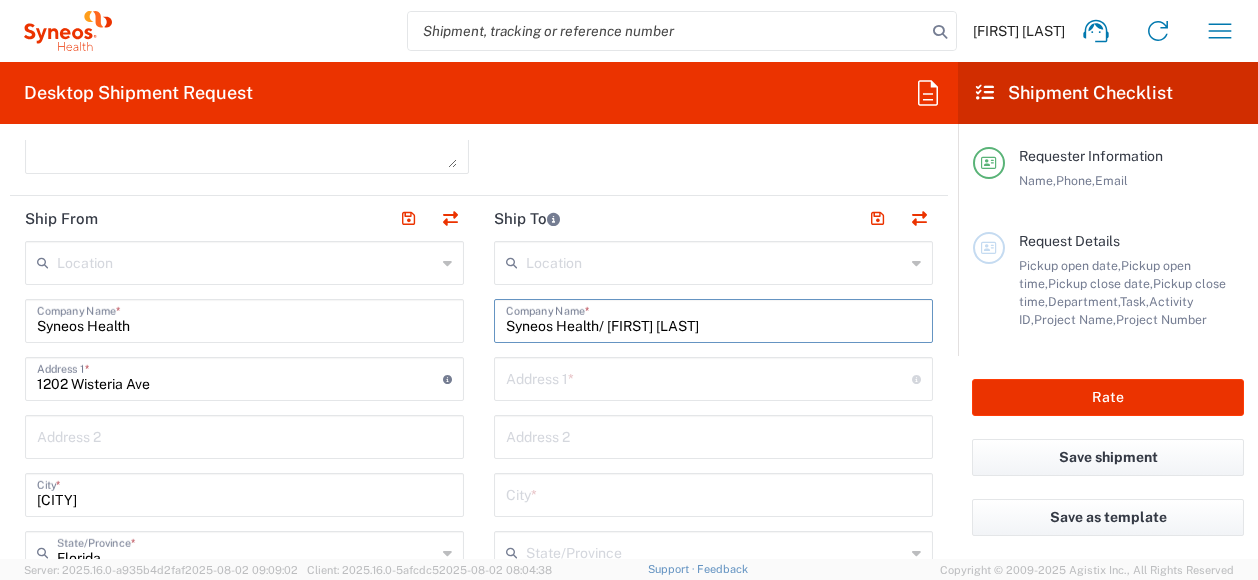 type on "Syneos Health/ [FIRST] [LAST]" 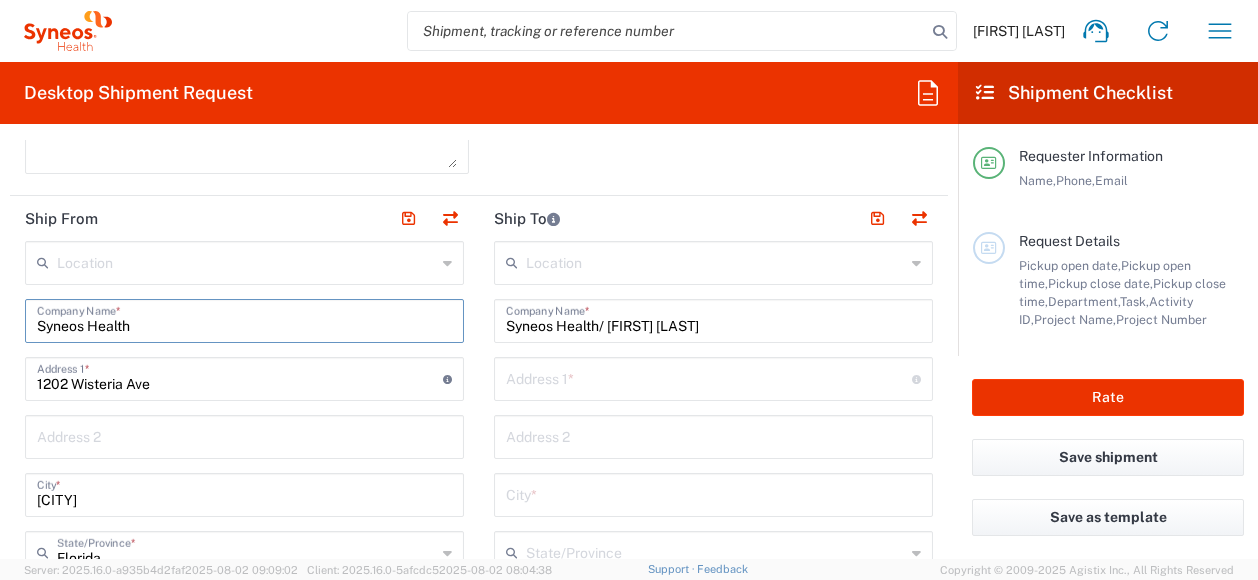 click on "Syneos Health" at bounding box center (244, 319) 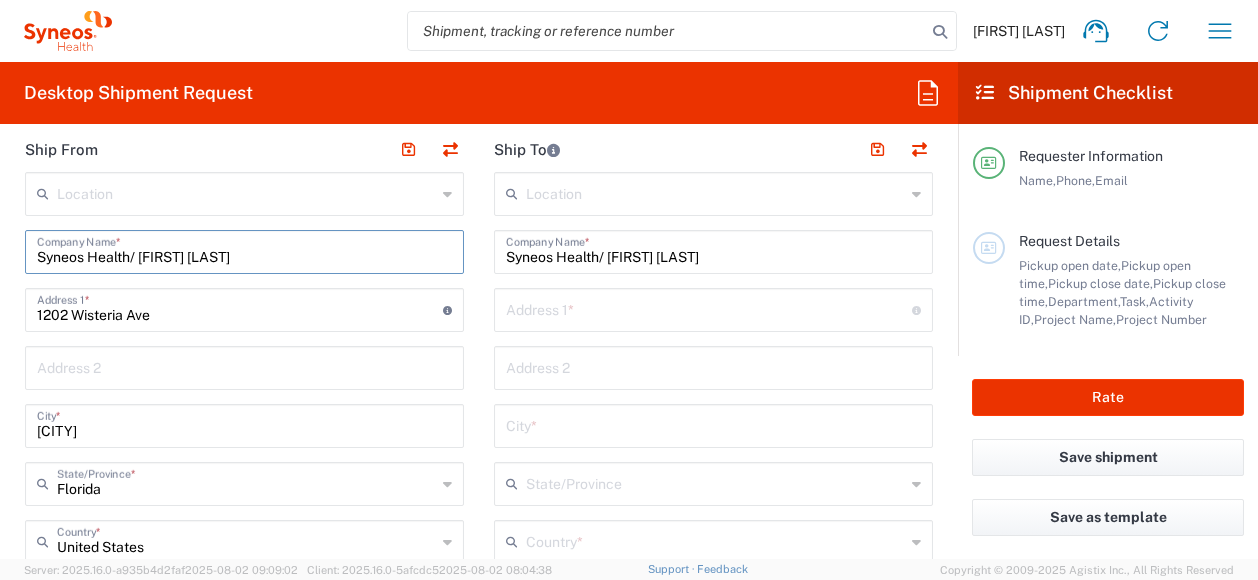 scroll, scrollTop: 872, scrollLeft: 0, axis: vertical 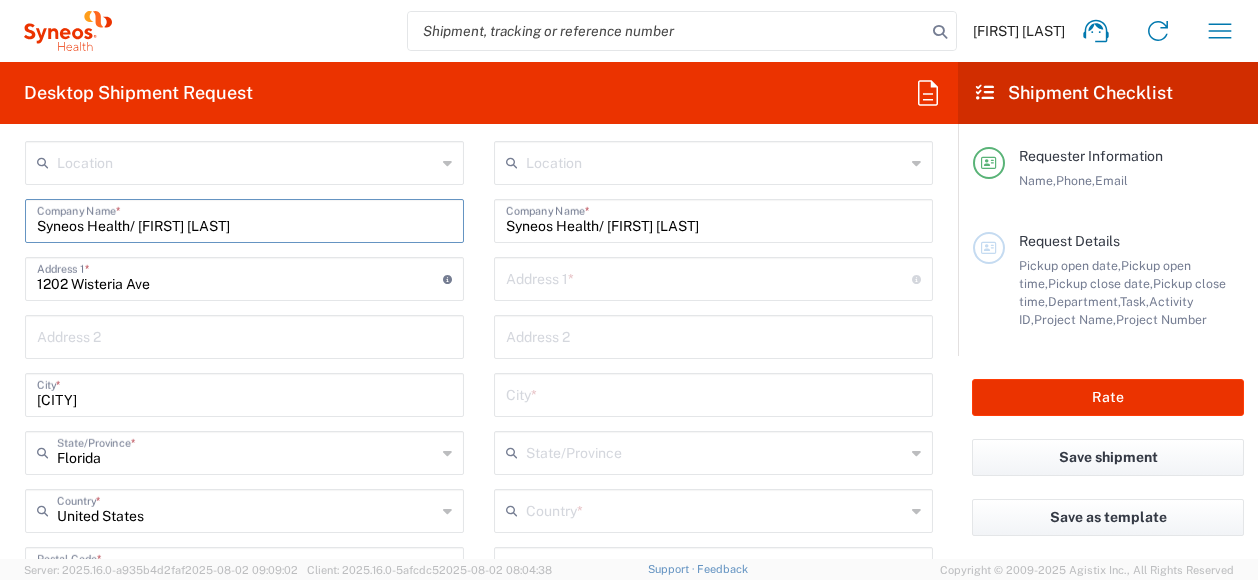 click on "Syneos Health/ [FIRST] [LAST]" at bounding box center (244, 219) 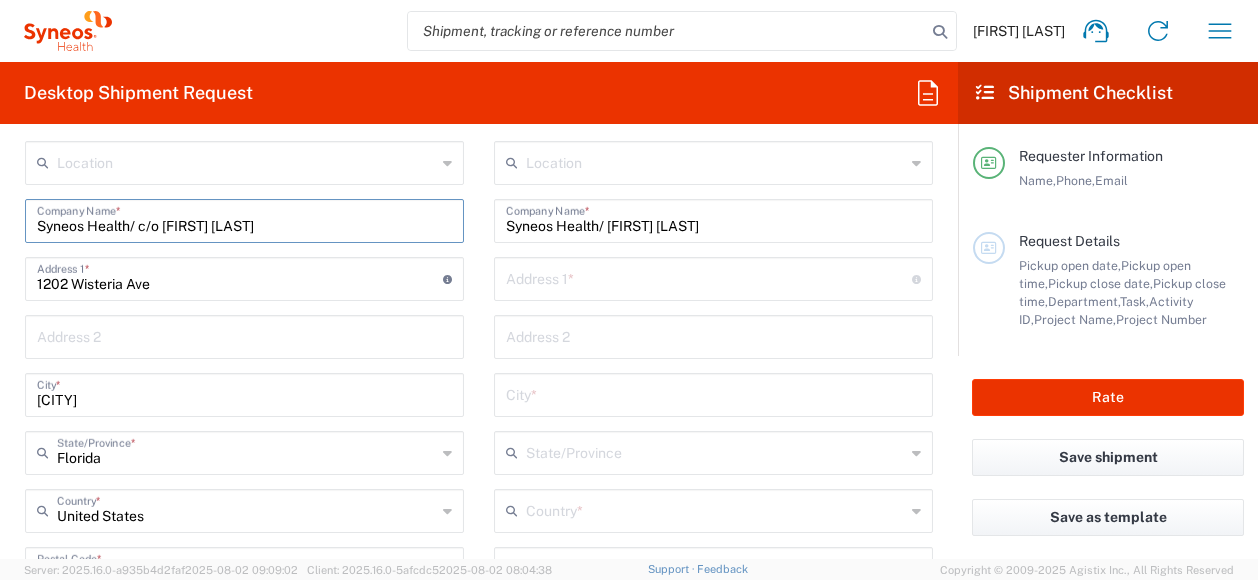 type on "Syneos Health/ c/o [FIRST] [LAST]" 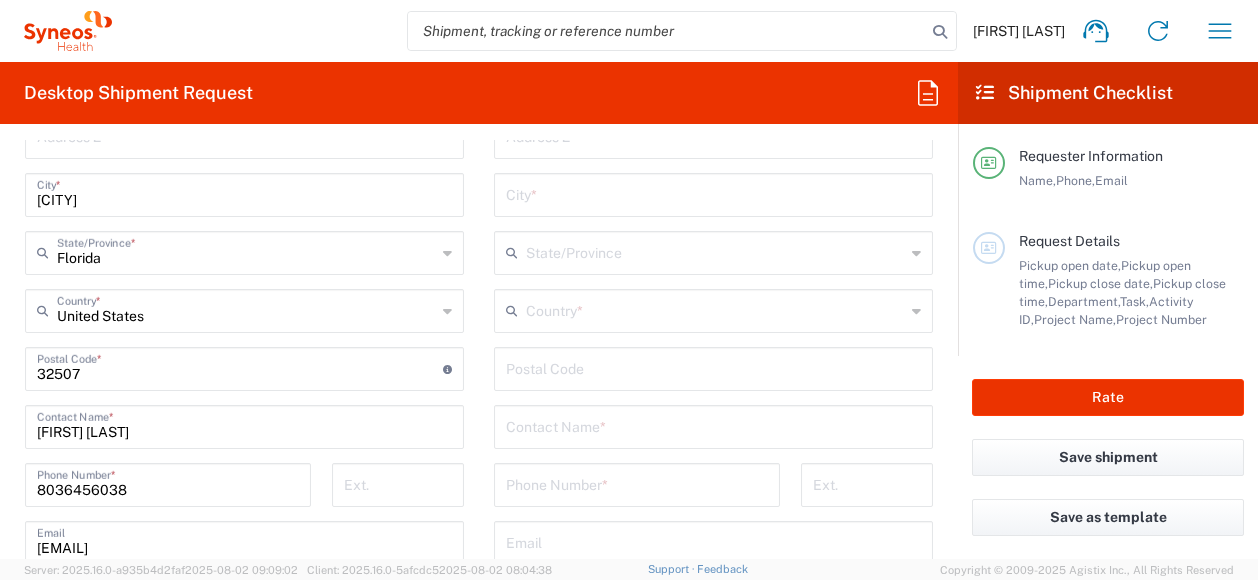 scroll, scrollTop: 1172, scrollLeft: 0, axis: vertical 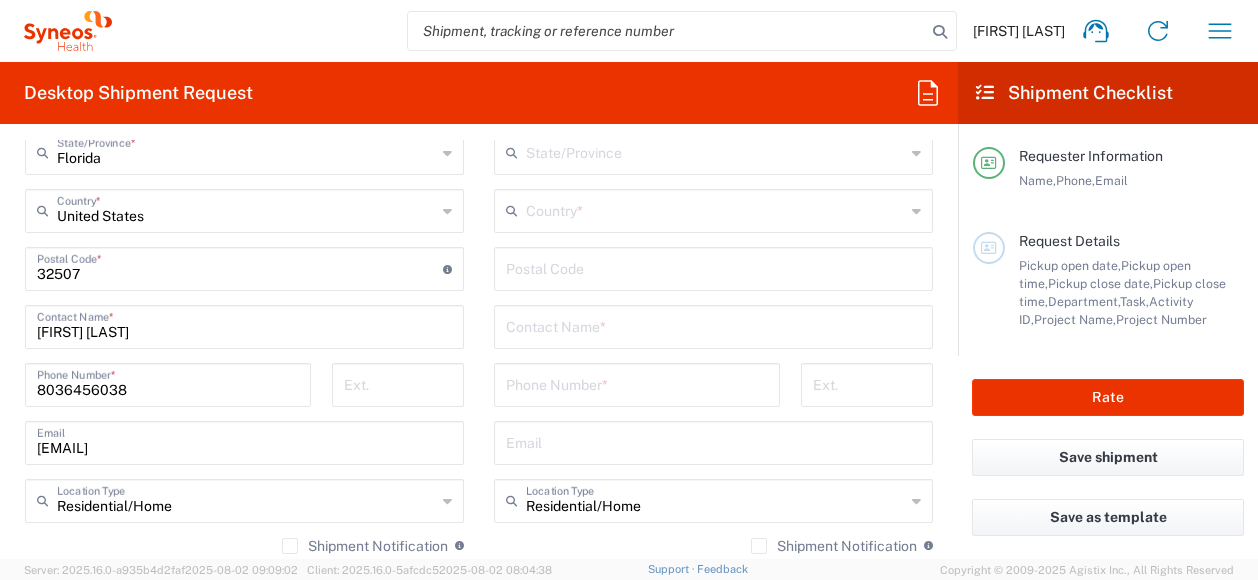 type on "Syneos Health/ c/o [FIRST] [LAST]" 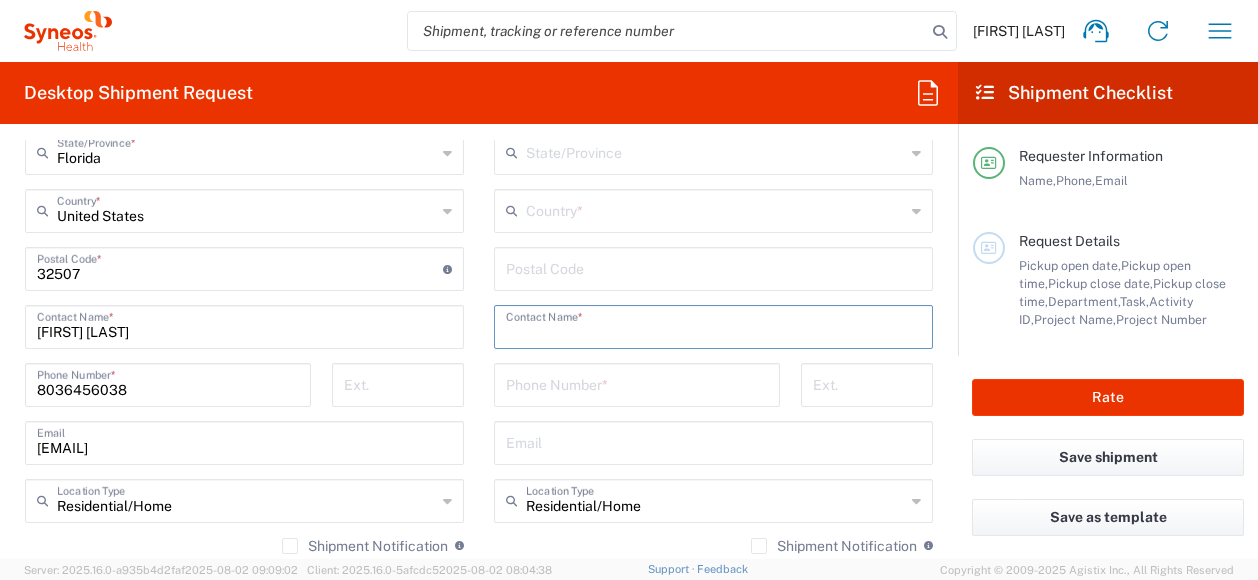 click at bounding box center (713, 325) 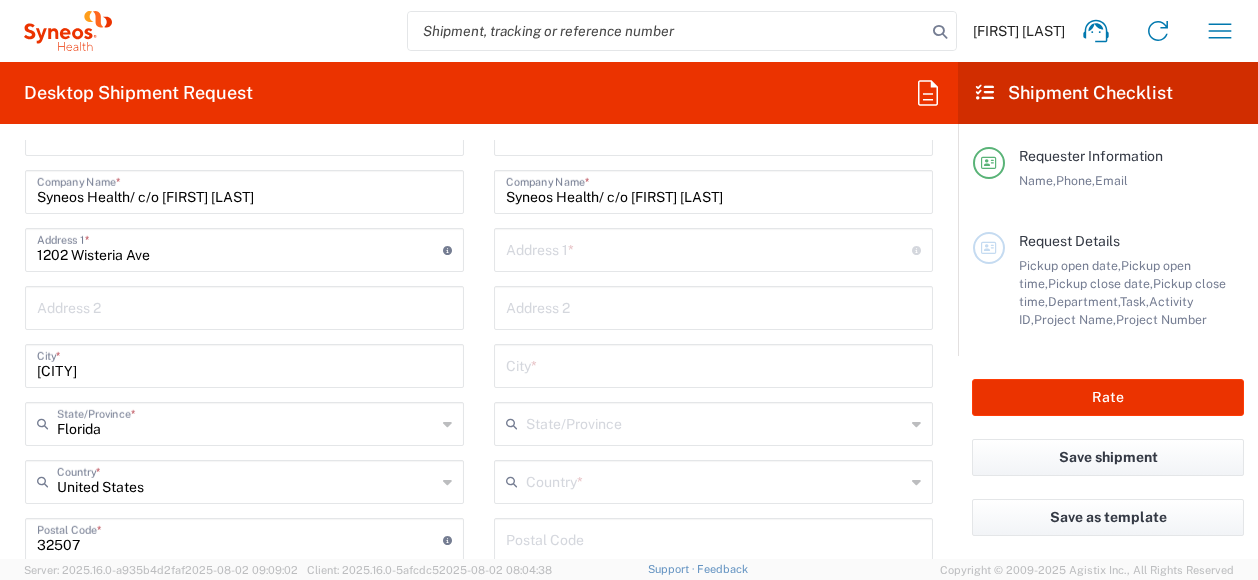 scroll, scrollTop: 872, scrollLeft: 0, axis: vertical 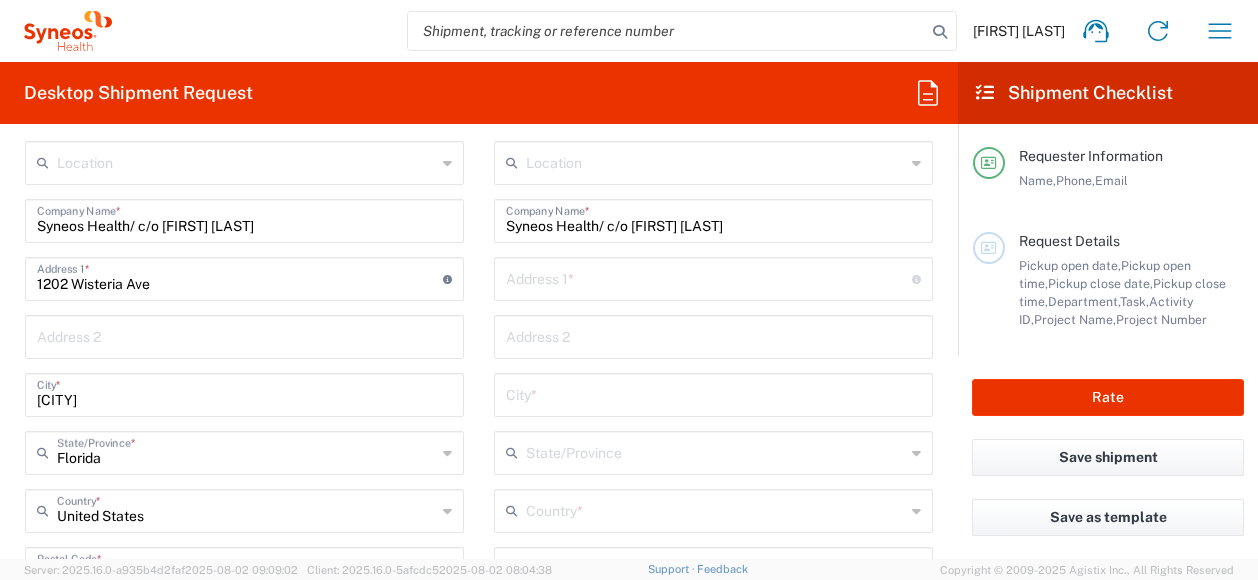 type on "[FIRST] [LAST]" 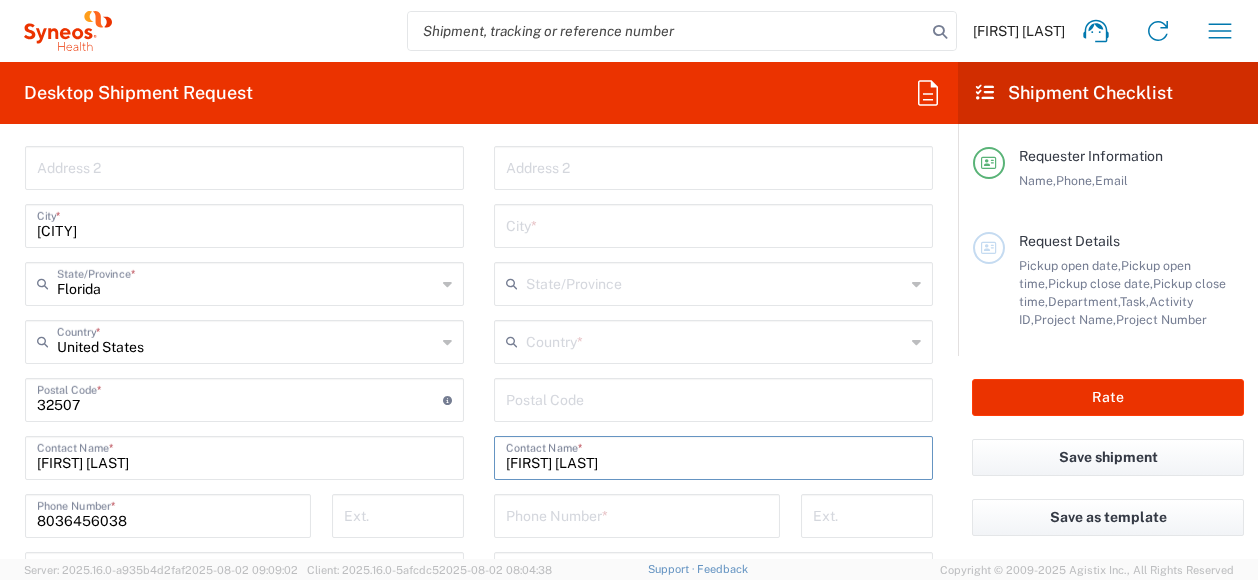 scroll, scrollTop: 1072, scrollLeft: 0, axis: vertical 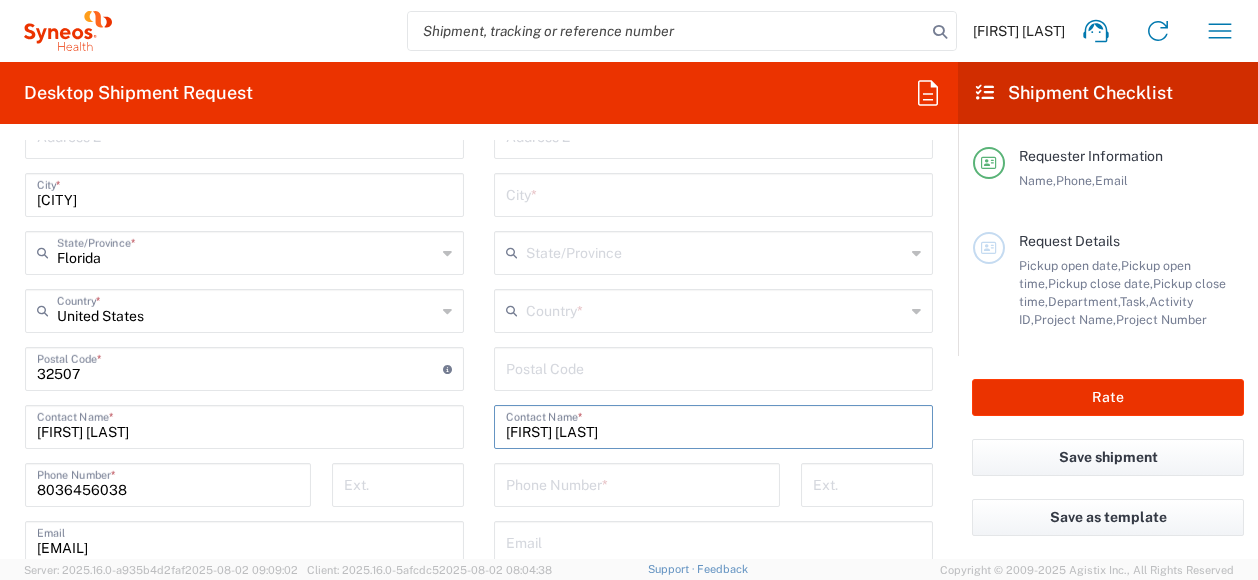 click at bounding box center (637, 483) 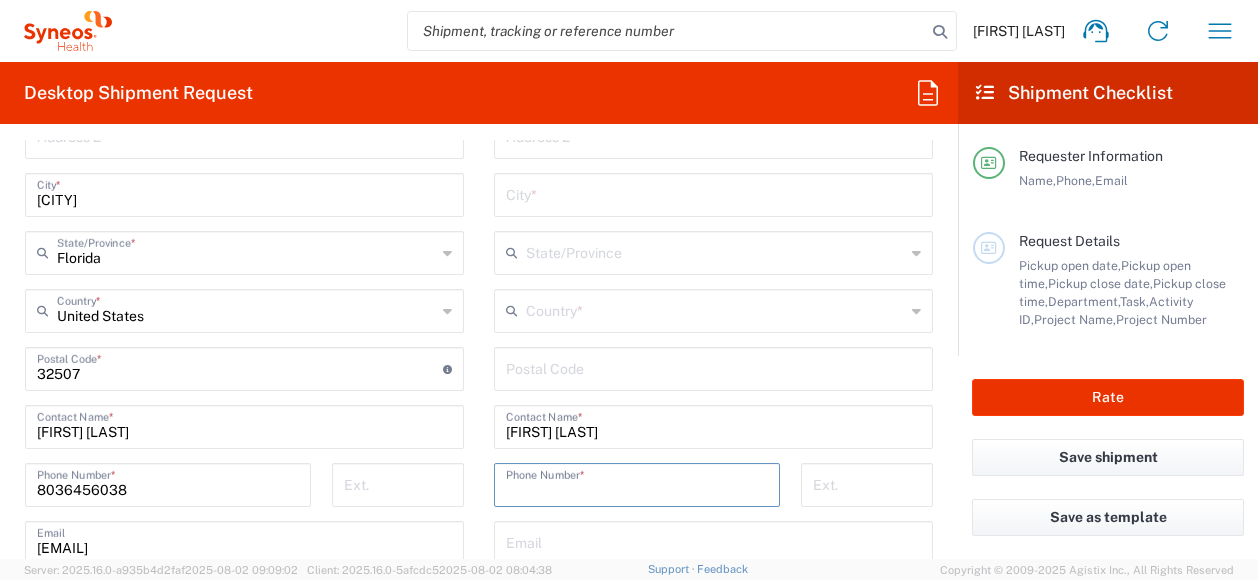 paste on "[PHONE]" 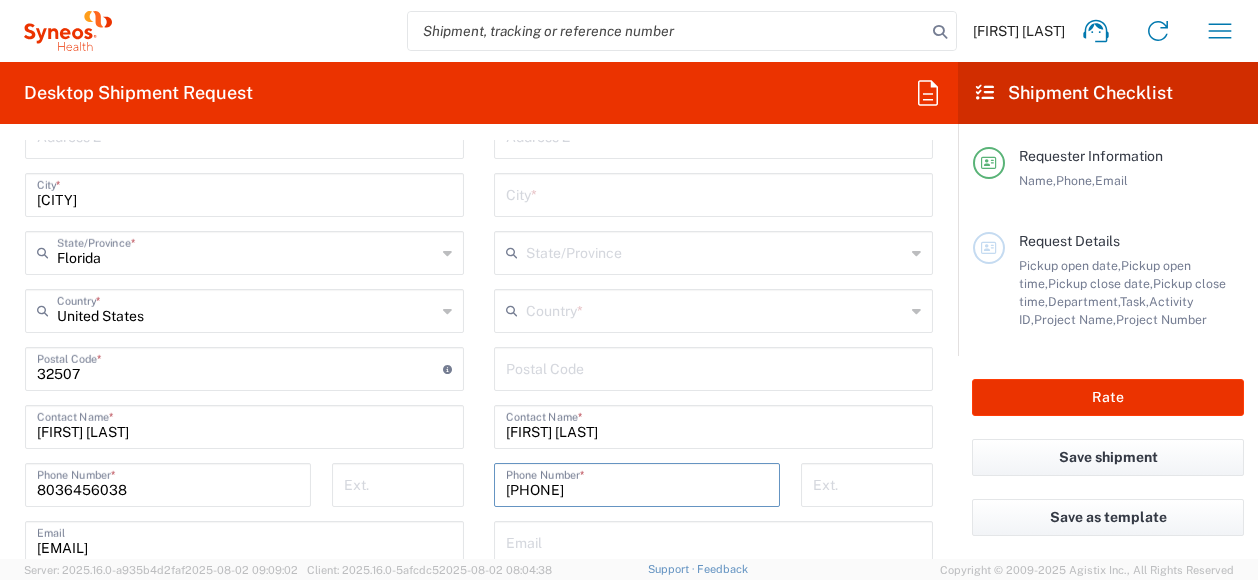 type on "[PHONE]" 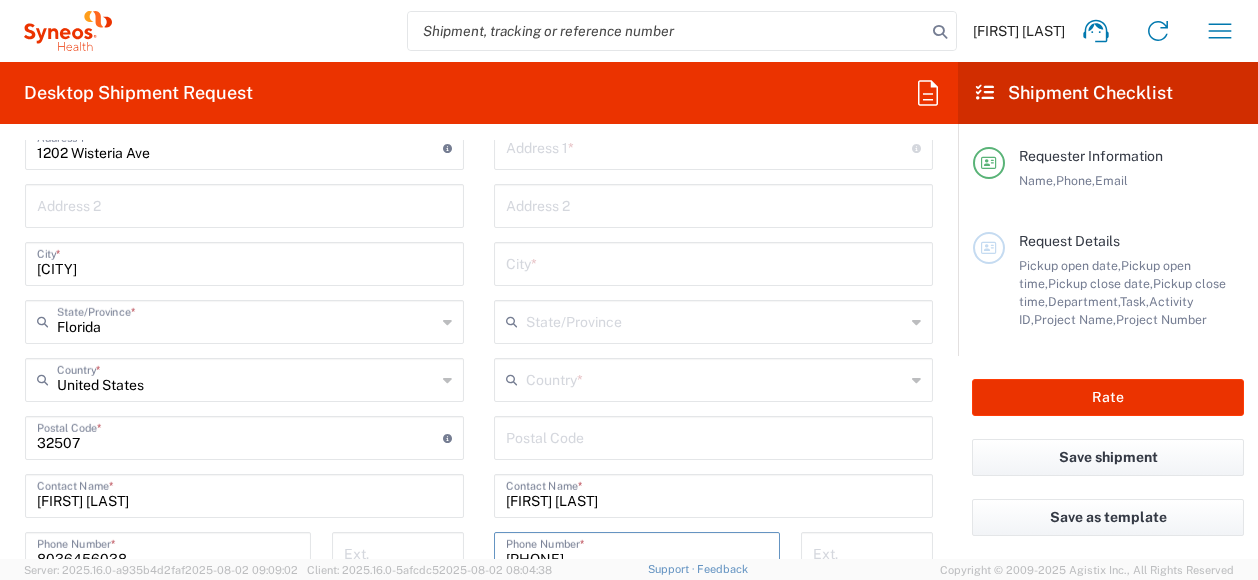 scroll, scrollTop: 972, scrollLeft: 0, axis: vertical 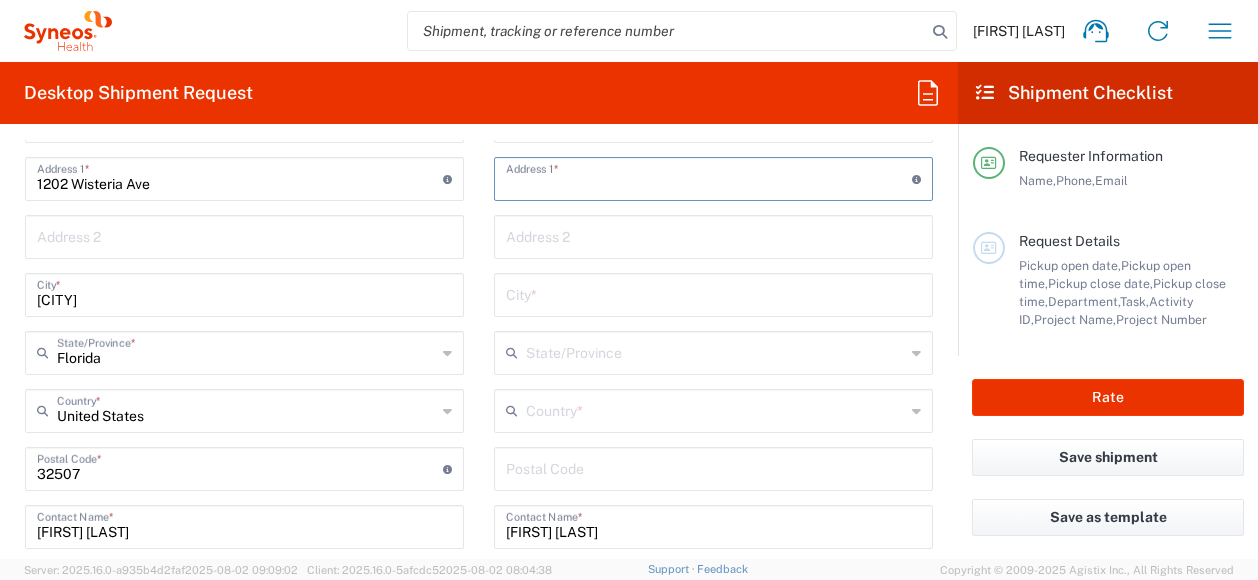 click at bounding box center [709, 177] 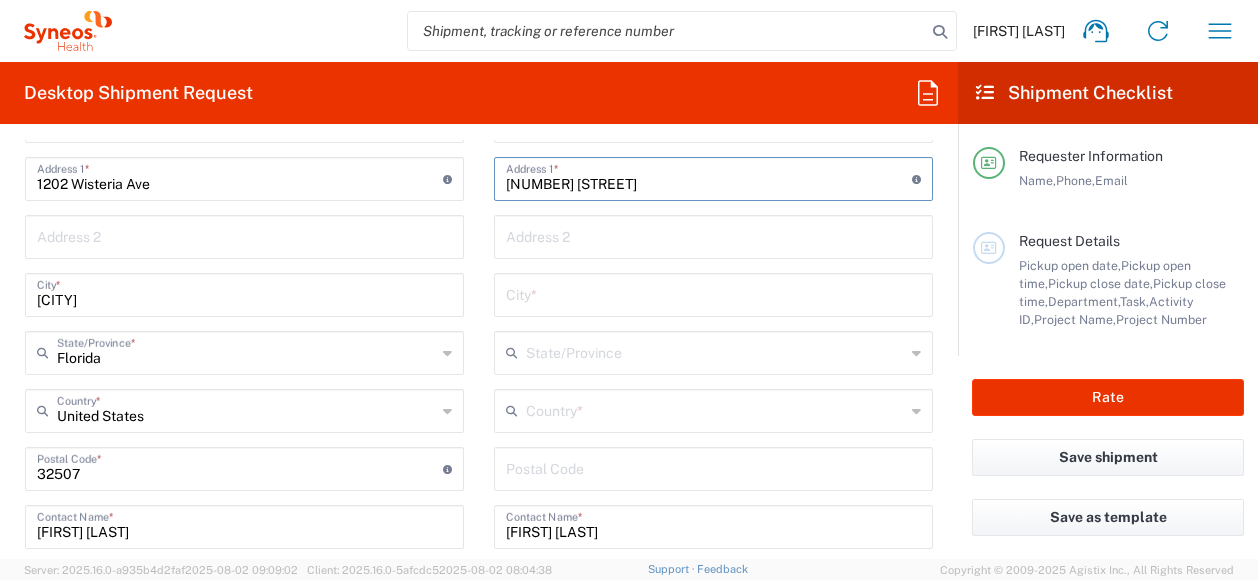 type on "[NUMBER] [STREET]" 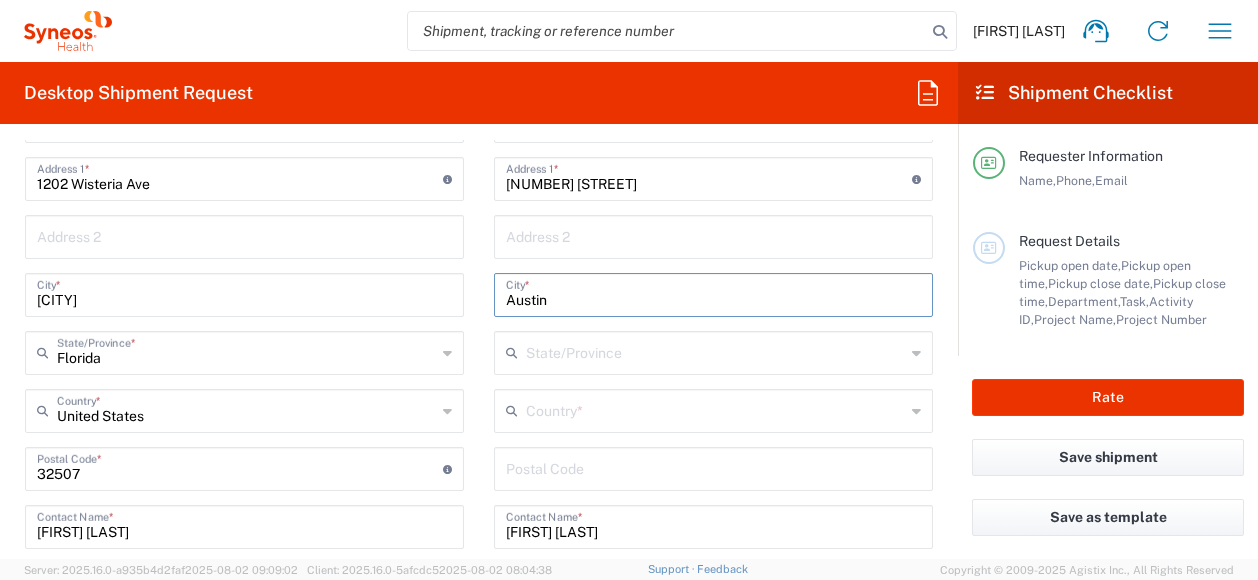 type on "Austin" 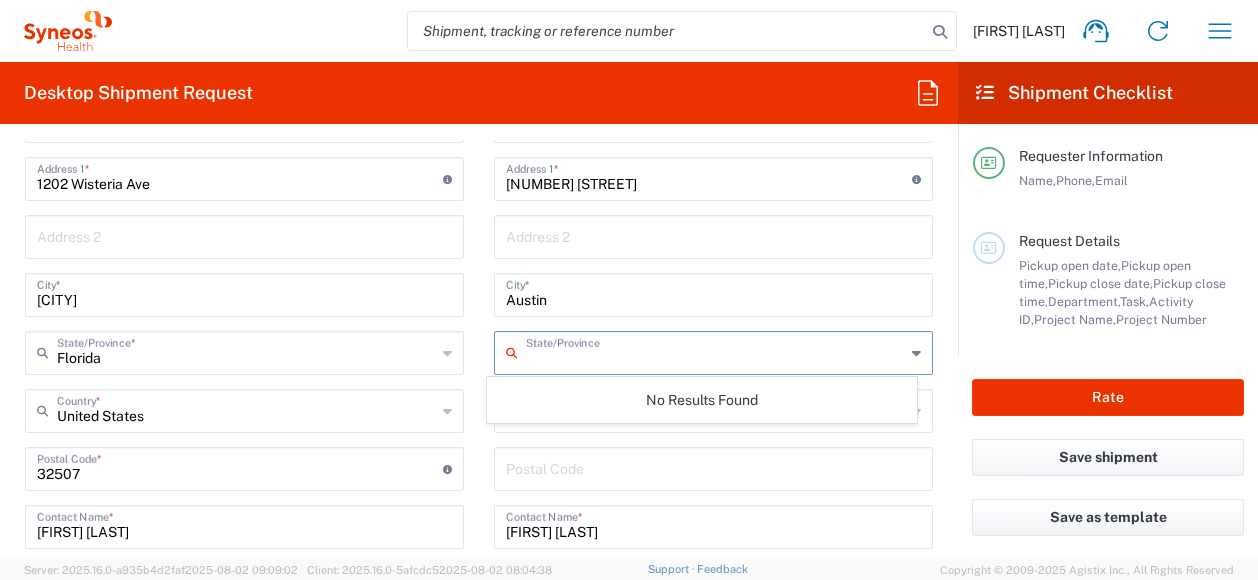 click at bounding box center (715, 351) 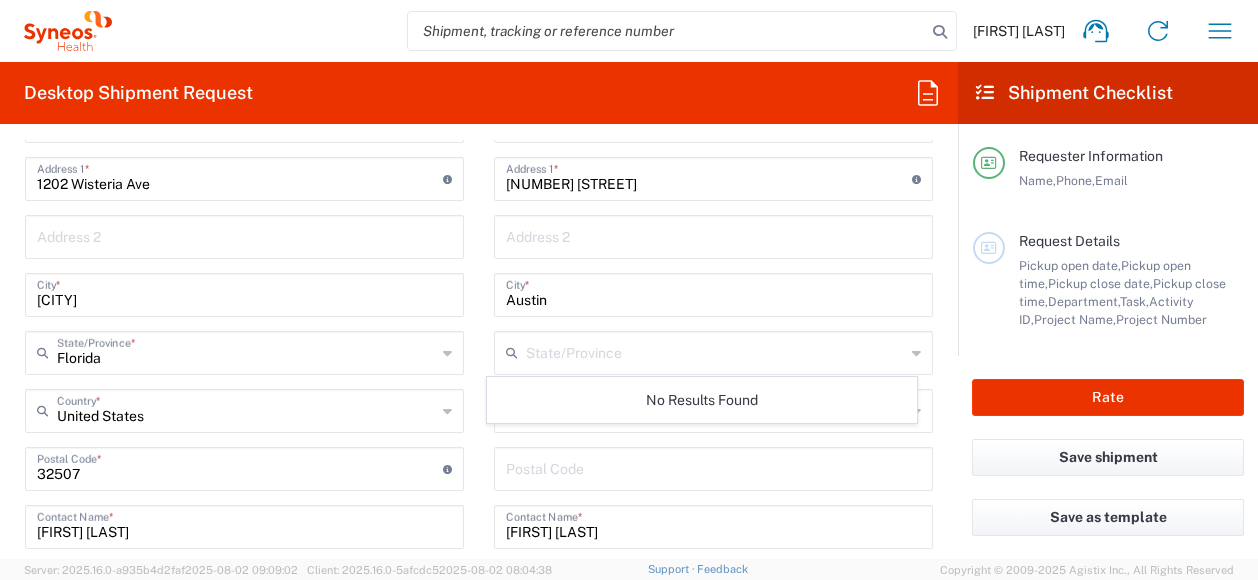 click 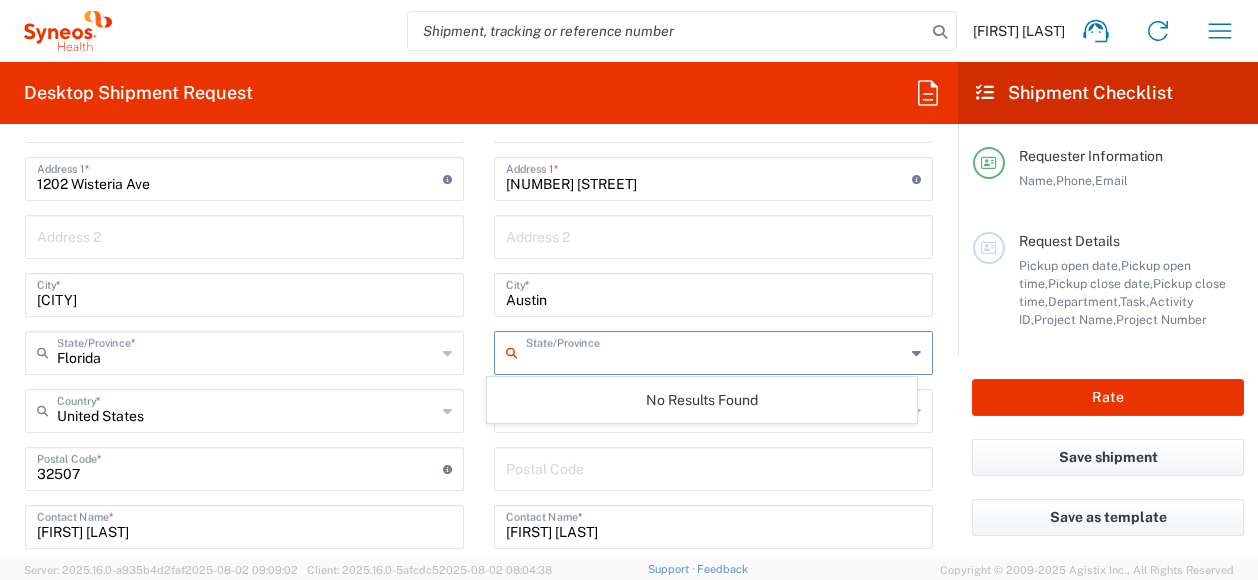 type on "t" 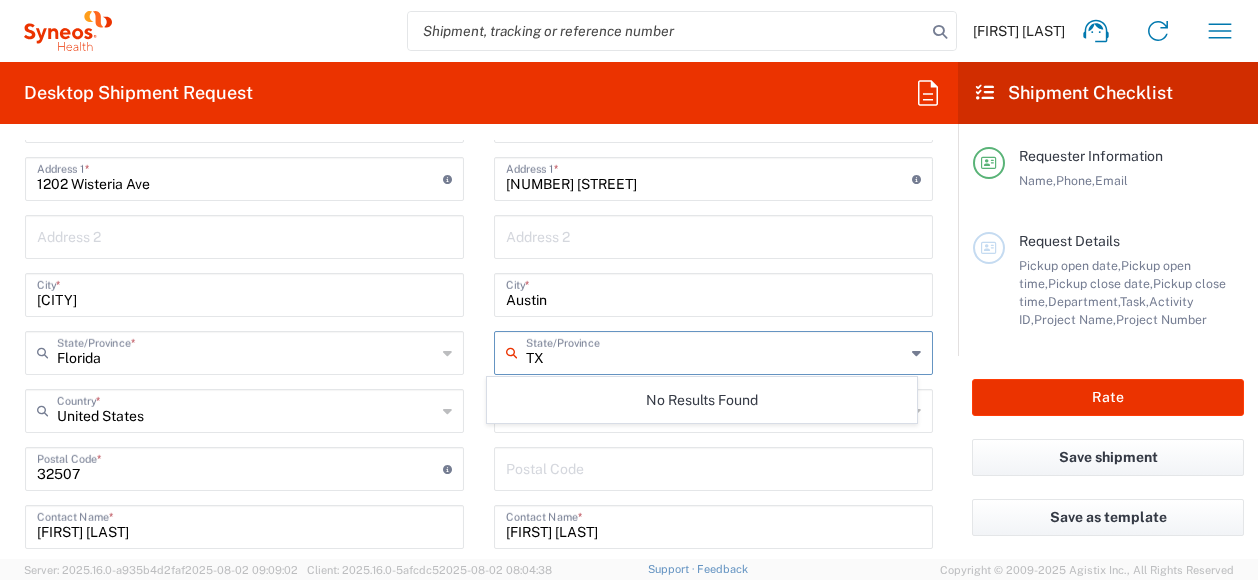 type on "TX" 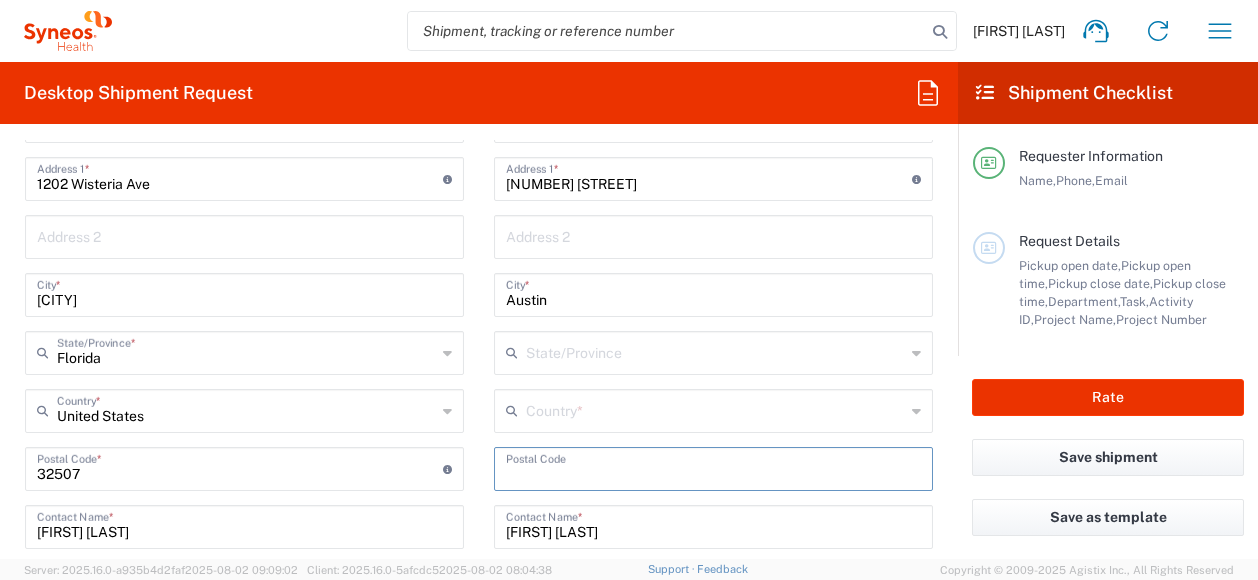 paste on "[POSTAL_CODE]" 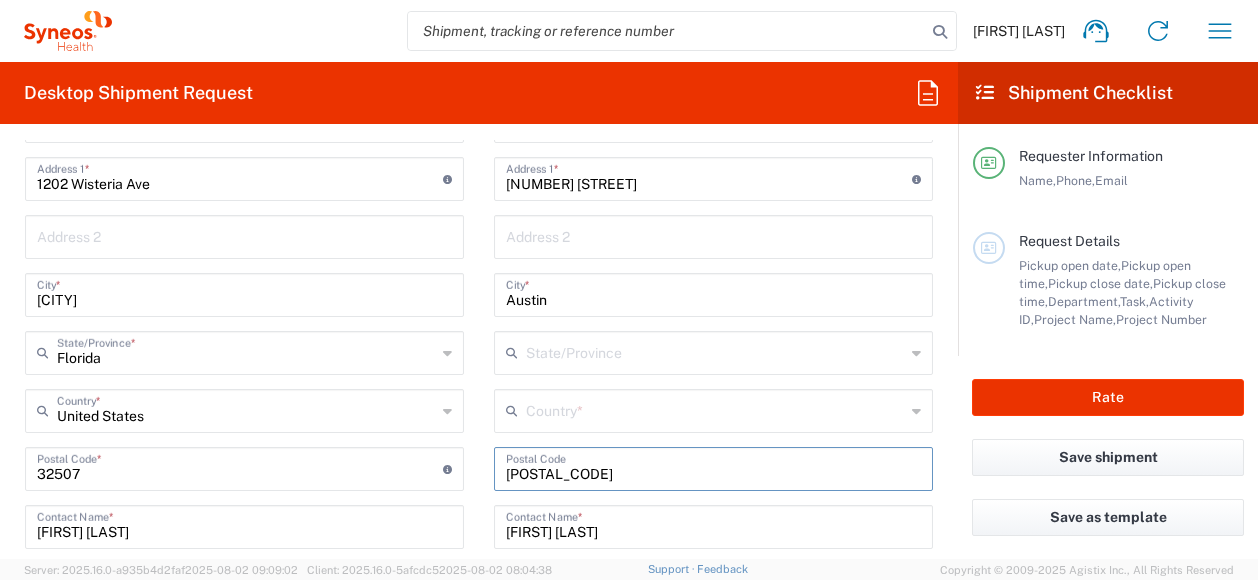 type on "[POSTAL_CODE]" 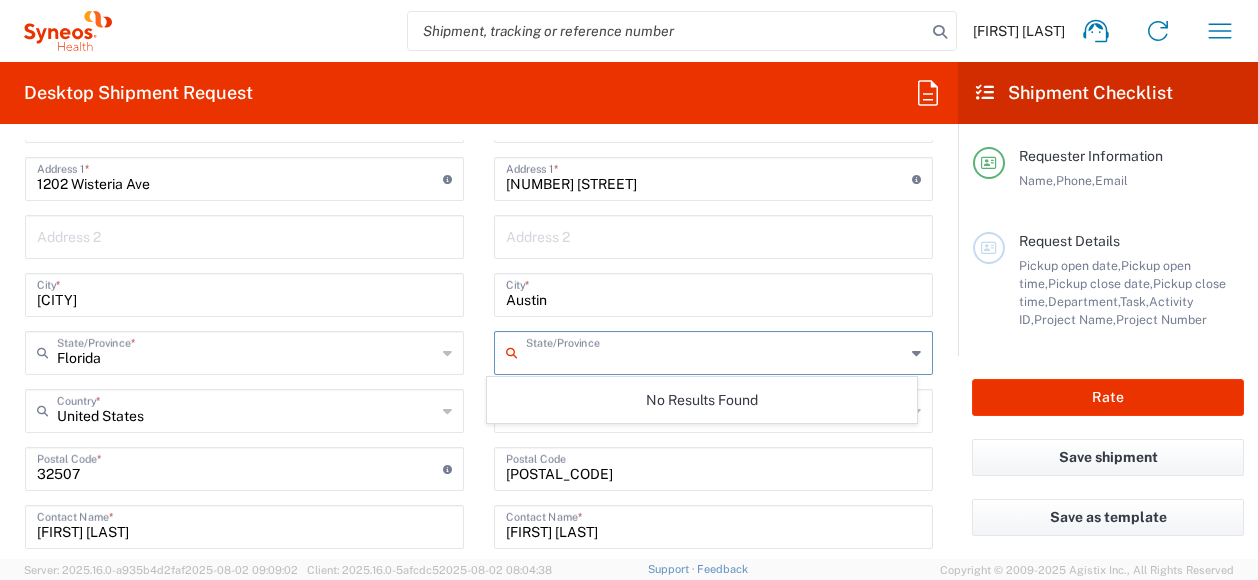 click at bounding box center [715, 351] 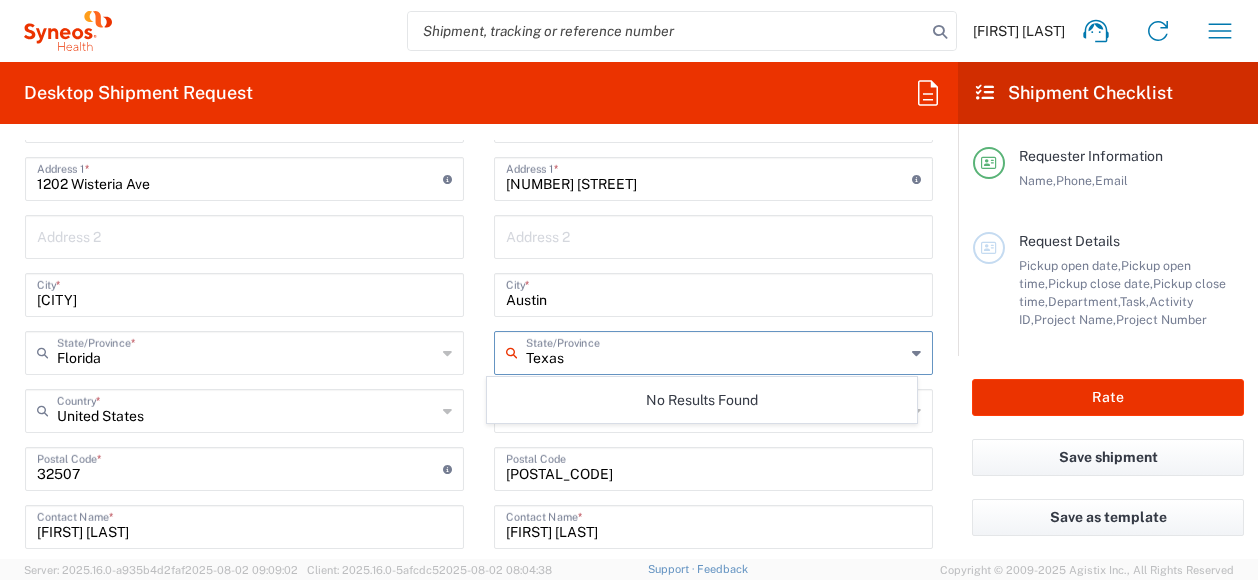 type on "Texas" 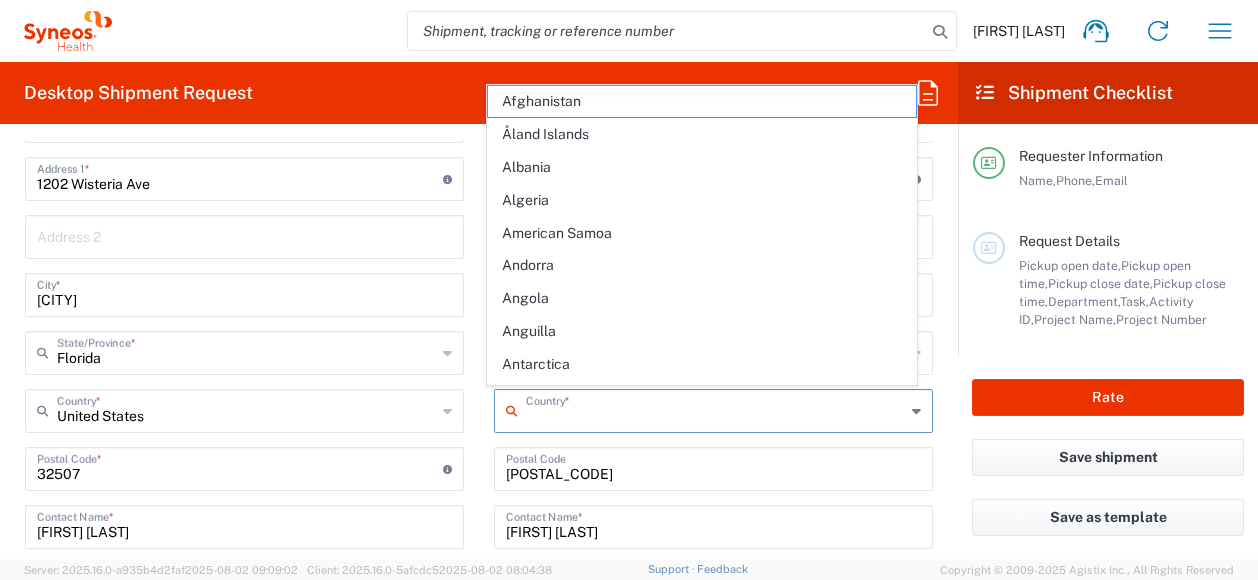 click at bounding box center (715, 409) 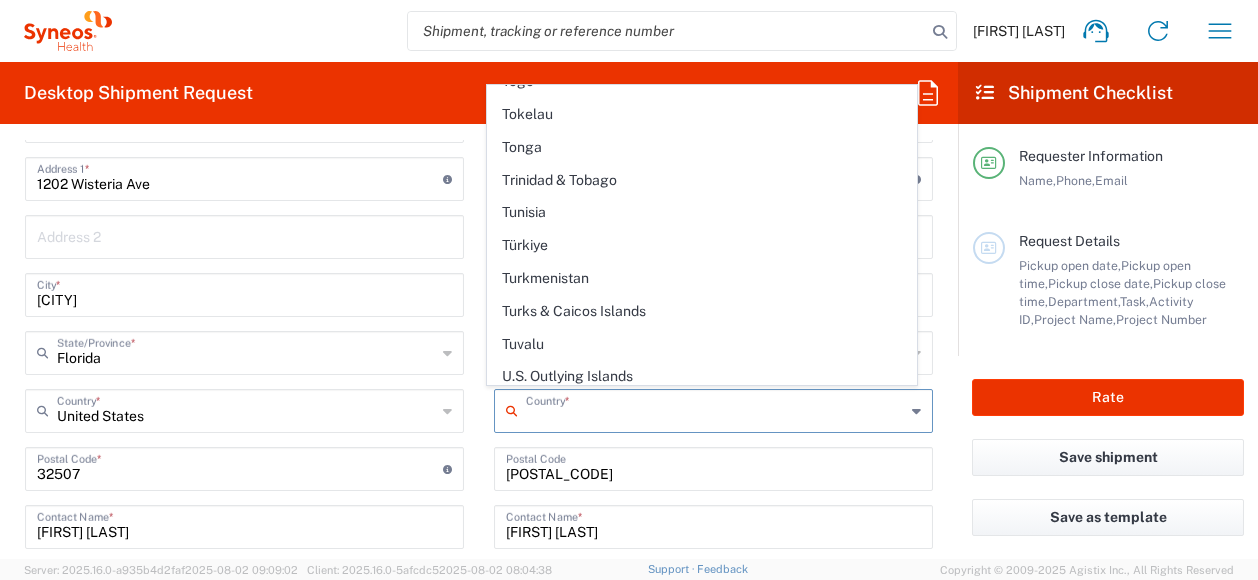 scroll, scrollTop: 7401, scrollLeft: 0, axis: vertical 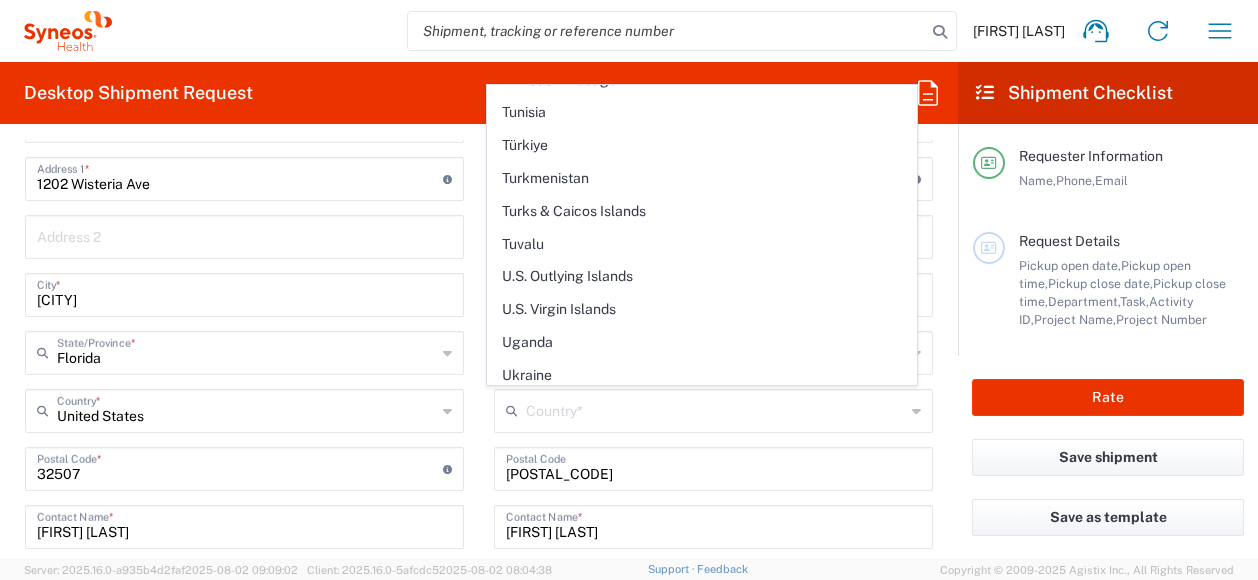 click on "United States" 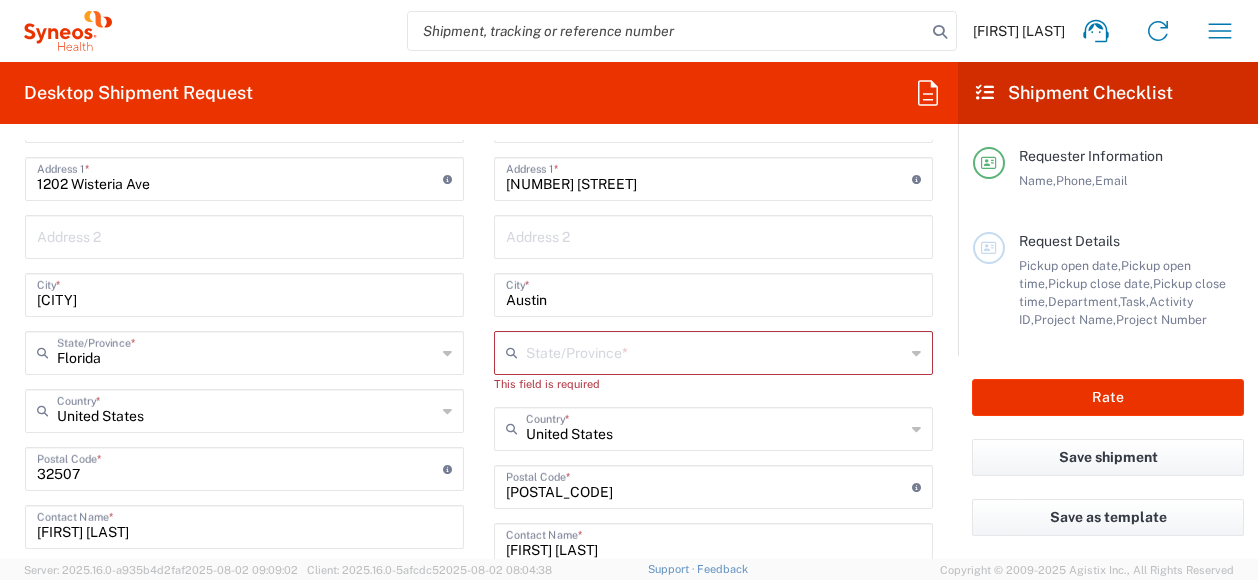 click at bounding box center [715, 351] 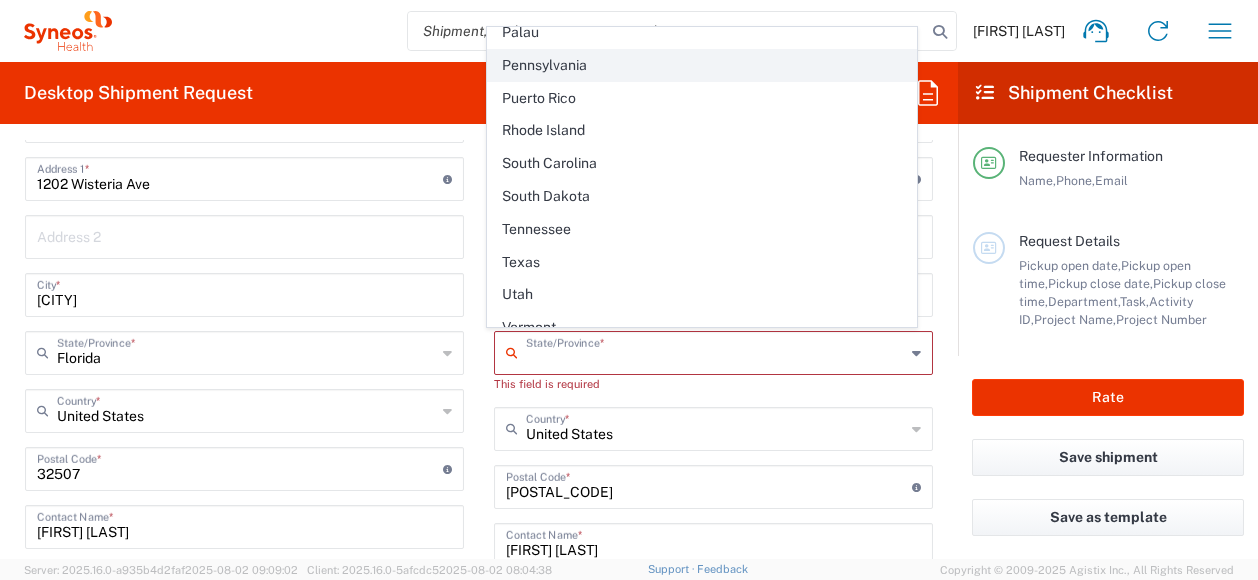 scroll, scrollTop: 1400, scrollLeft: 0, axis: vertical 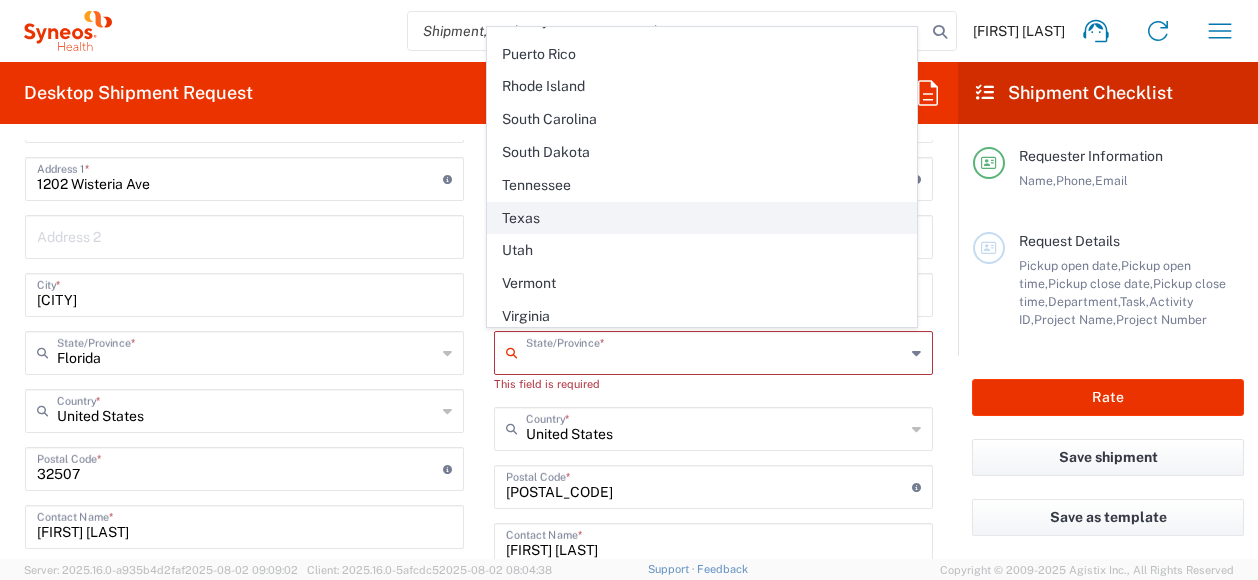 click on "Texas" 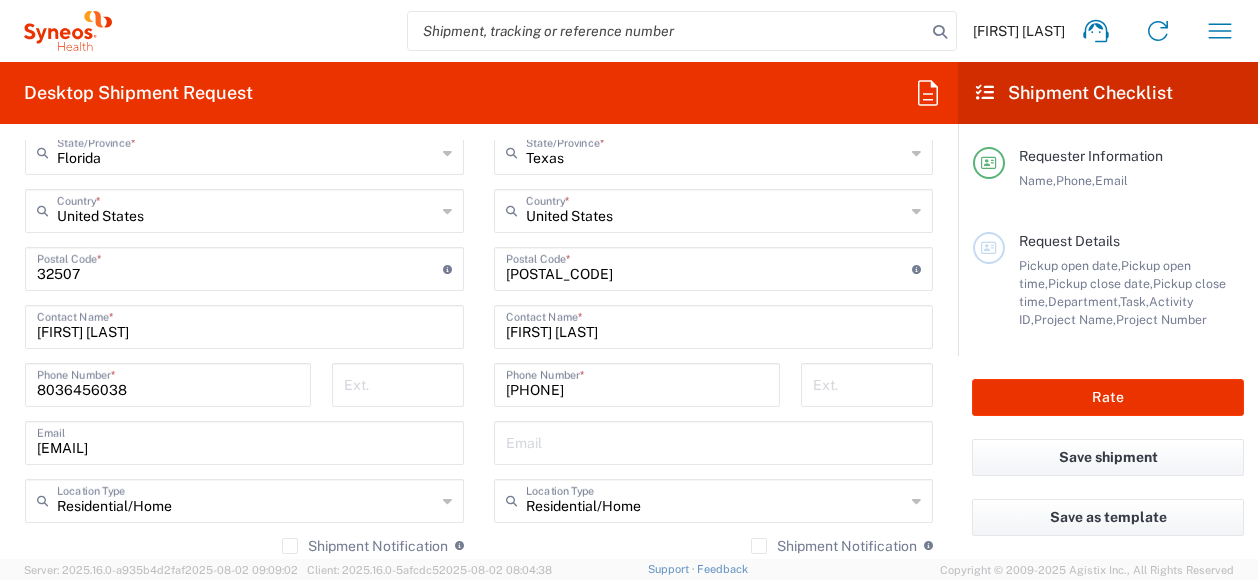 scroll, scrollTop: 1272, scrollLeft: 0, axis: vertical 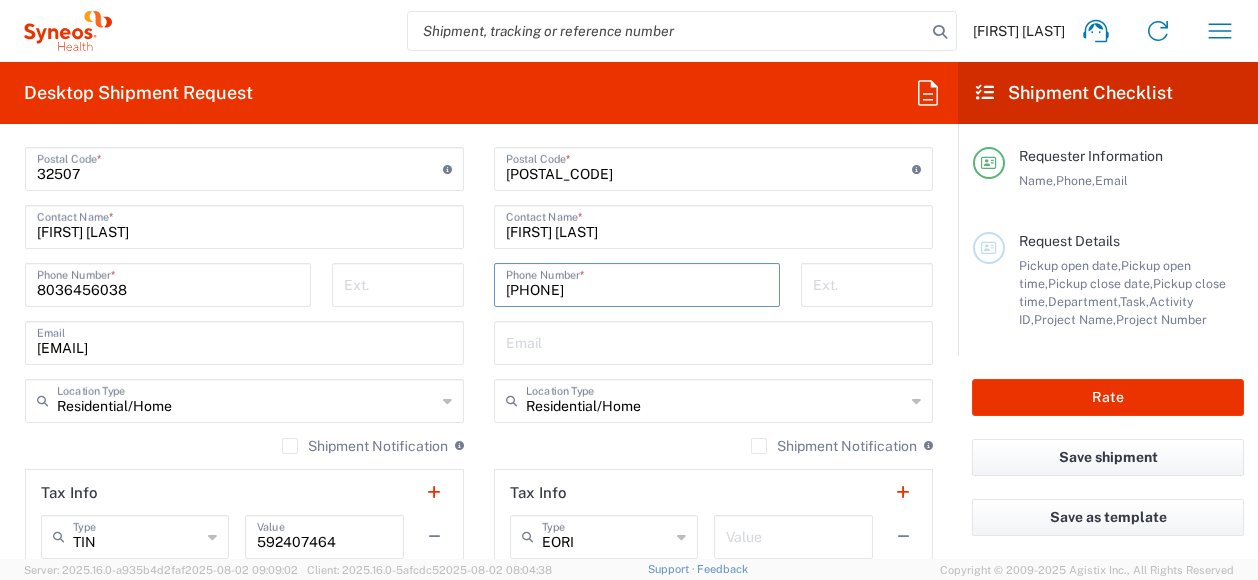 click on "[PHONE]" at bounding box center (637, 283) 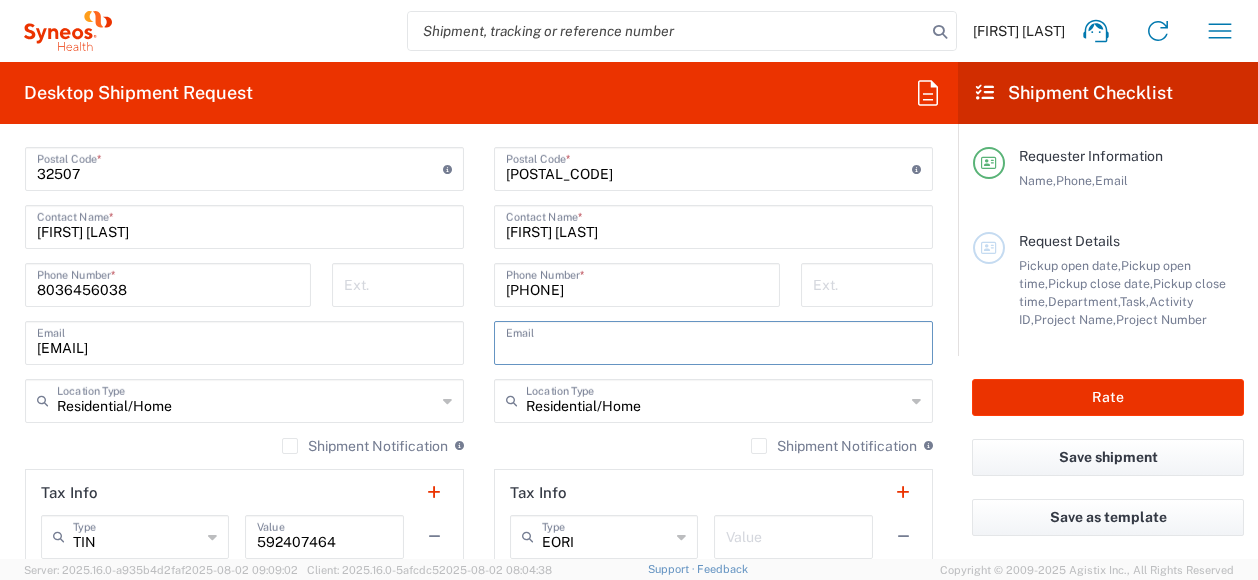paste on "[EMAIL]" 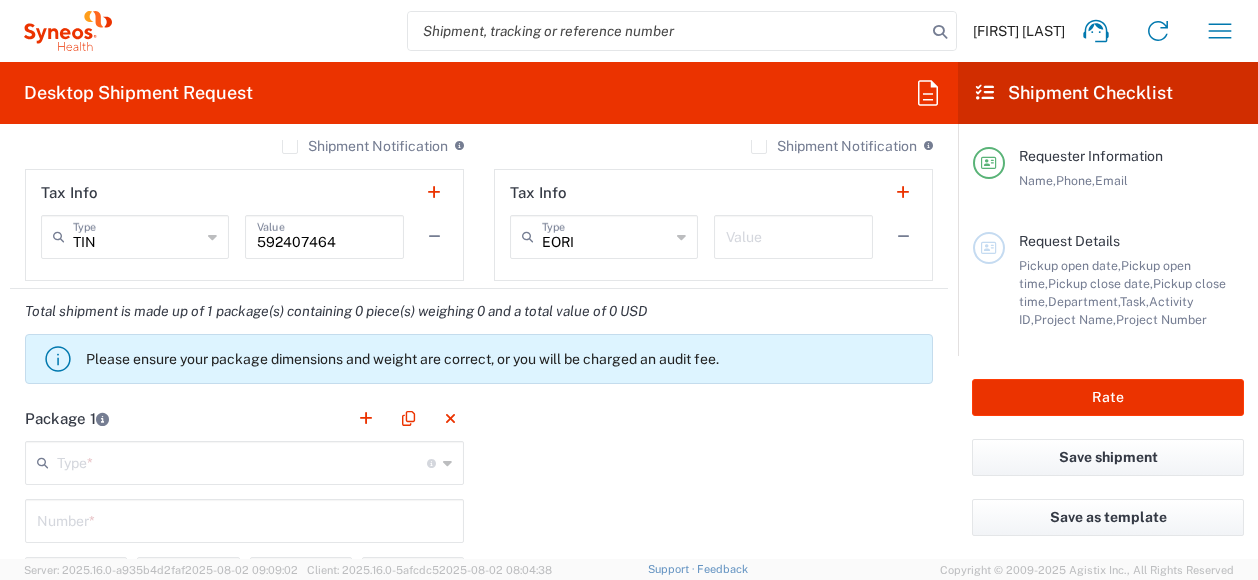 scroll, scrollTop: 1672, scrollLeft: 0, axis: vertical 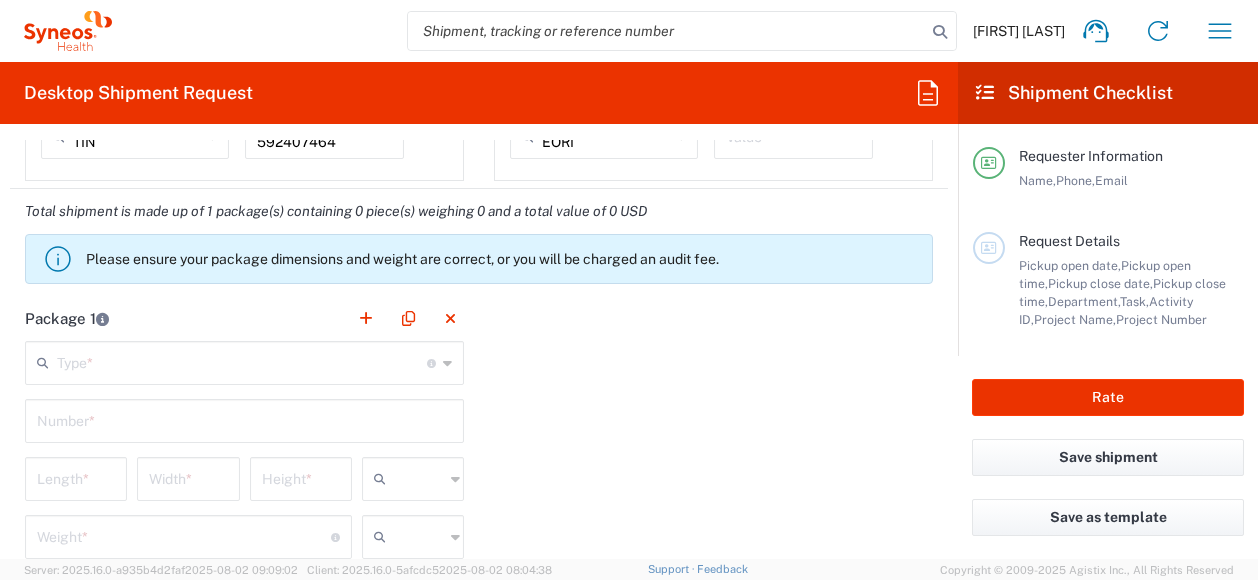 type on "[EMAIL]" 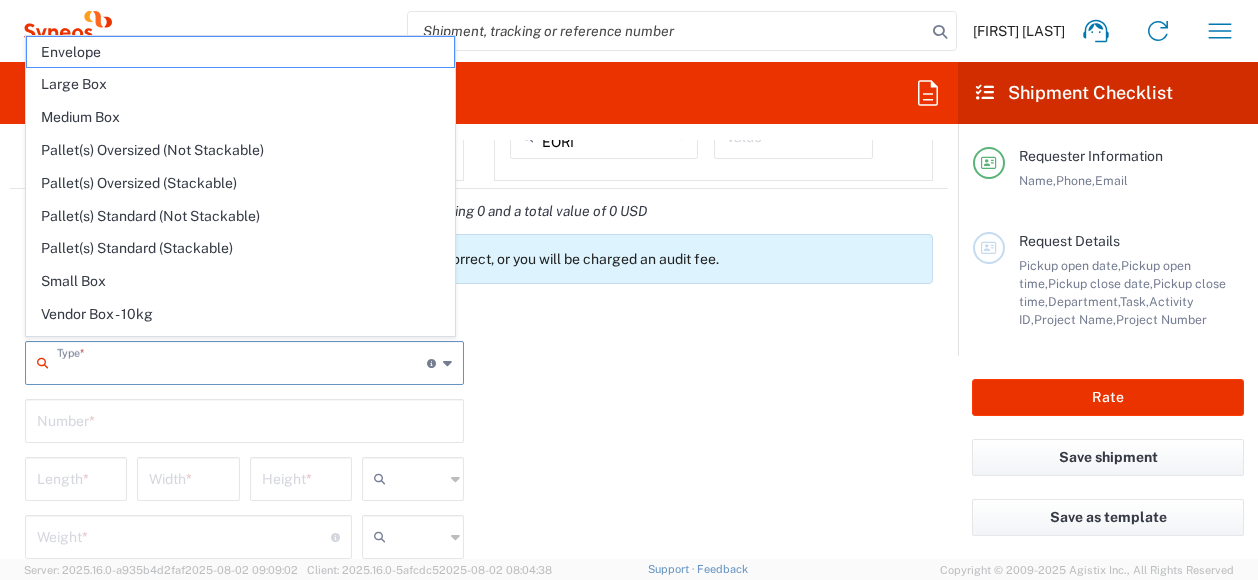 click on "Package 1   Type  * Material used to package goods Envelope Large Box Medium Box Pallet(s) Oversized (Not Stackable) Pallet(s) Oversized (Stackable) Pallet(s) Standard (Not Stackable) Pallet(s) Standard (Stackable) Small Box Vendor Box - 10kg Vendor Box - 25kg Your Packaging  Number  *  Length  *  Width  *  Height  * cm ft in  Weight  * Total weight of package(s) in pounds or kilograms kgs lbs Add Additional Information  Package material   Package temperature   Temperature device  Add Content *" 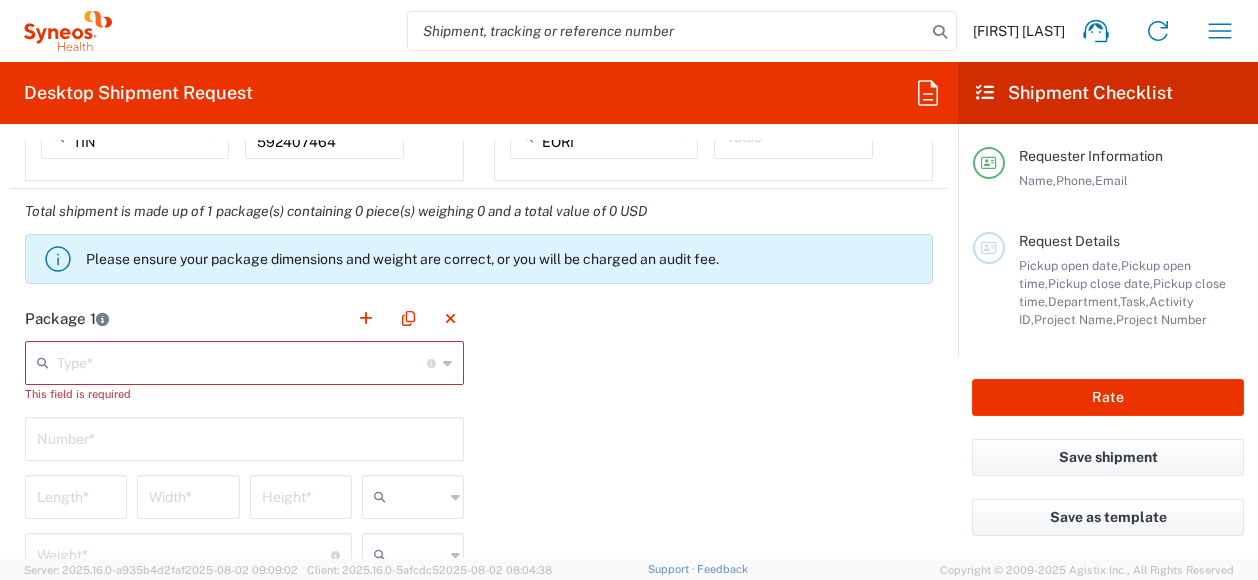 click 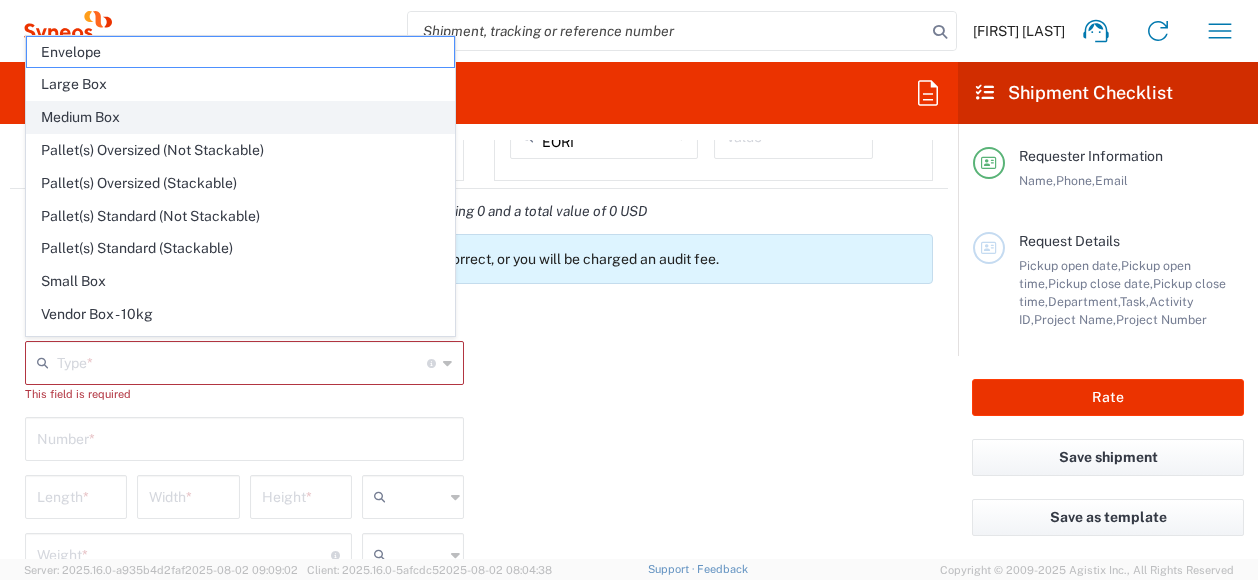 click on "Medium Box" 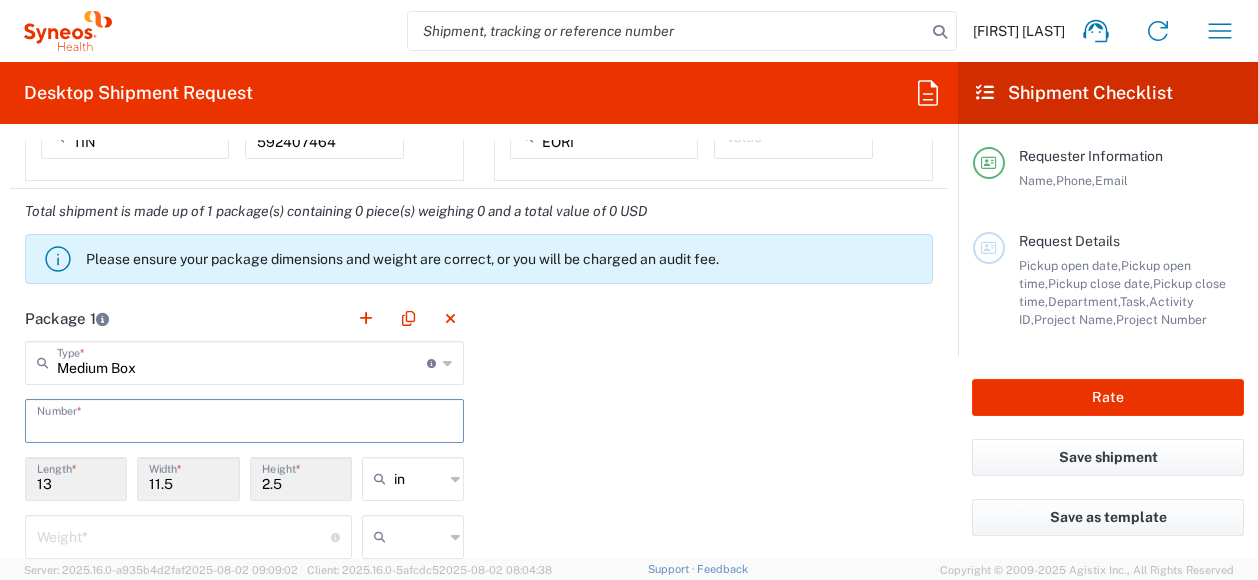 click at bounding box center (244, 419) 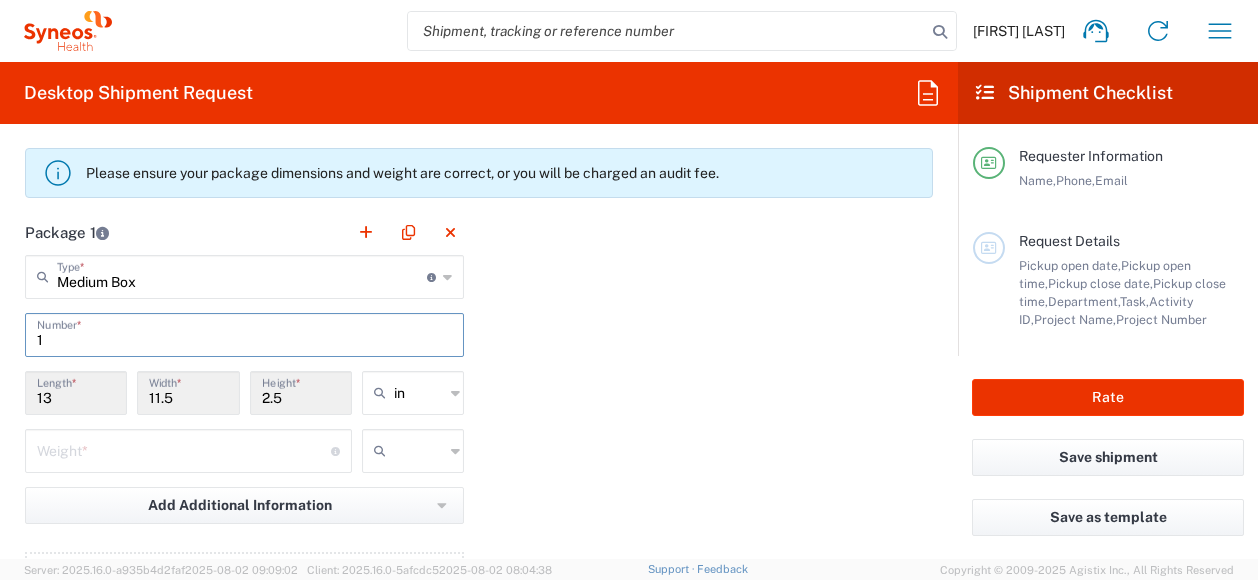 scroll, scrollTop: 1760, scrollLeft: 0, axis: vertical 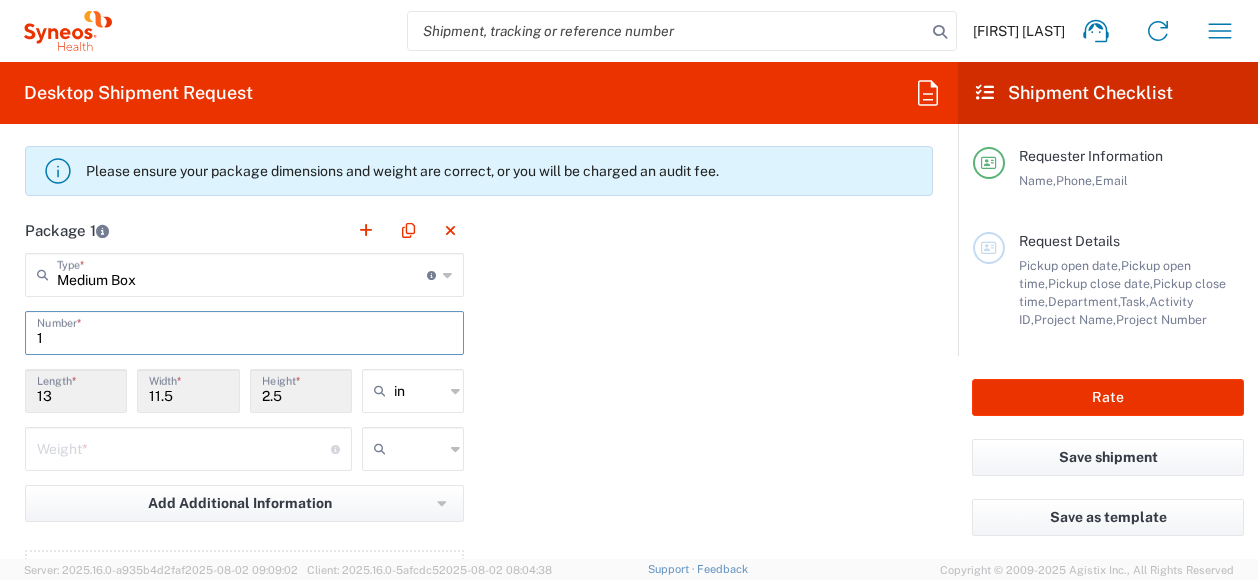 type on "1" 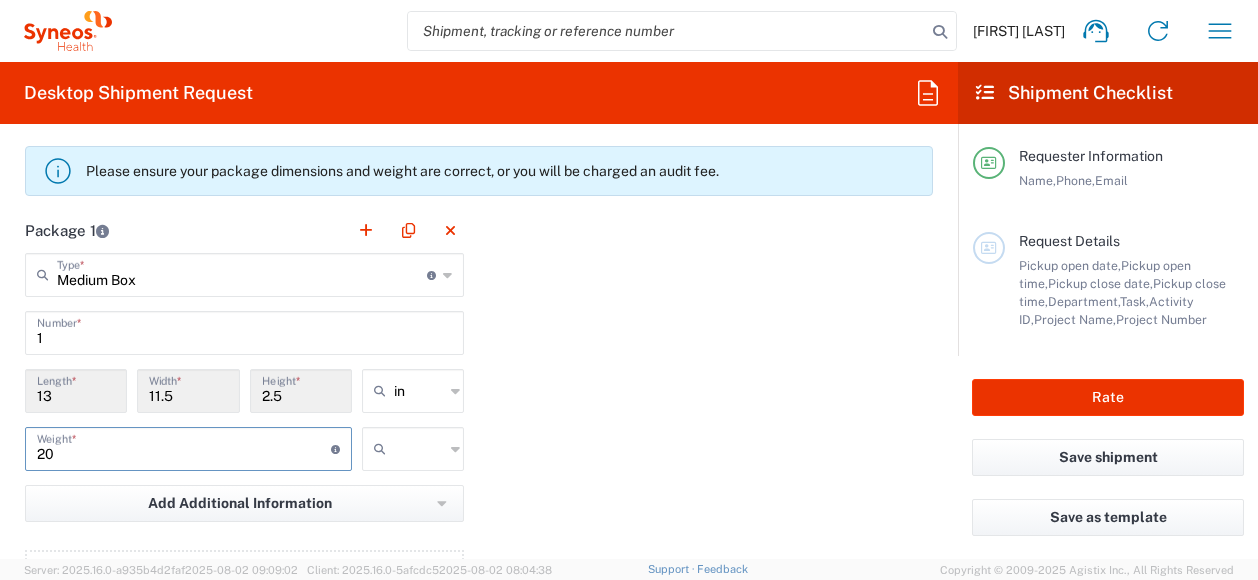 type on "20" 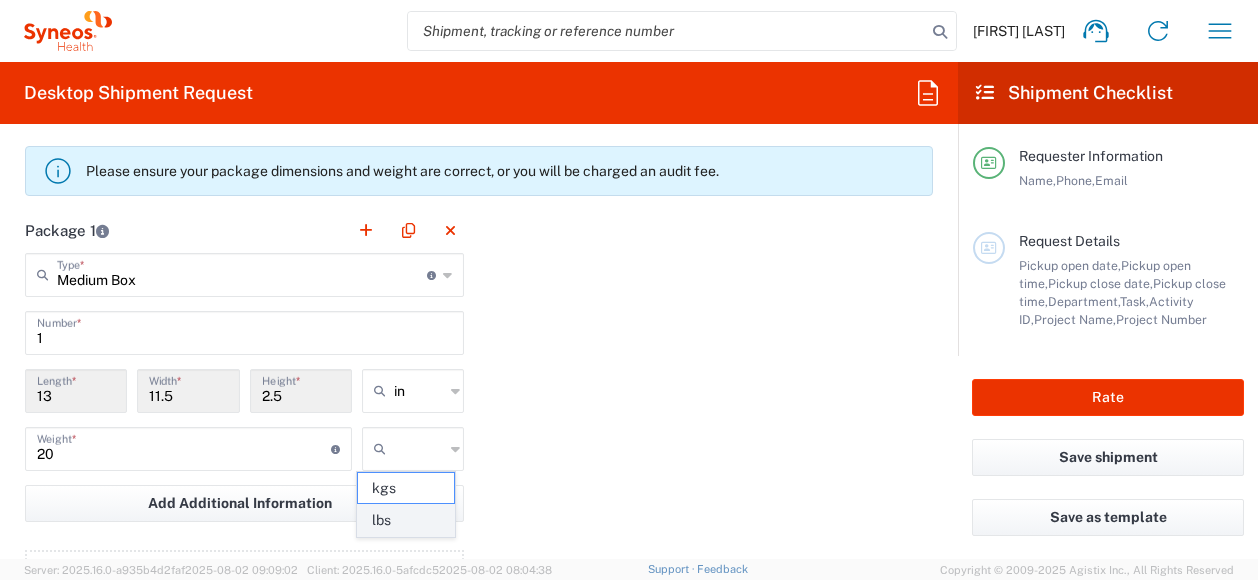 click on "lbs" 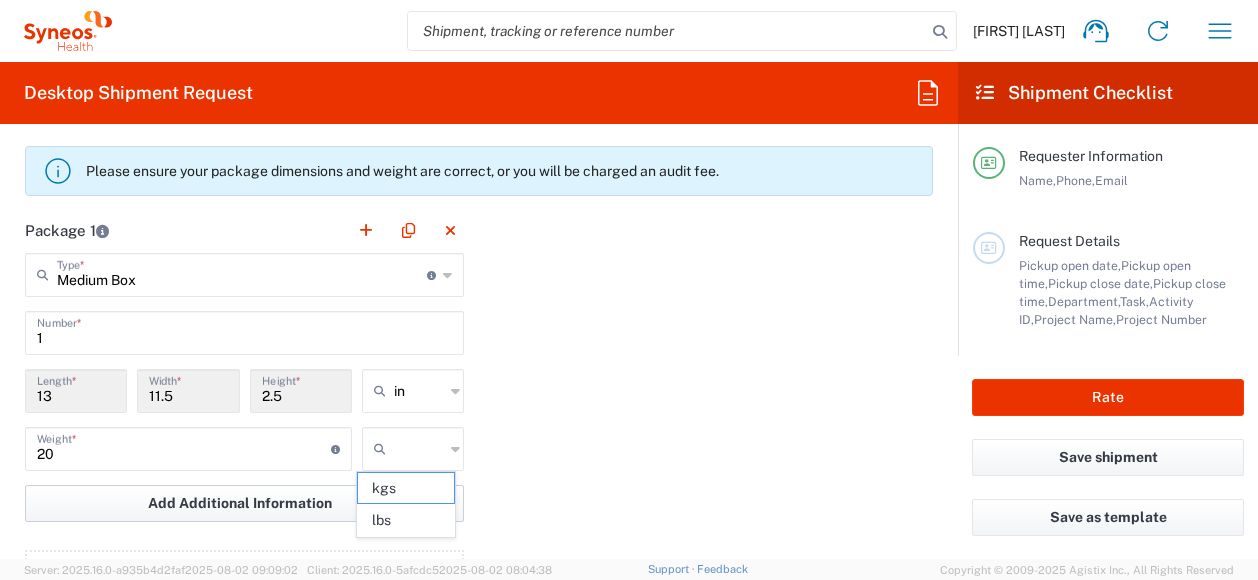 type on "lbs" 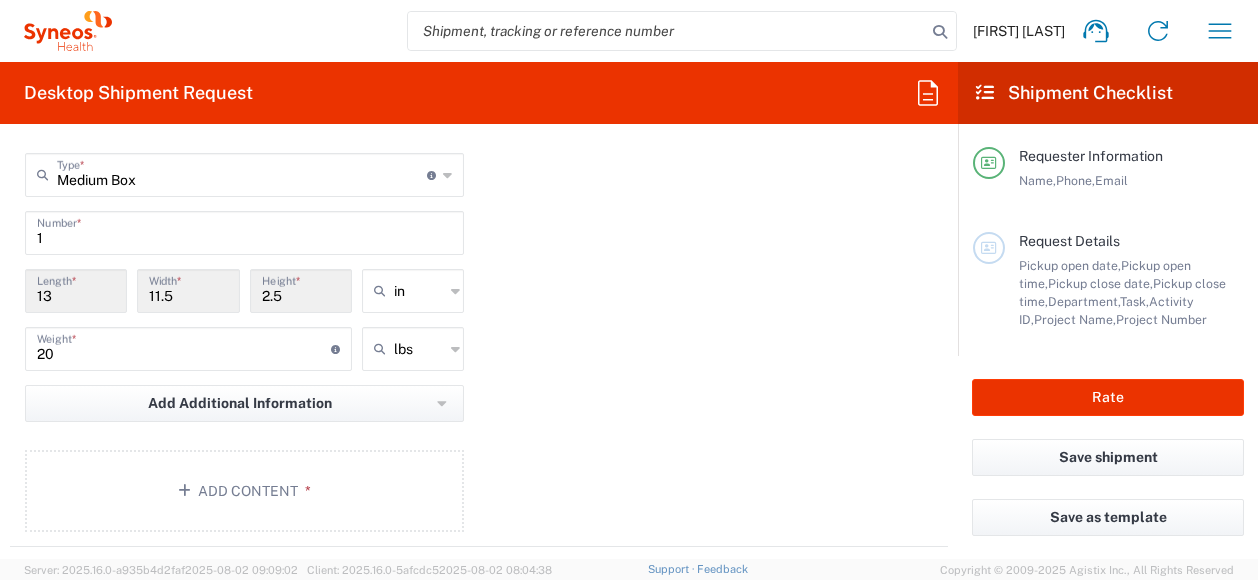 scroll, scrollTop: 1960, scrollLeft: 0, axis: vertical 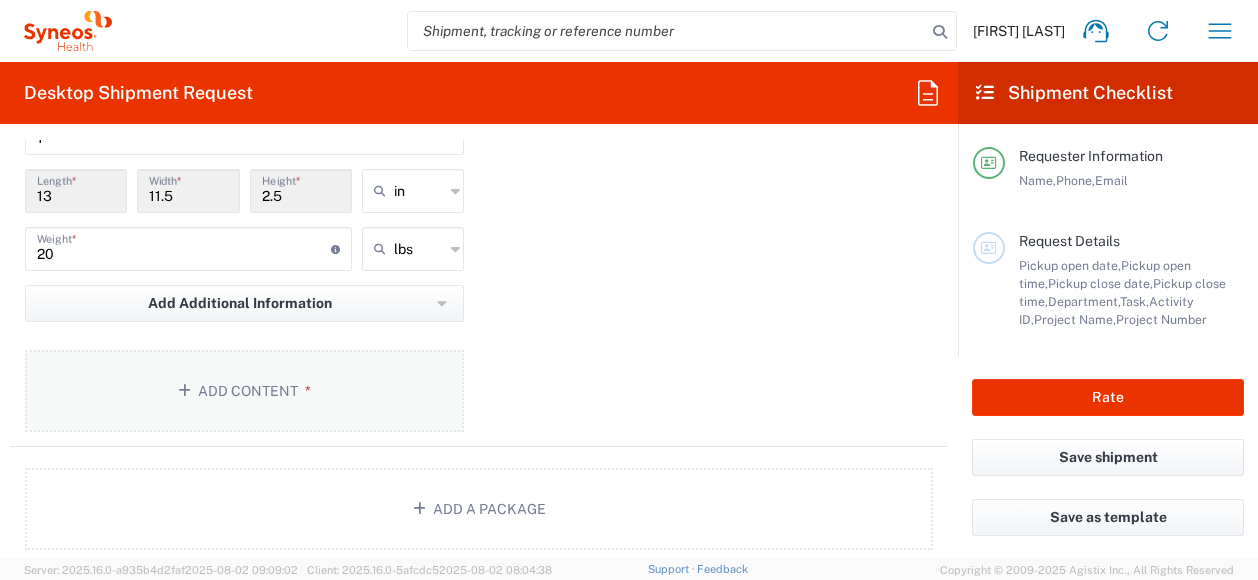 click on "Add Content *" 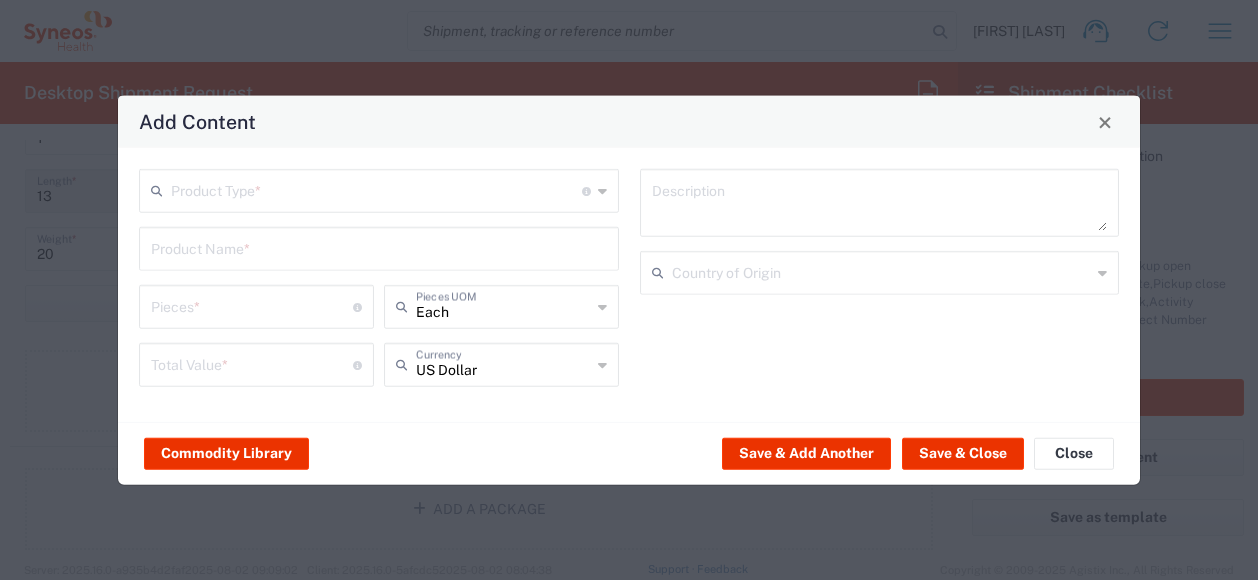 click at bounding box center (376, 189) 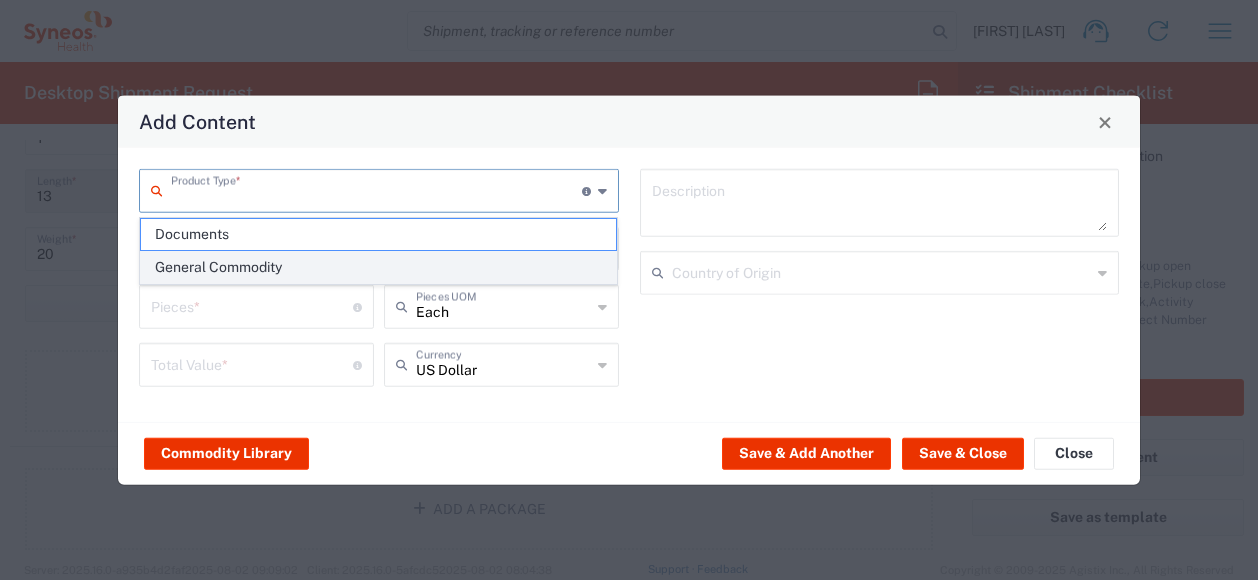 click on "General Commodity" 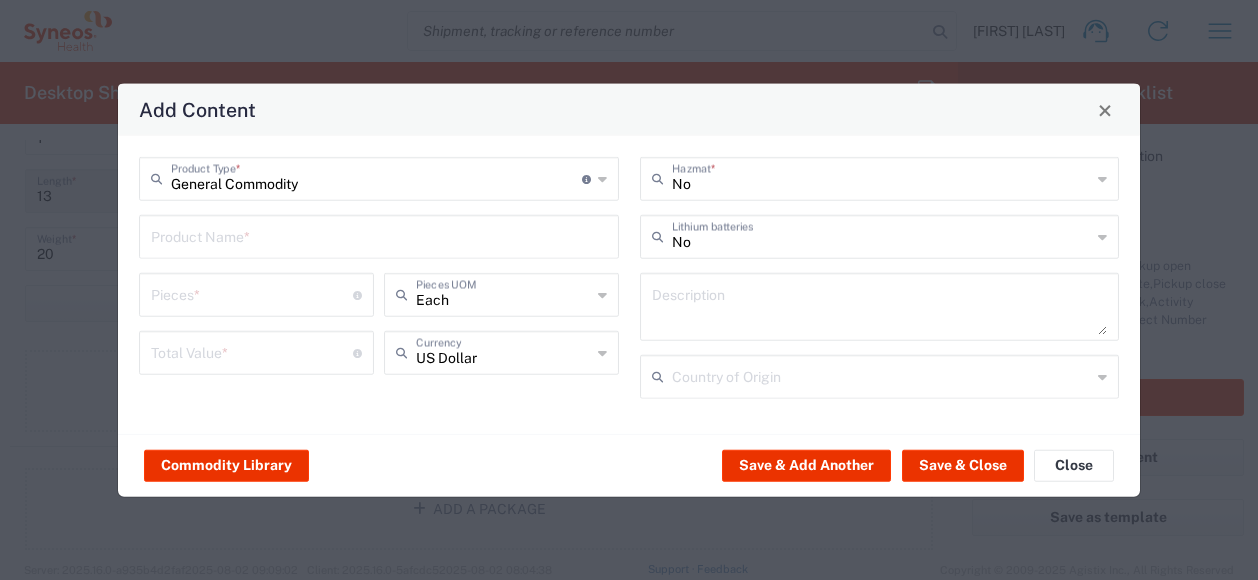 click at bounding box center (379, 235) 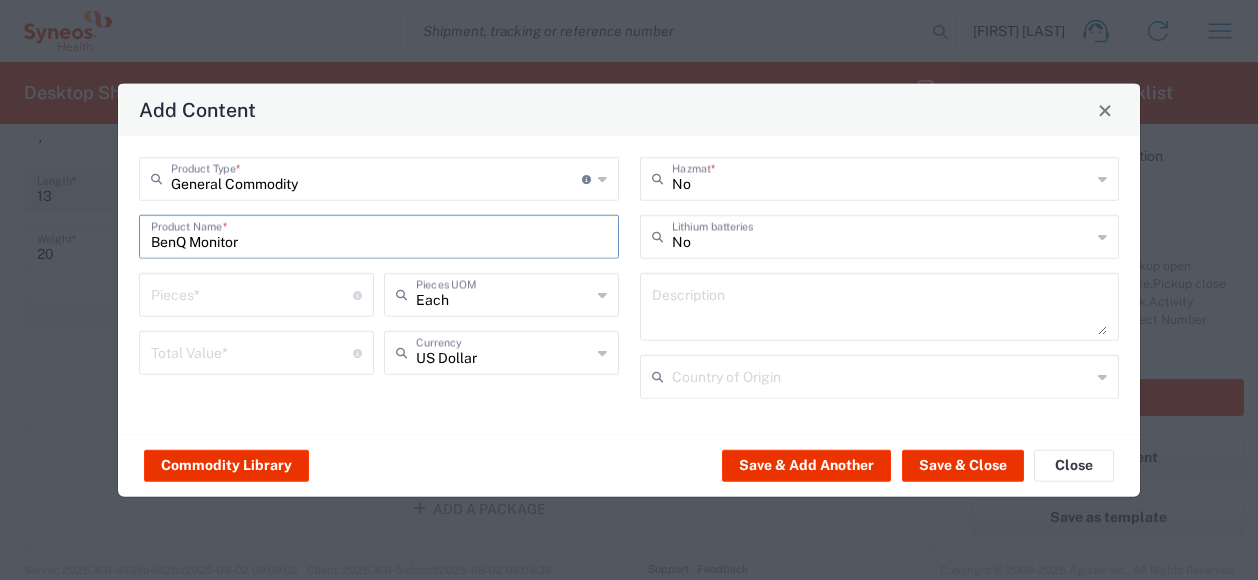 click on "BenQ Monitor" at bounding box center [379, 235] 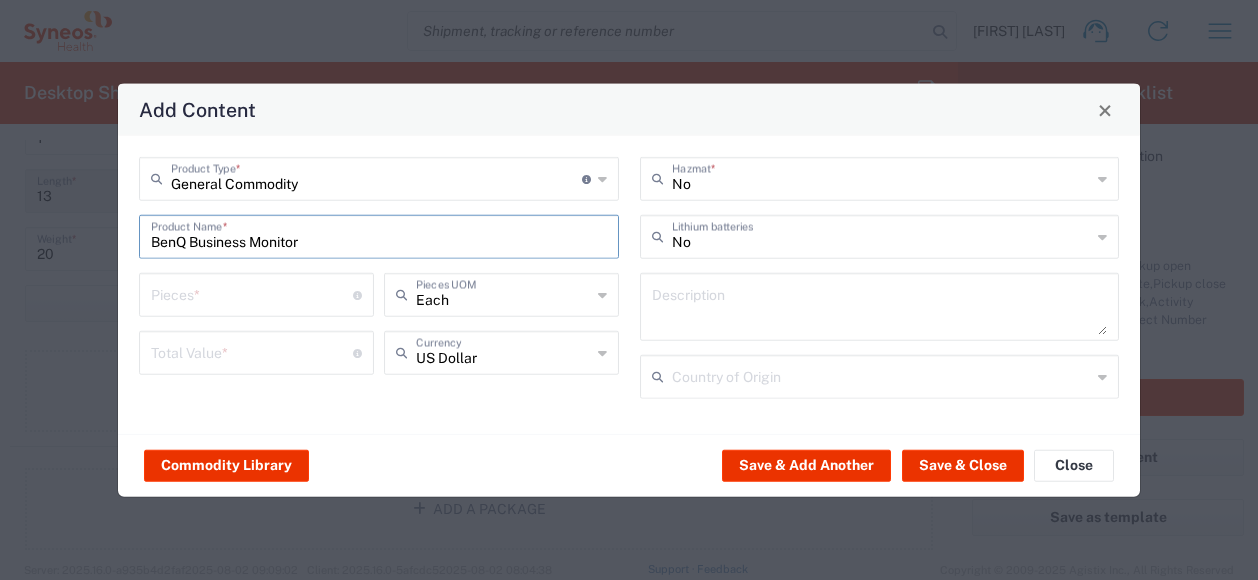 type on "BenQ Business Monitor" 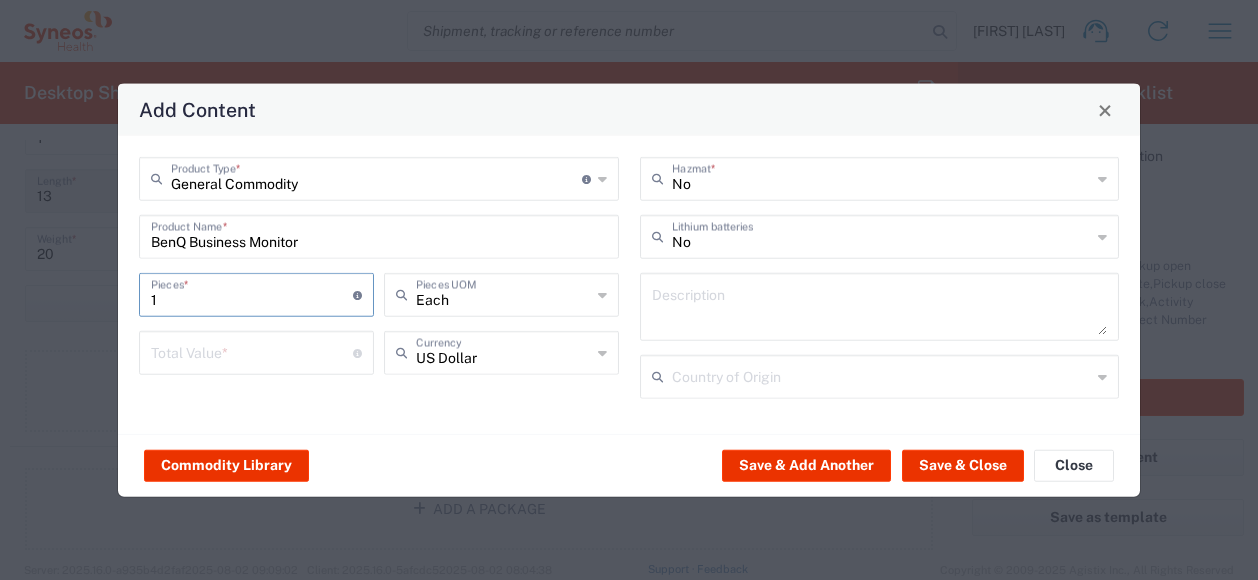 type on "1" 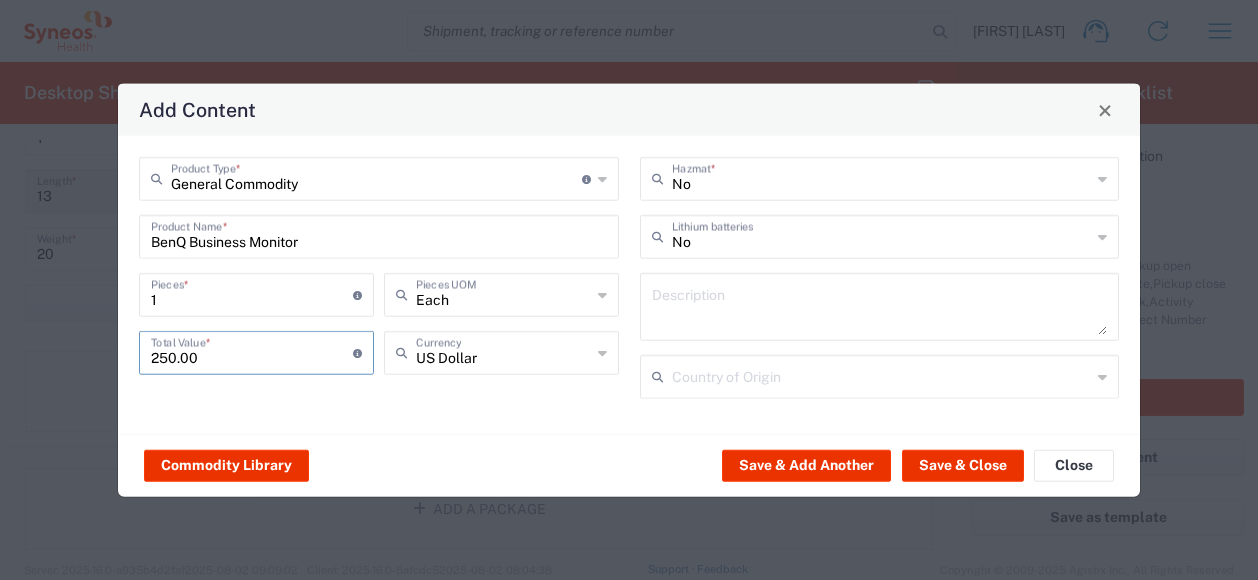 type on "250.00" 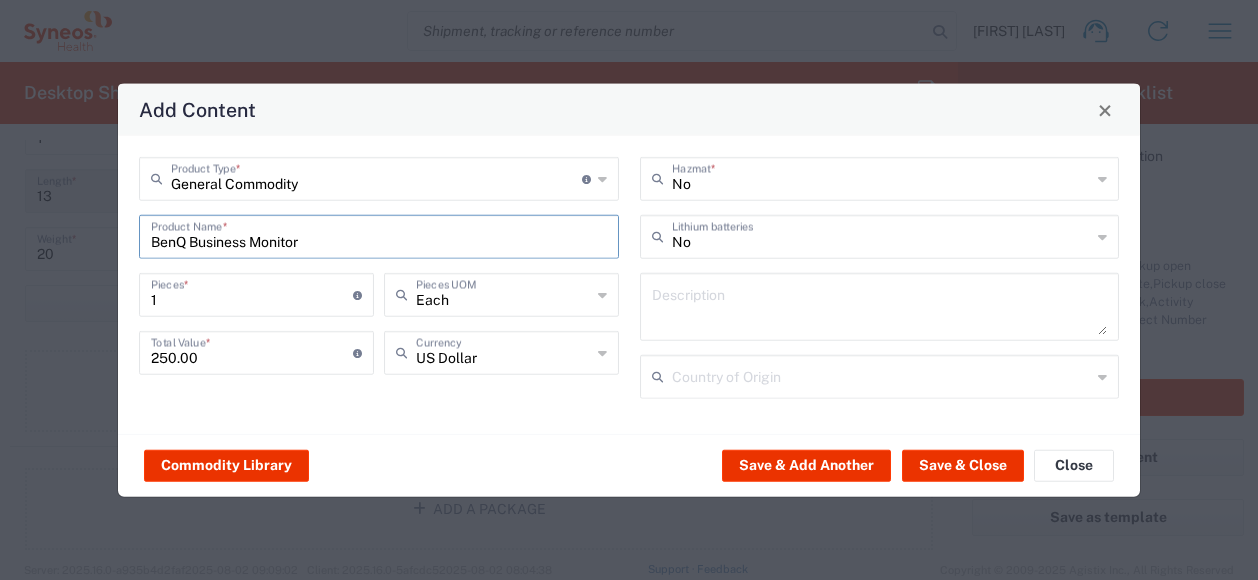 drag, startPoint x: 326, startPoint y: 241, endPoint x: 131, endPoint y: 263, distance: 196.2371 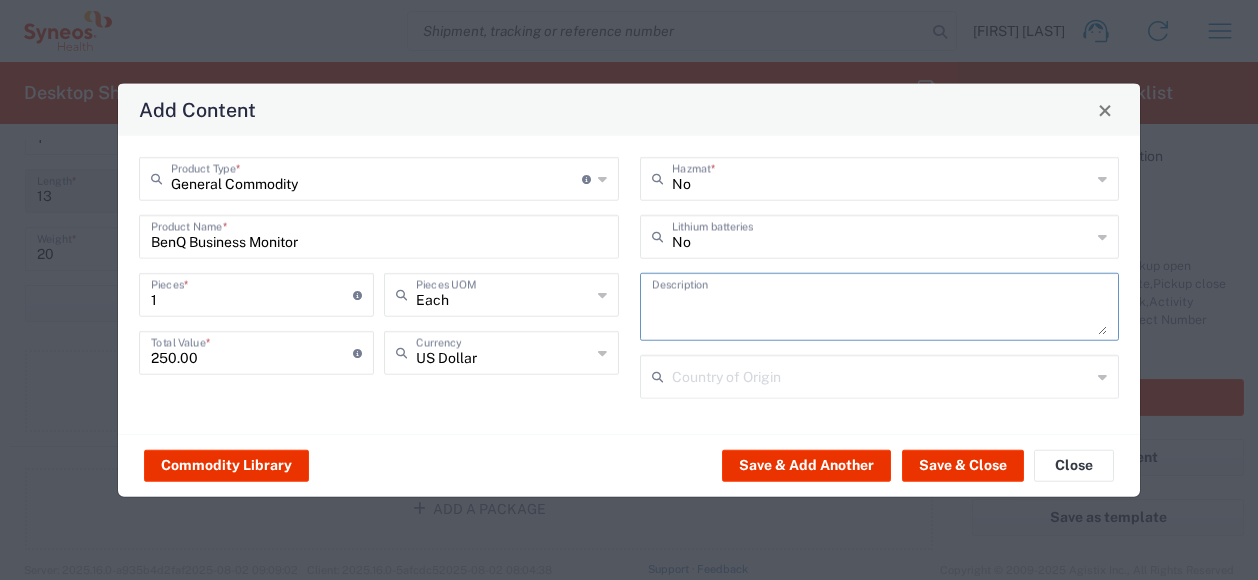 paste on "BenQ Business Monitor" 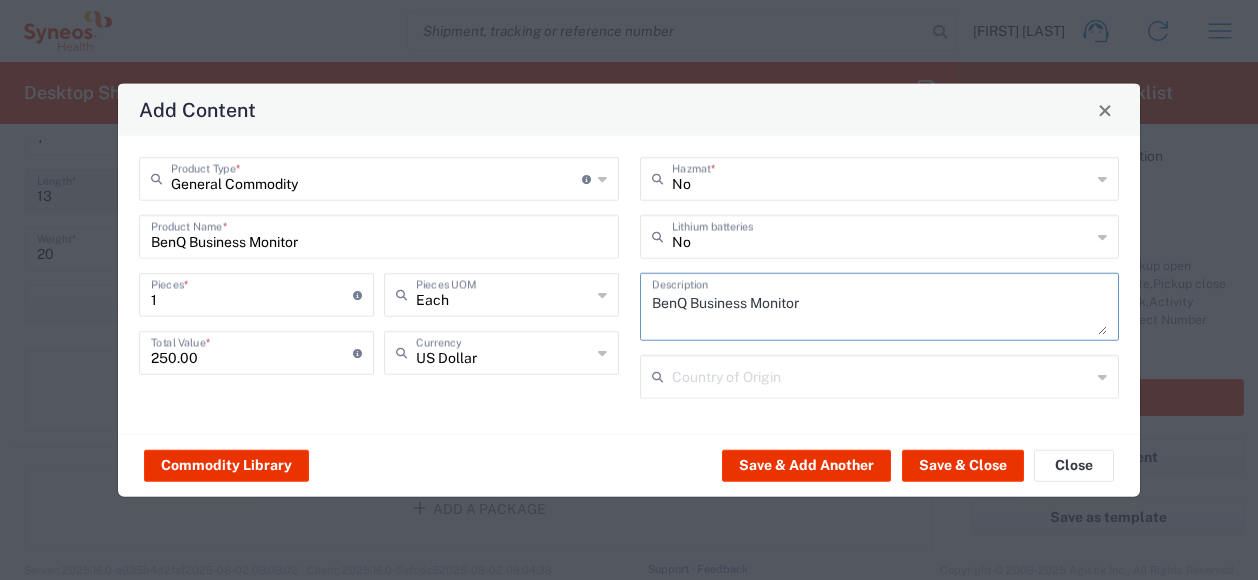 type on "BenQ Business Monitor" 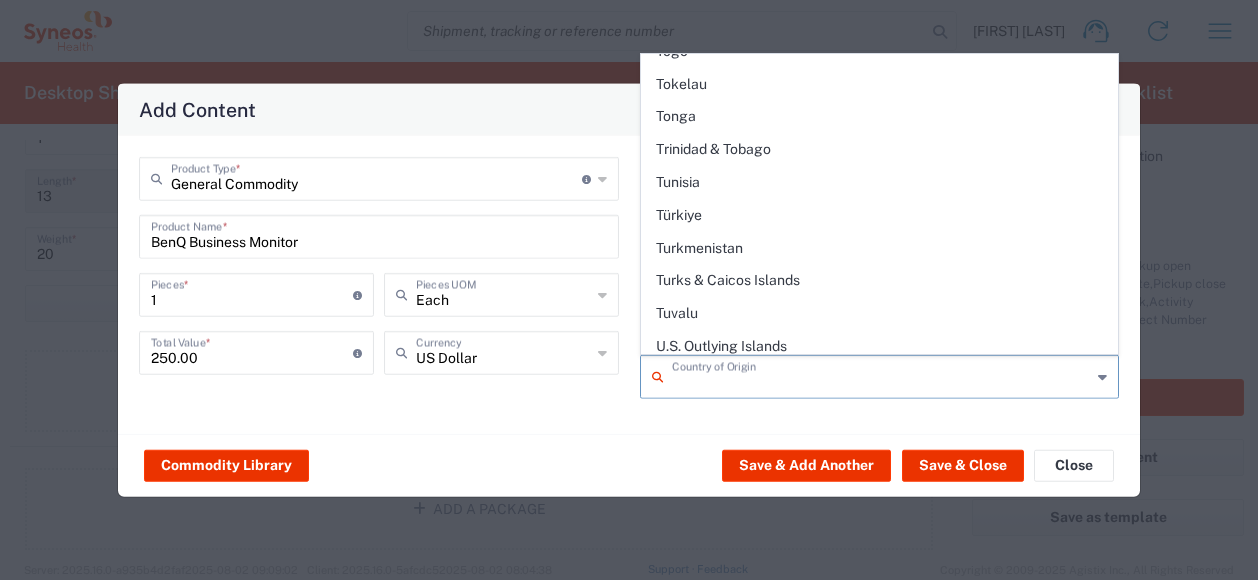 scroll, scrollTop: 7400, scrollLeft: 0, axis: vertical 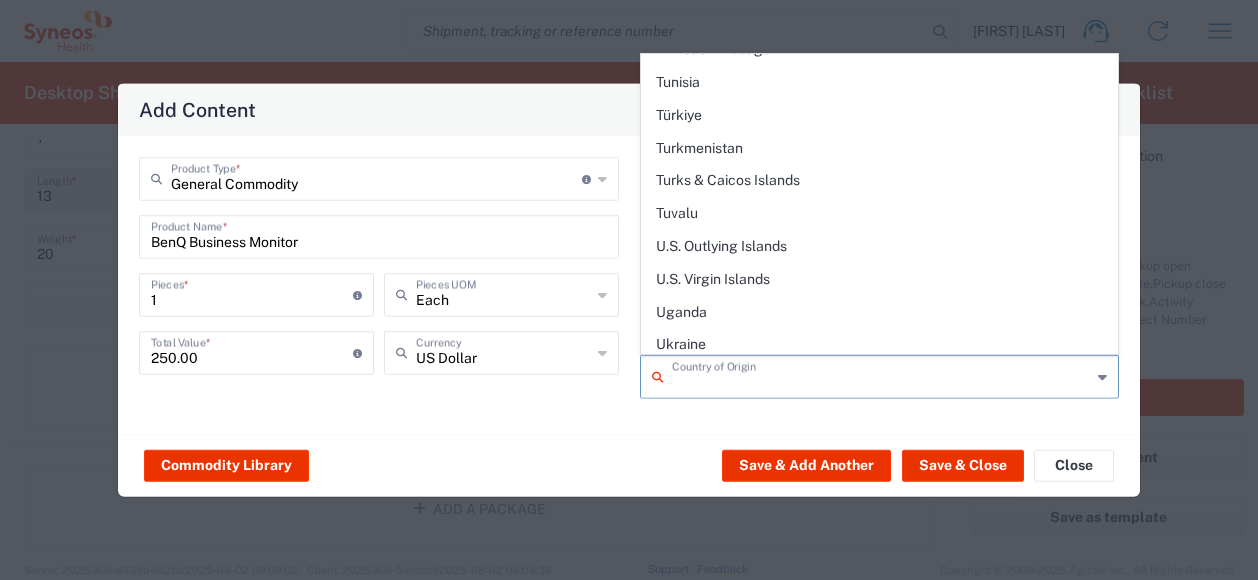 click on "United States" 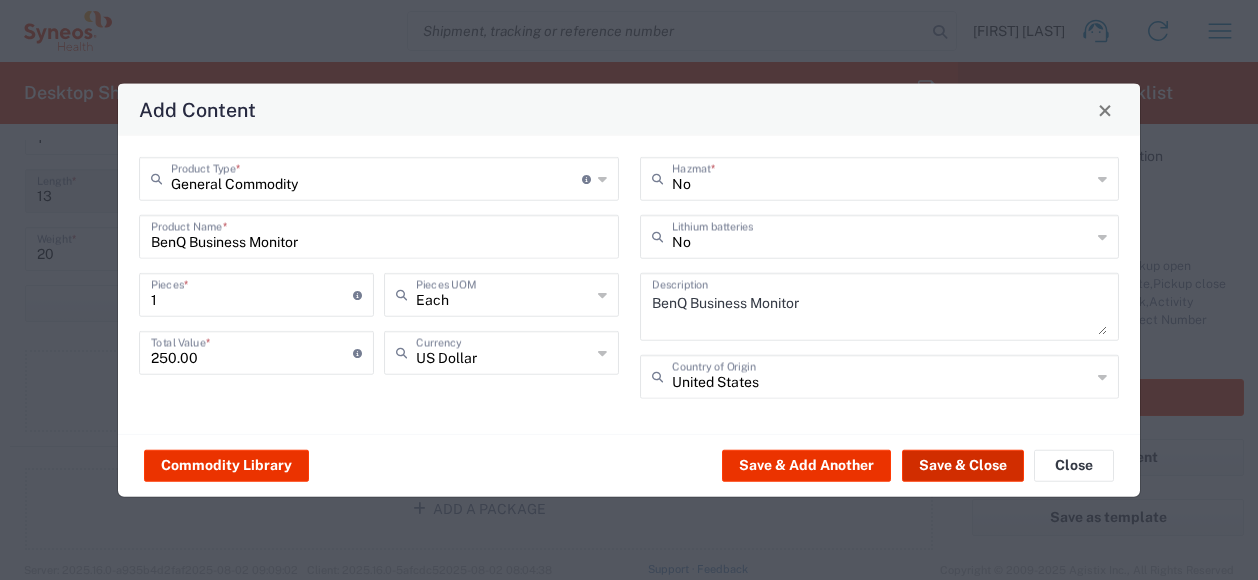 click on "Save & Close" 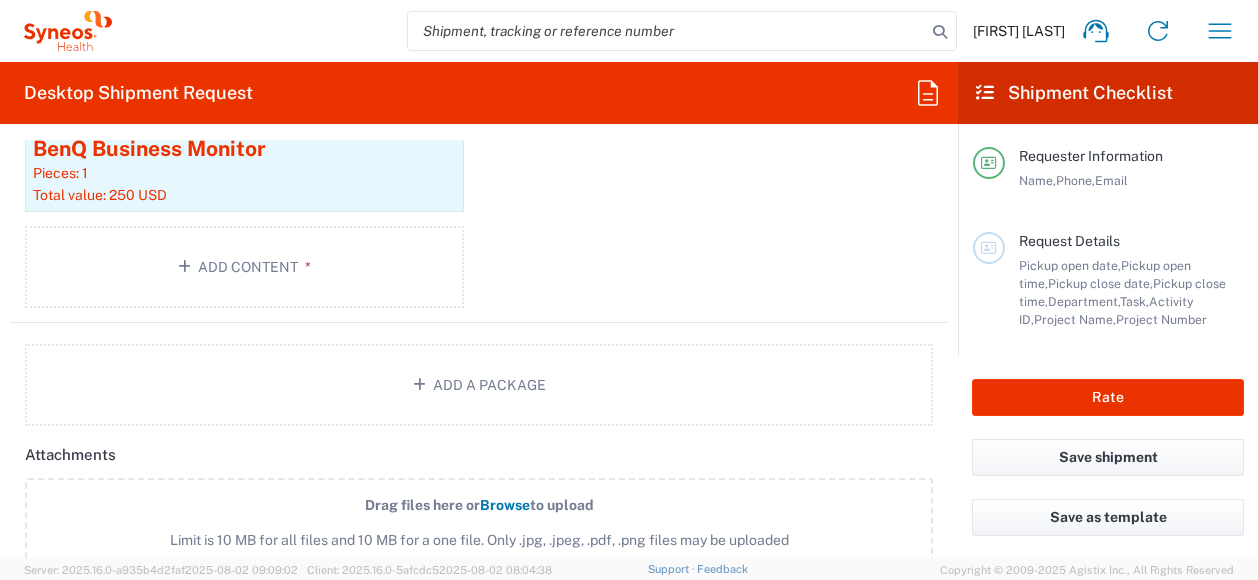 scroll, scrollTop: 2260, scrollLeft: 0, axis: vertical 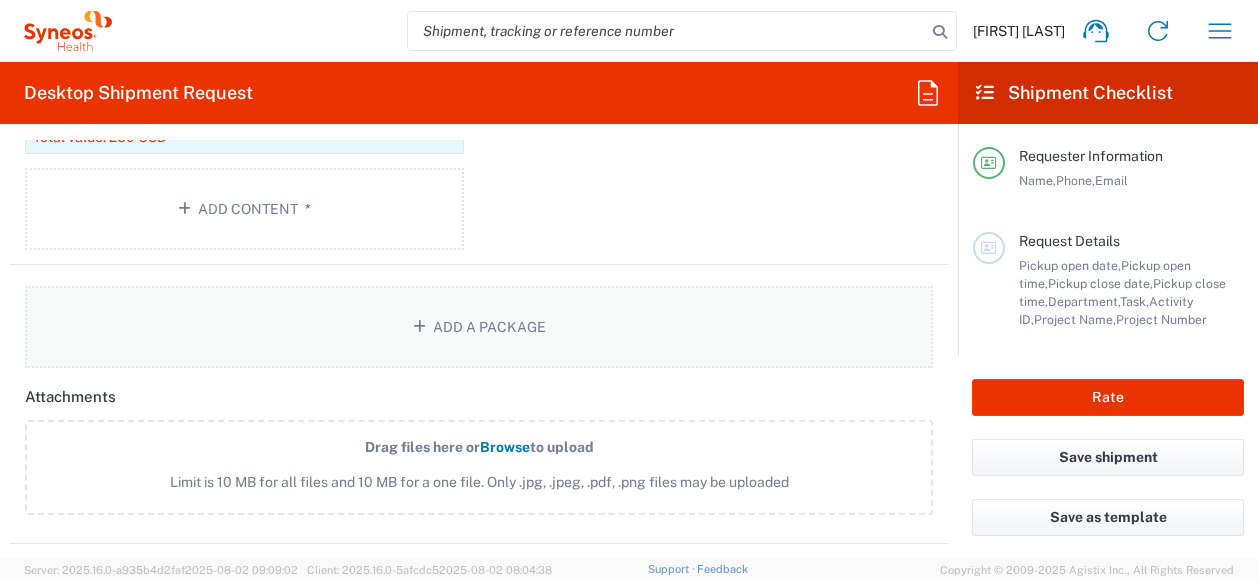 click on "Add a Package" 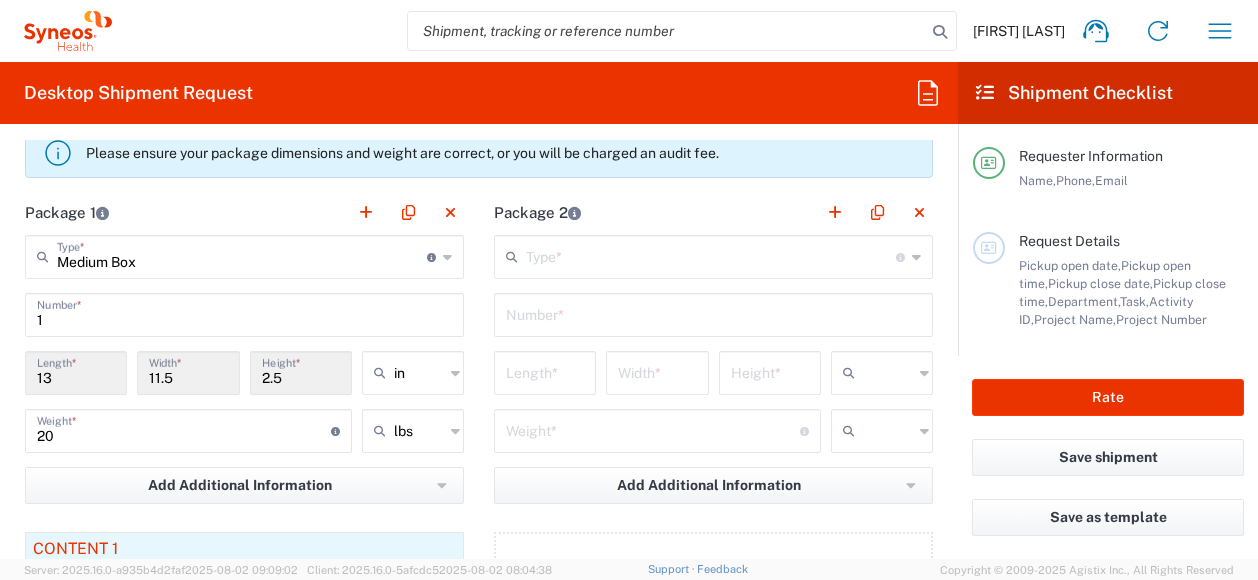 scroll, scrollTop: 1760, scrollLeft: 0, axis: vertical 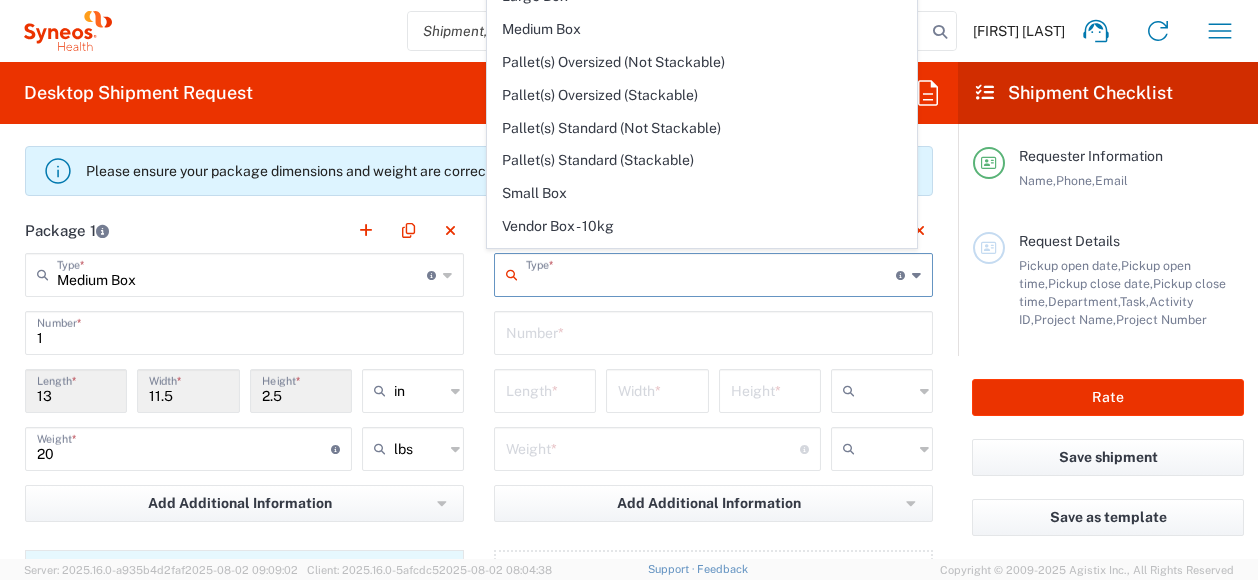 click at bounding box center [711, 273] 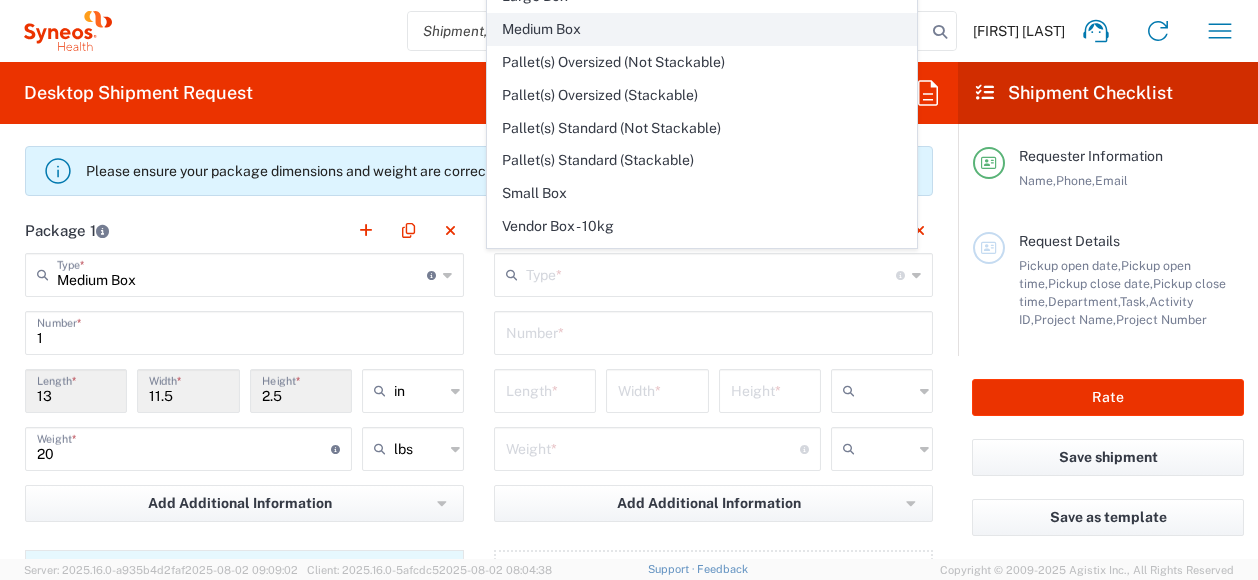 click on "Medium Box" 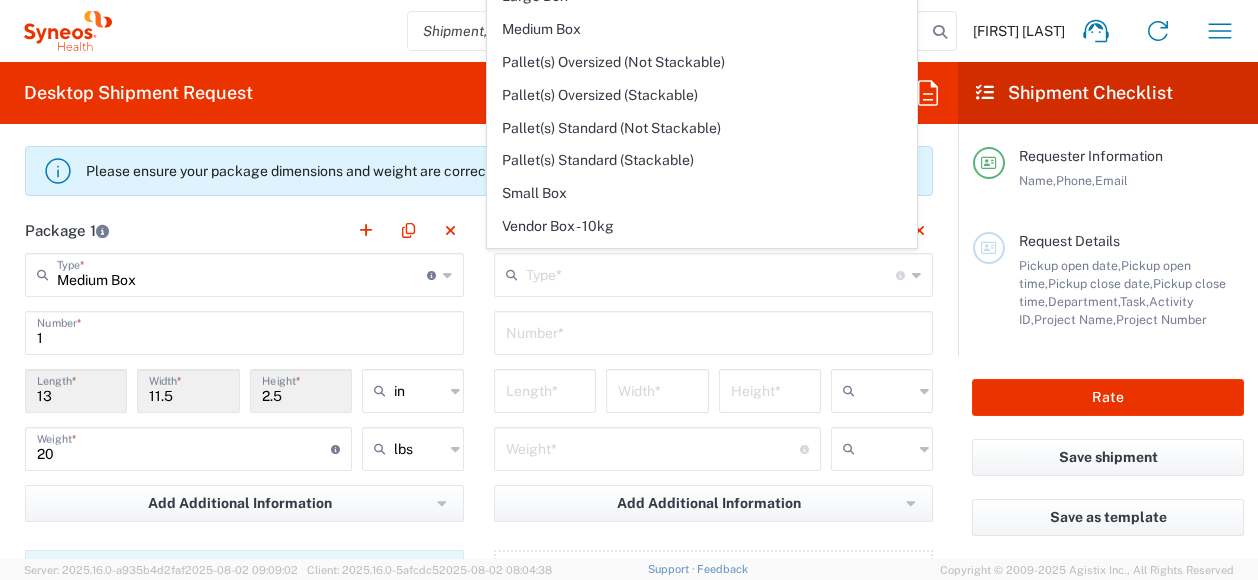 type on "Medium Box" 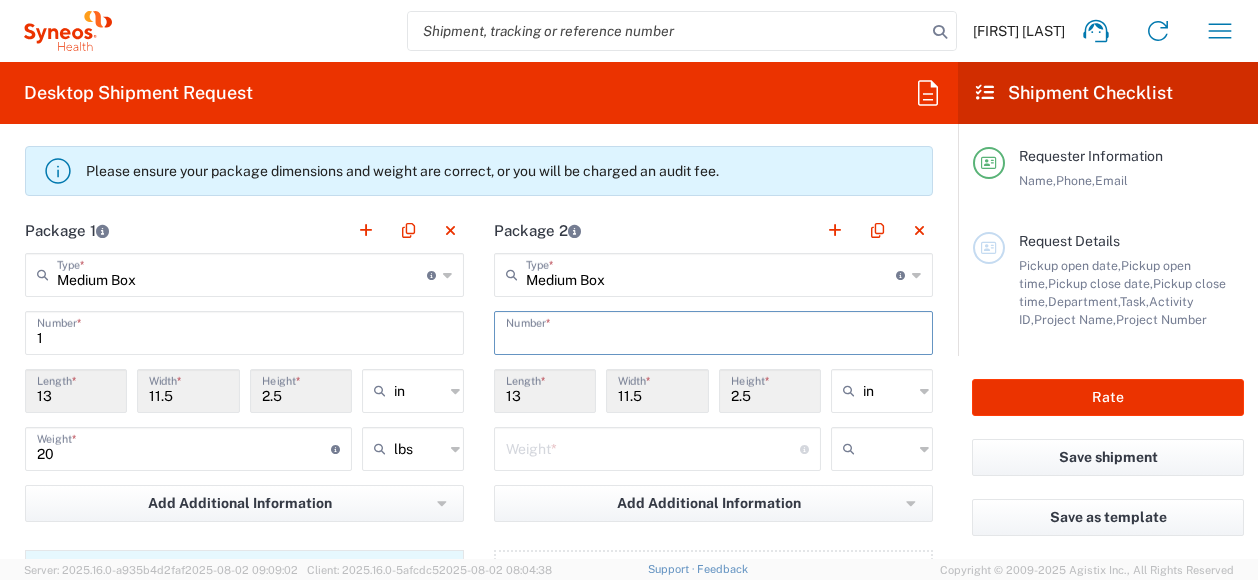 click at bounding box center [713, 331] 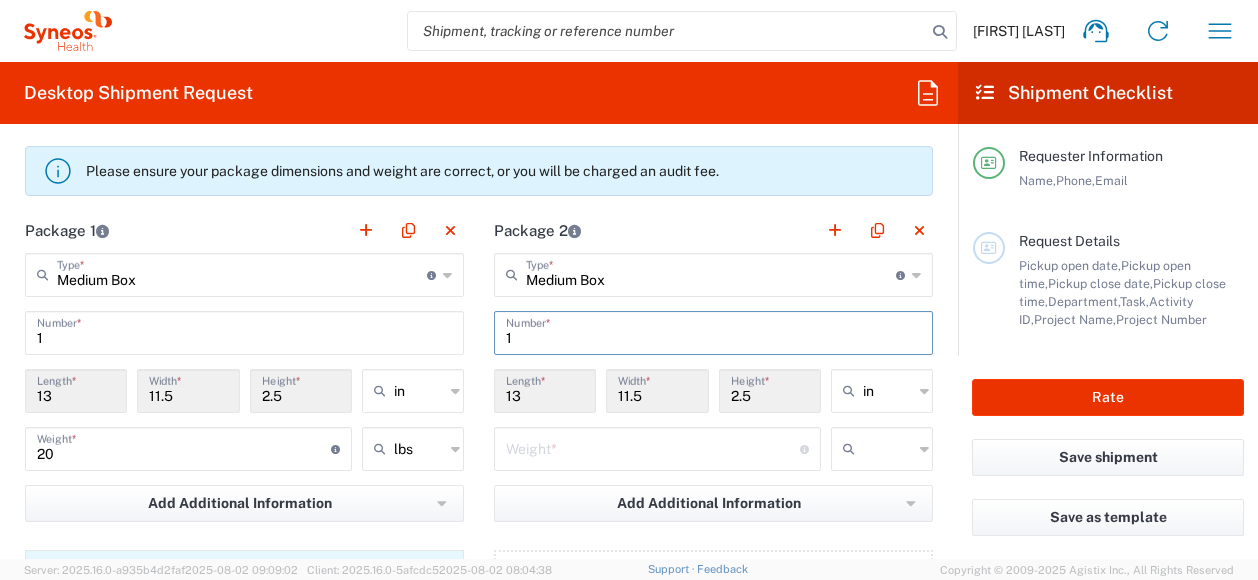 type on "1" 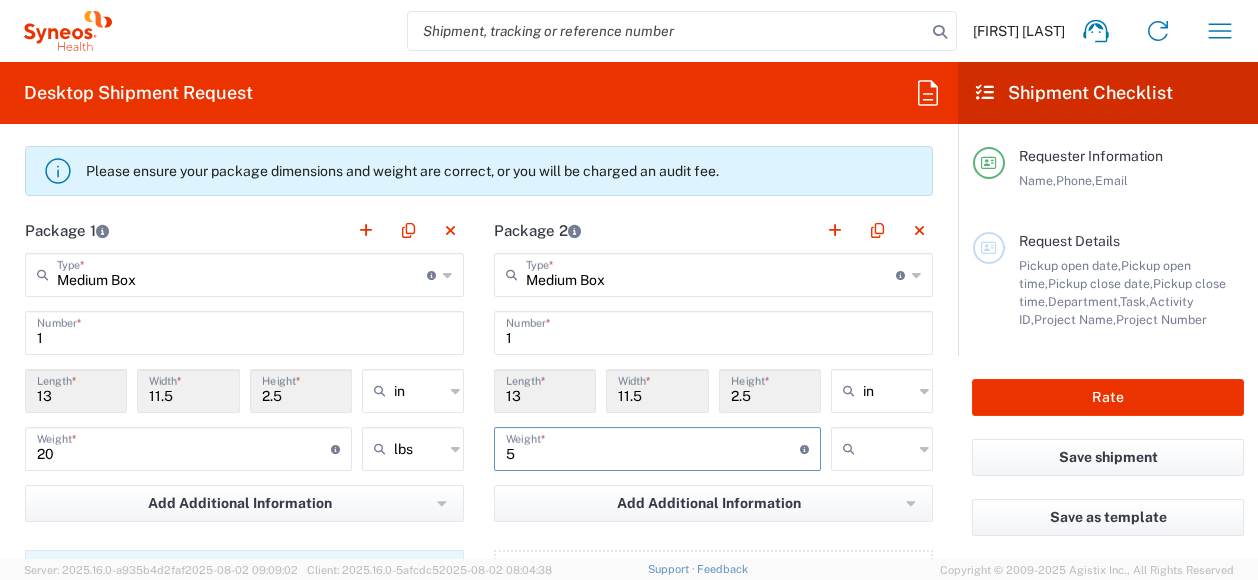 type on "5" 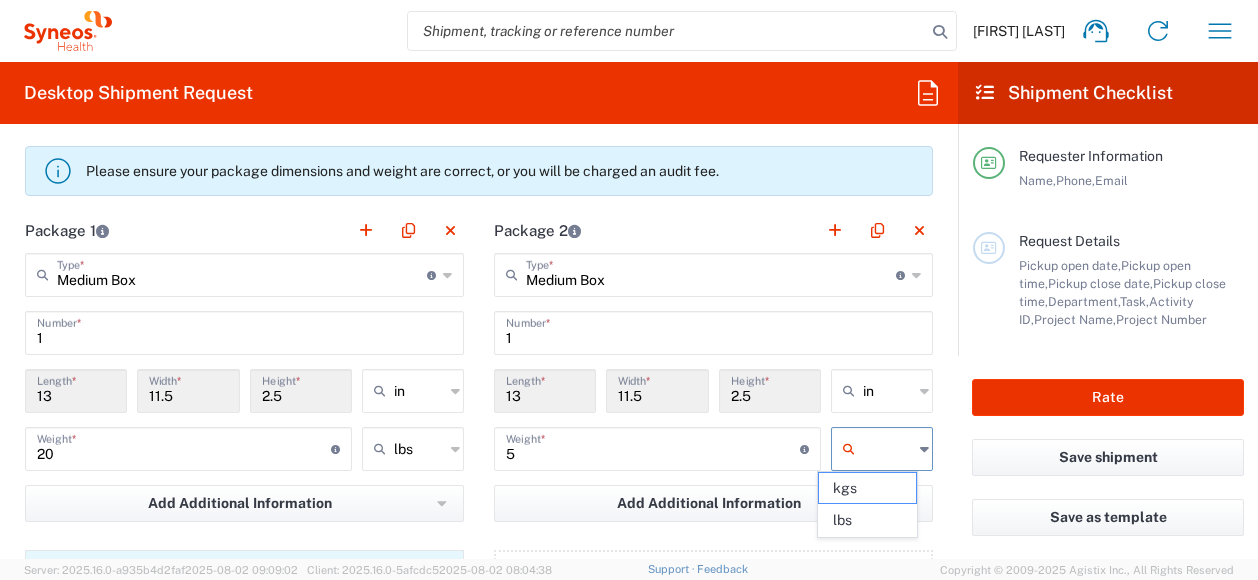 click at bounding box center [888, 449] 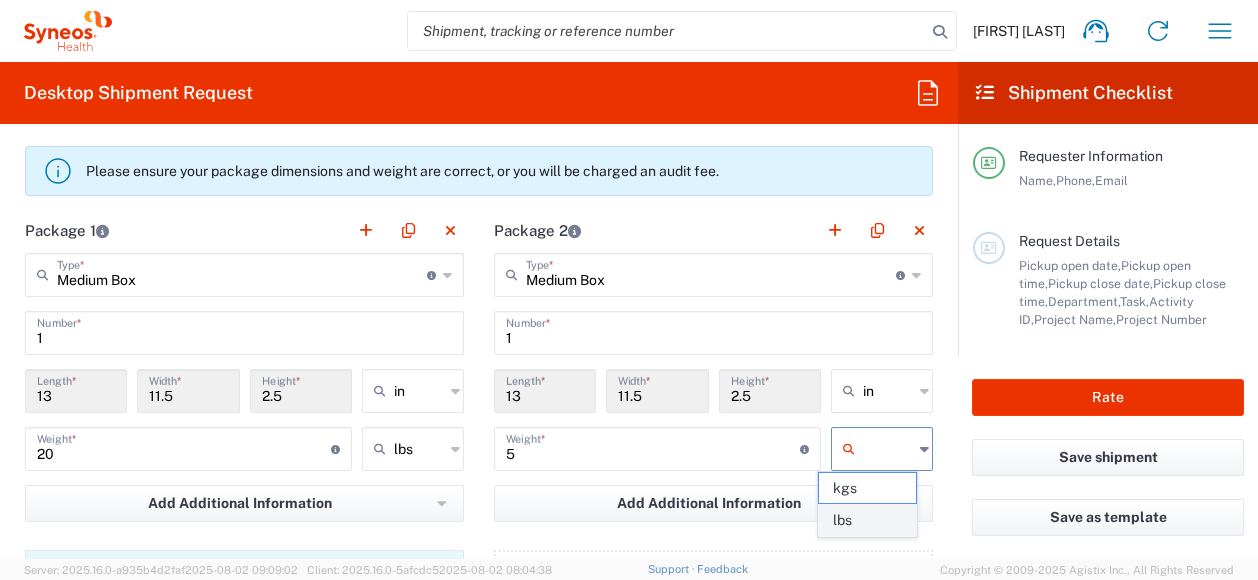 click on "lbs" 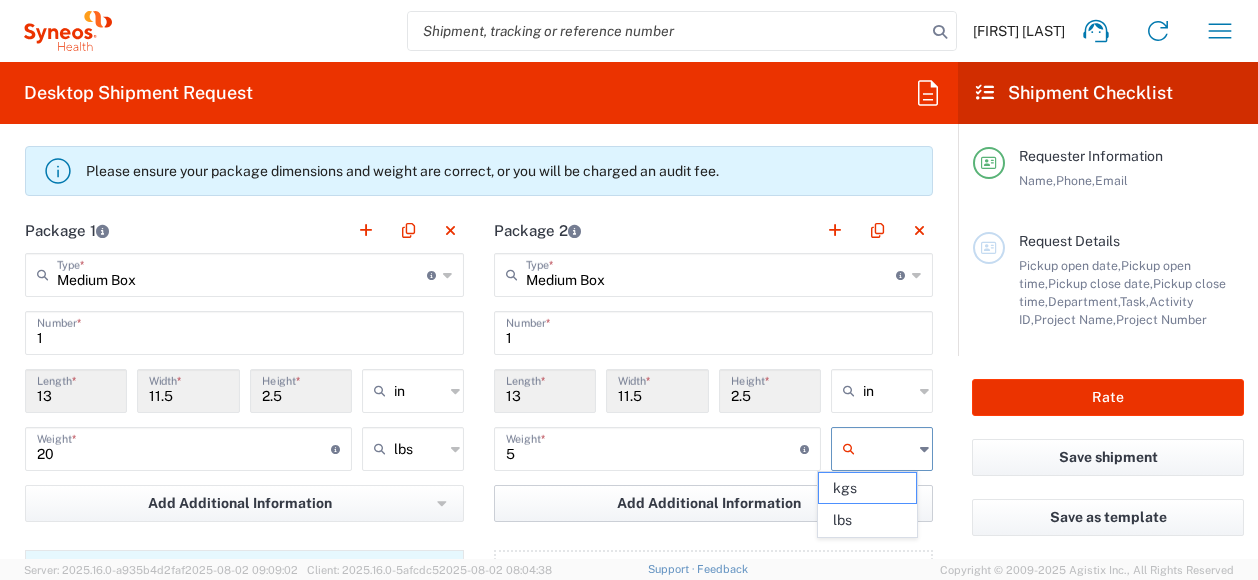type on "lbs" 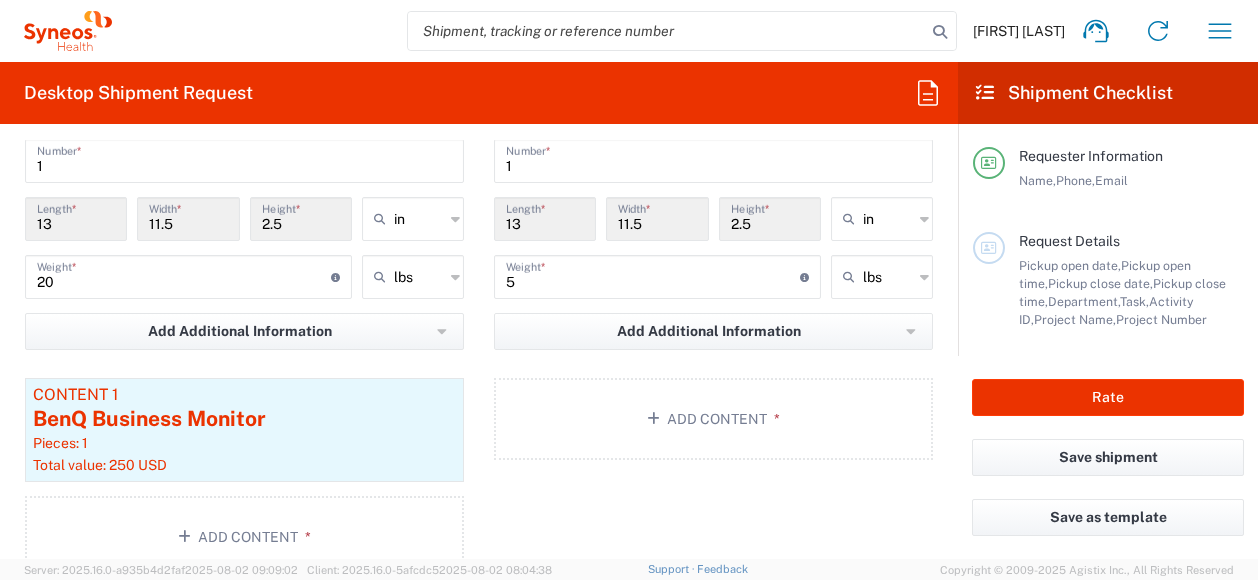 scroll, scrollTop: 1960, scrollLeft: 0, axis: vertical 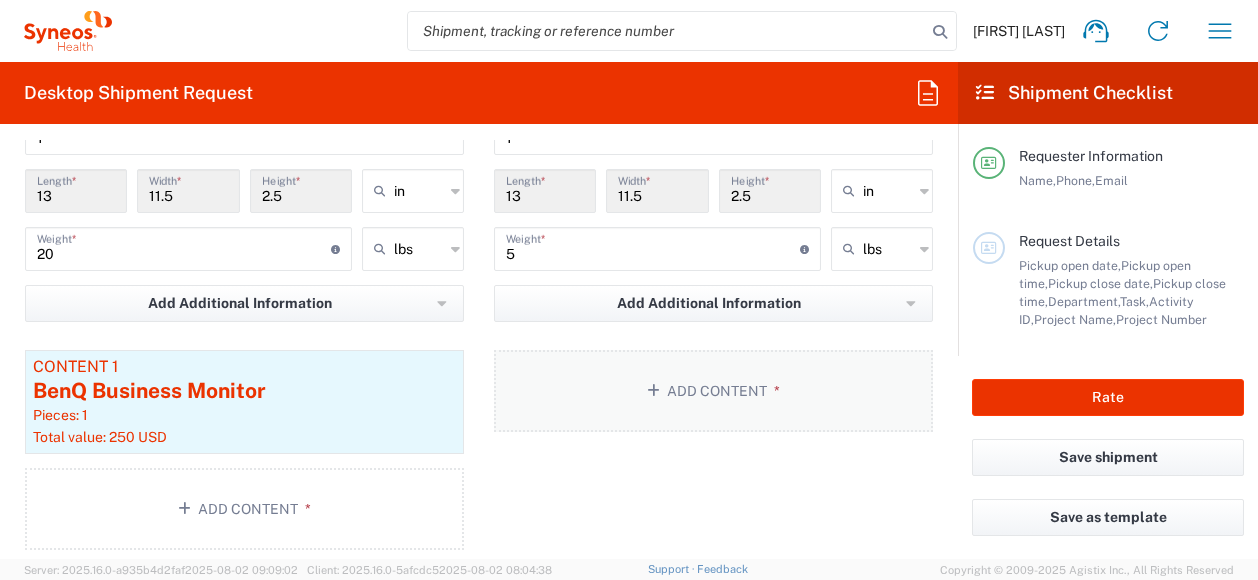 click on "Add Content *" 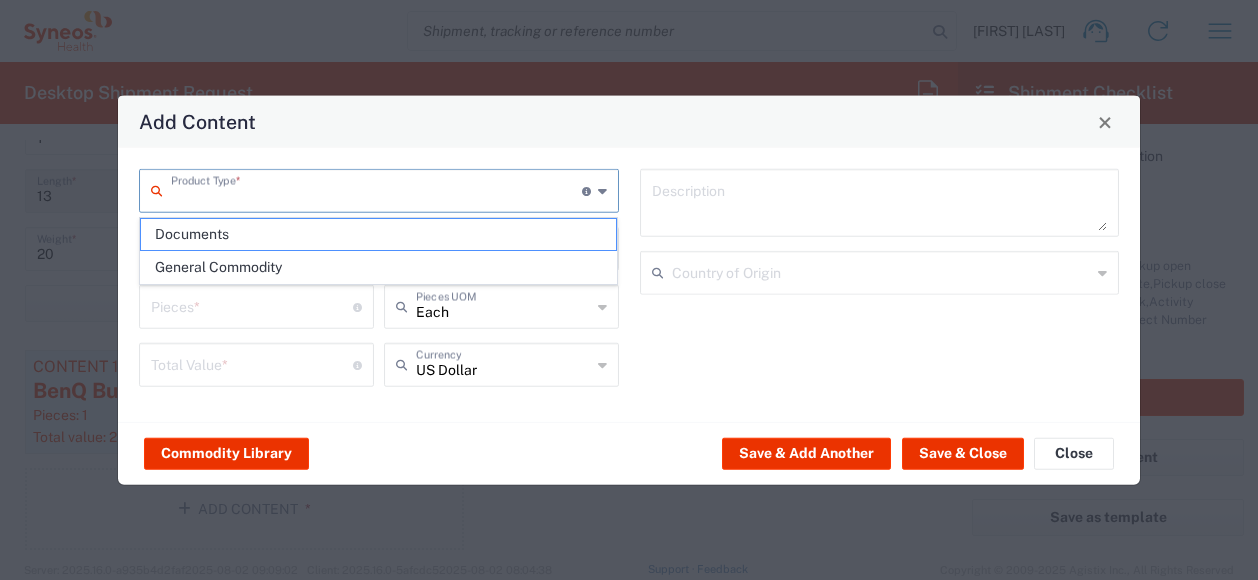 click at bounding box center (376, 189) 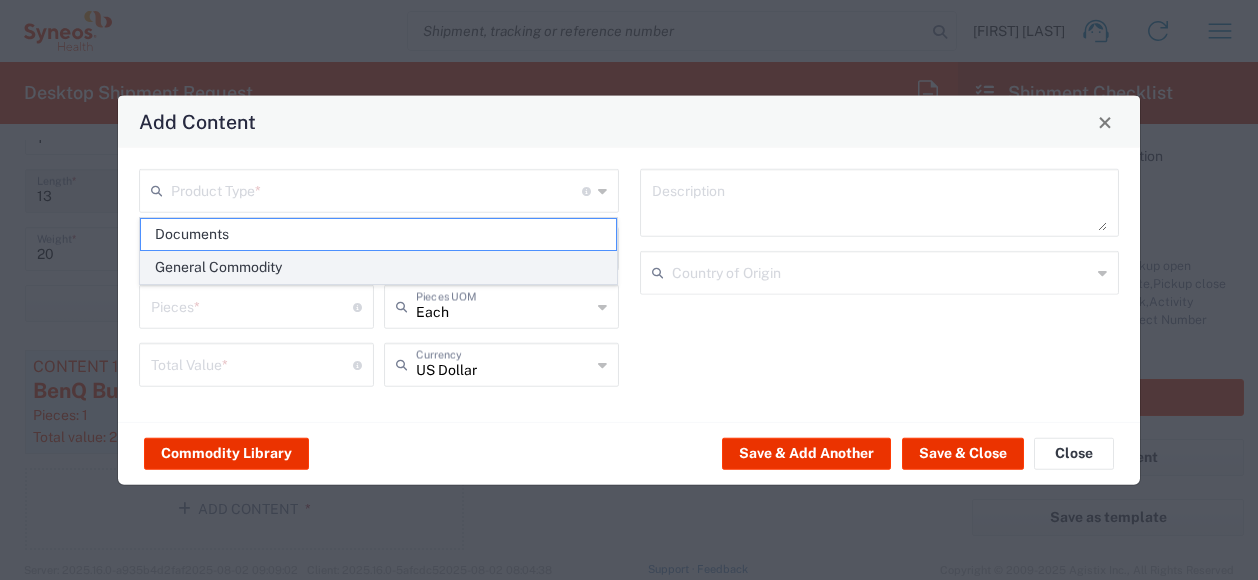 click on "General Commodity" 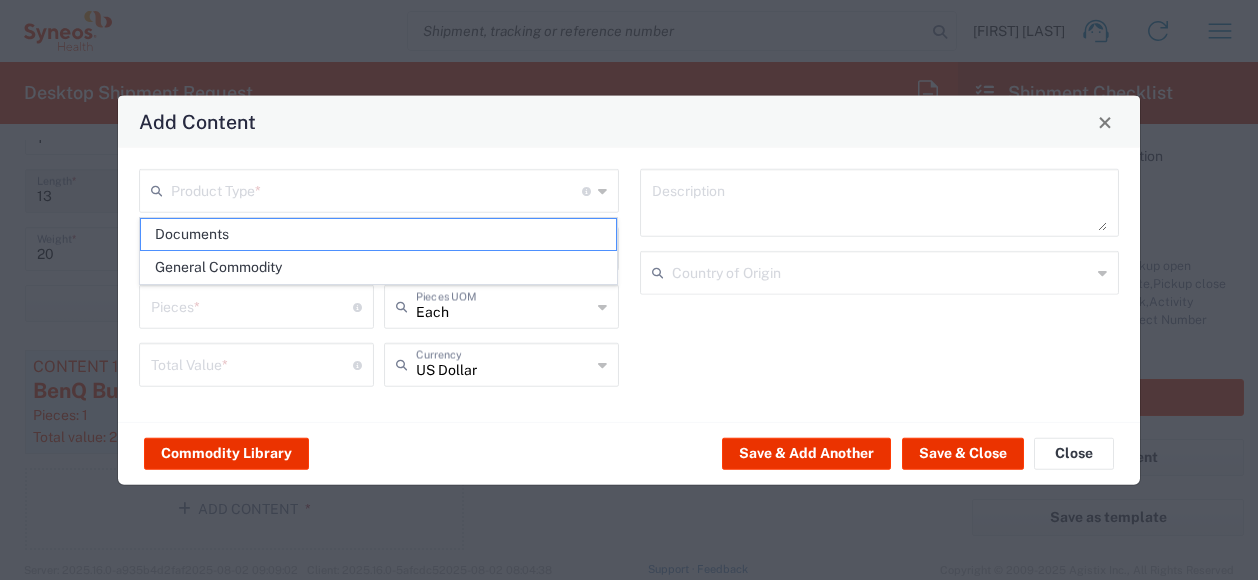type on "General Commodity" 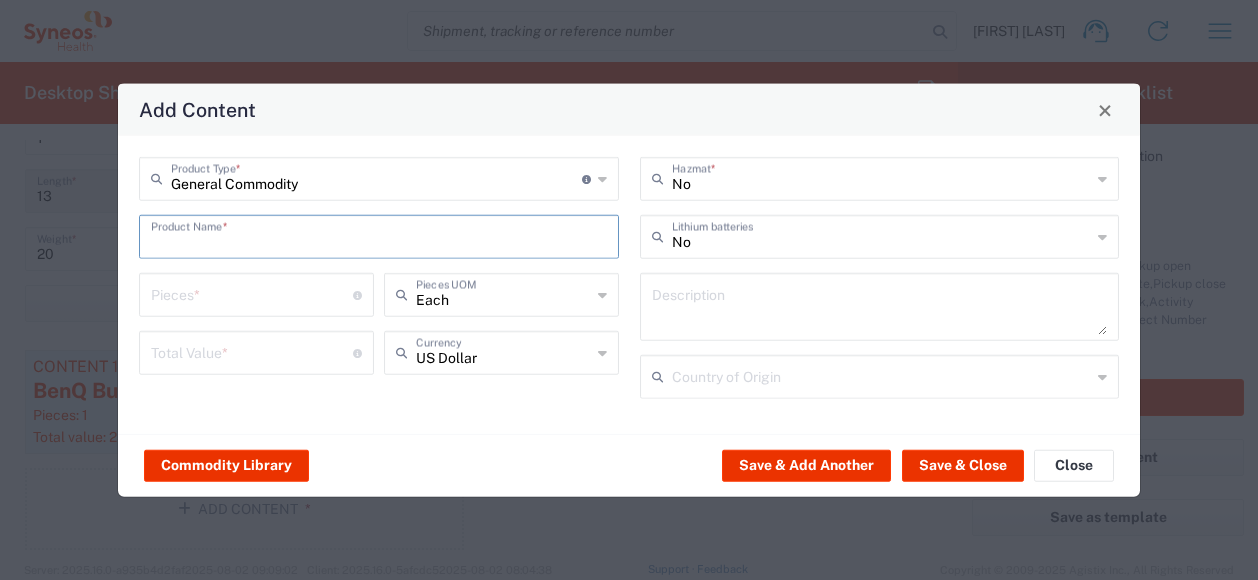 click at bounding box center (379, 235) 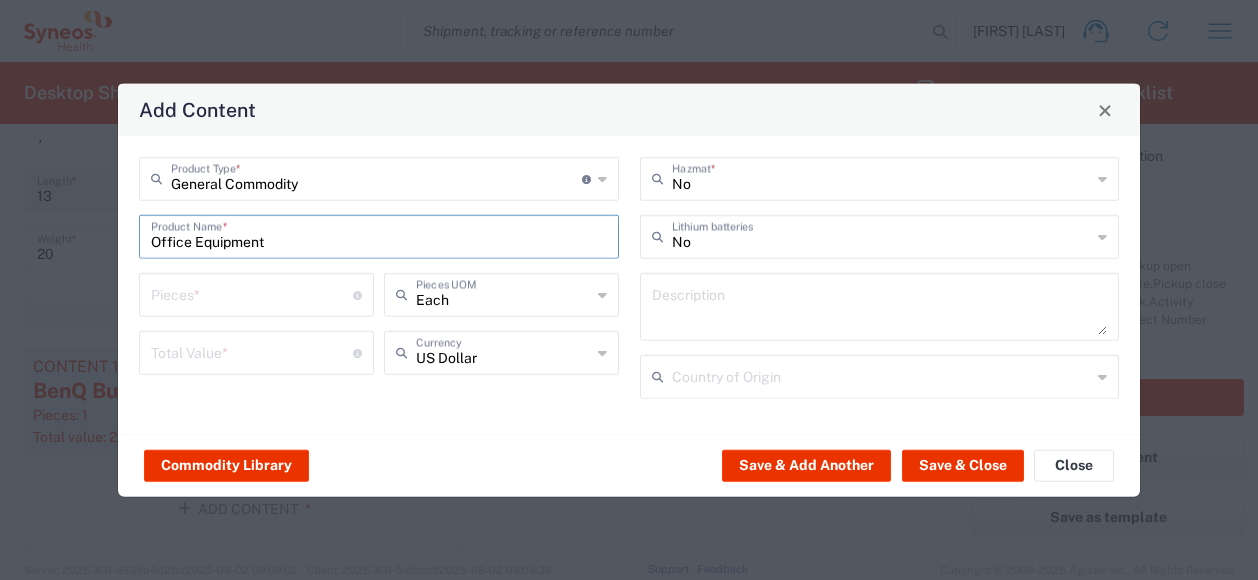 type on "Office Equipment" 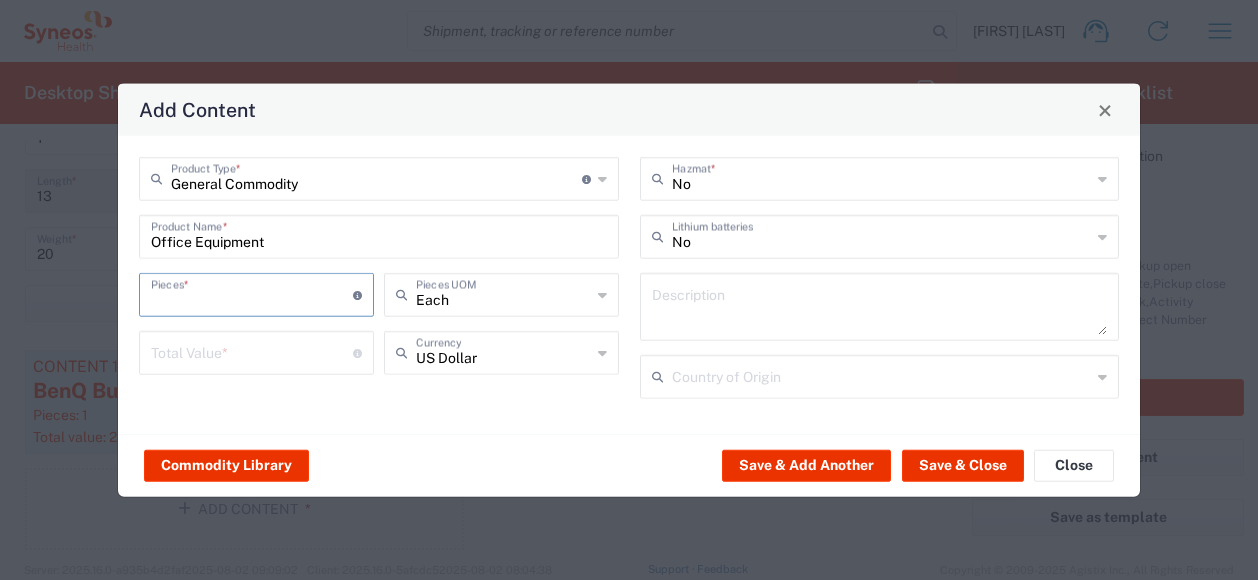 click at bounding box center (252, 293) 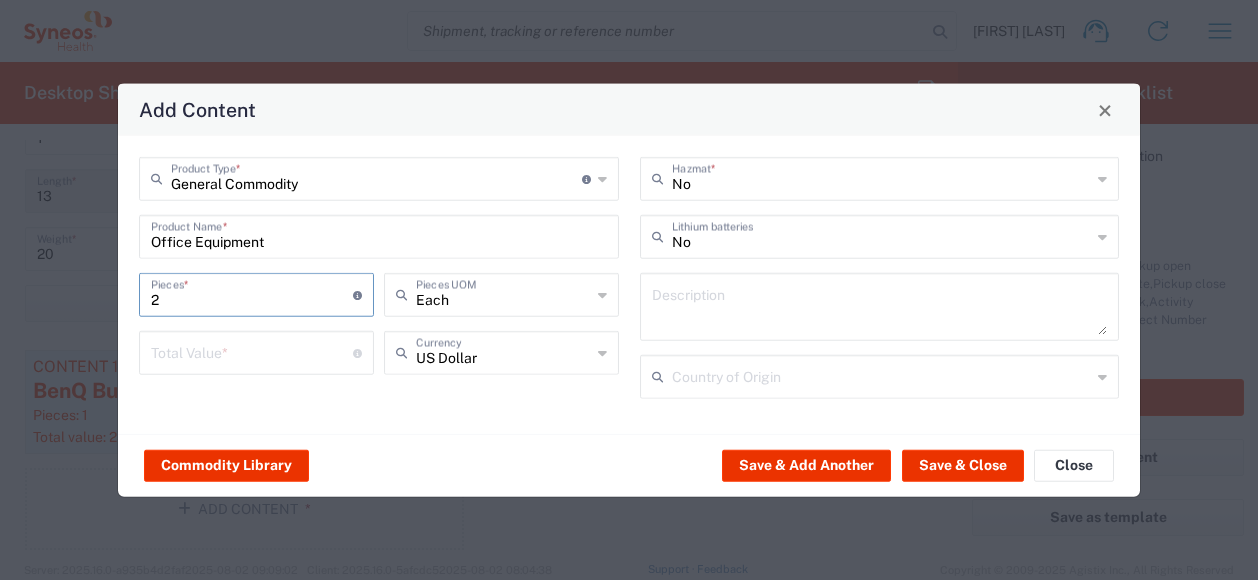type on "2" 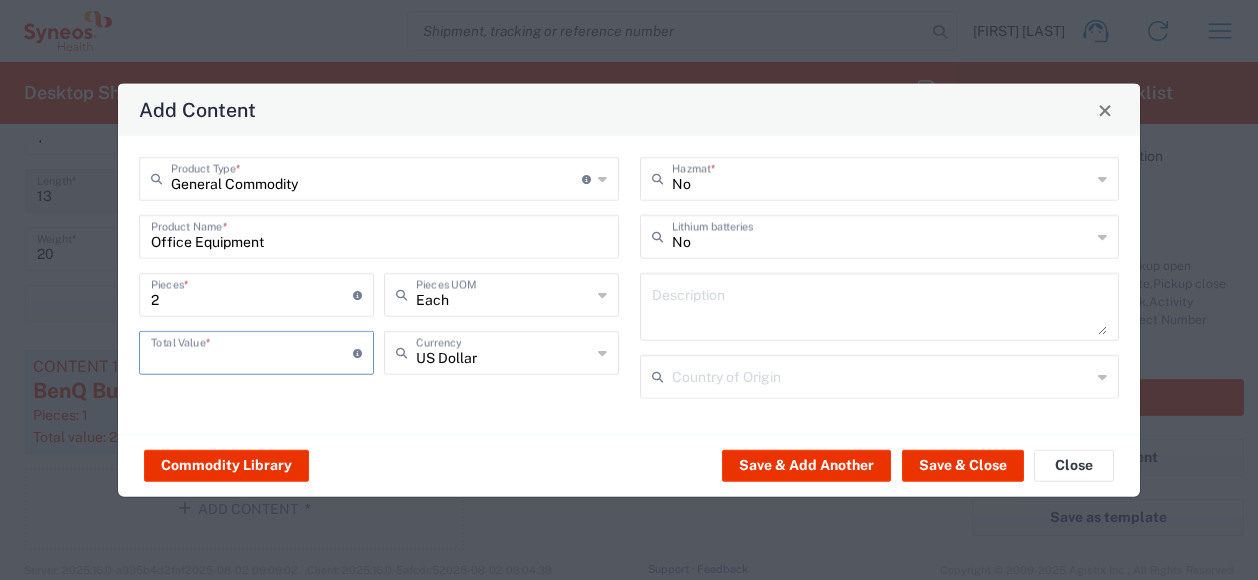 click at bounding box center (252, 351) 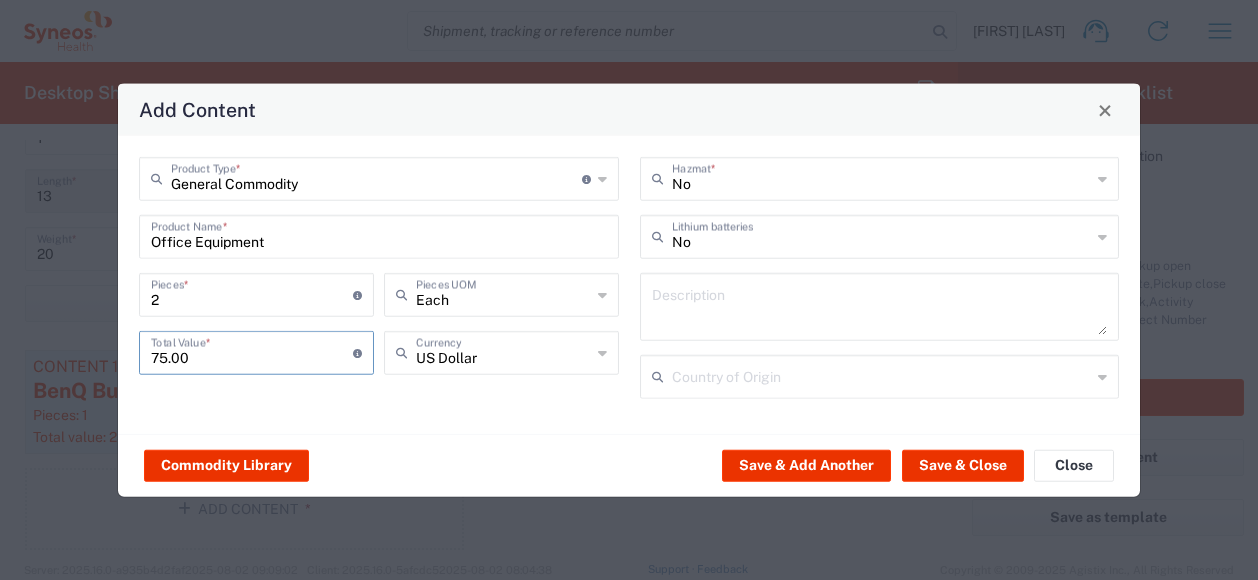 type on "75.00" 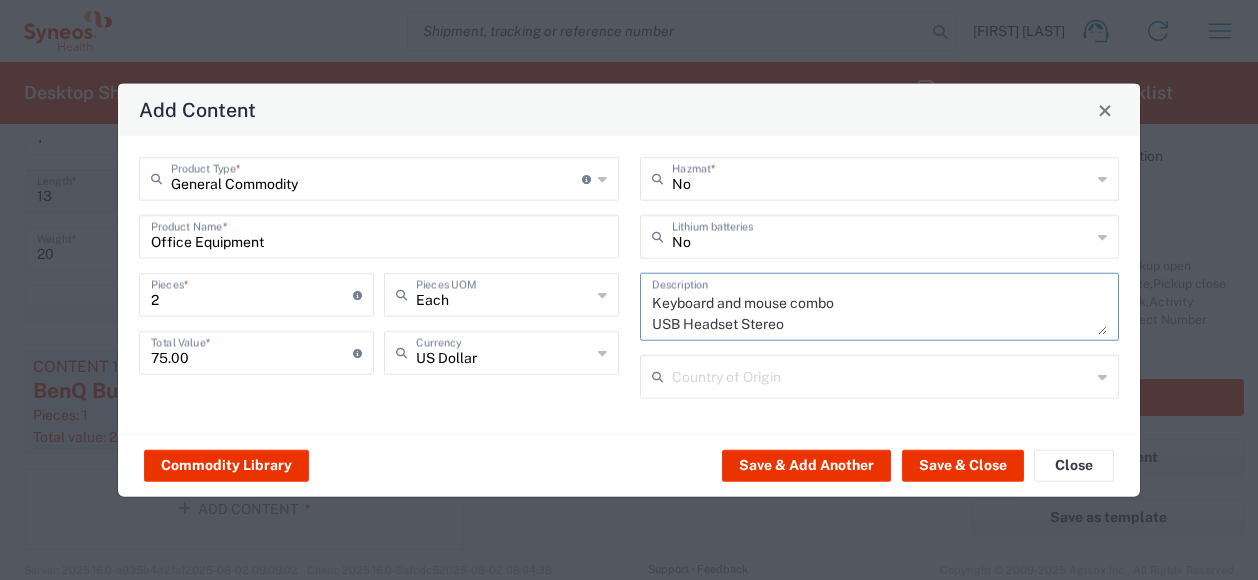 type on "Keyboard and mouse combo
USB Headset Stereo" 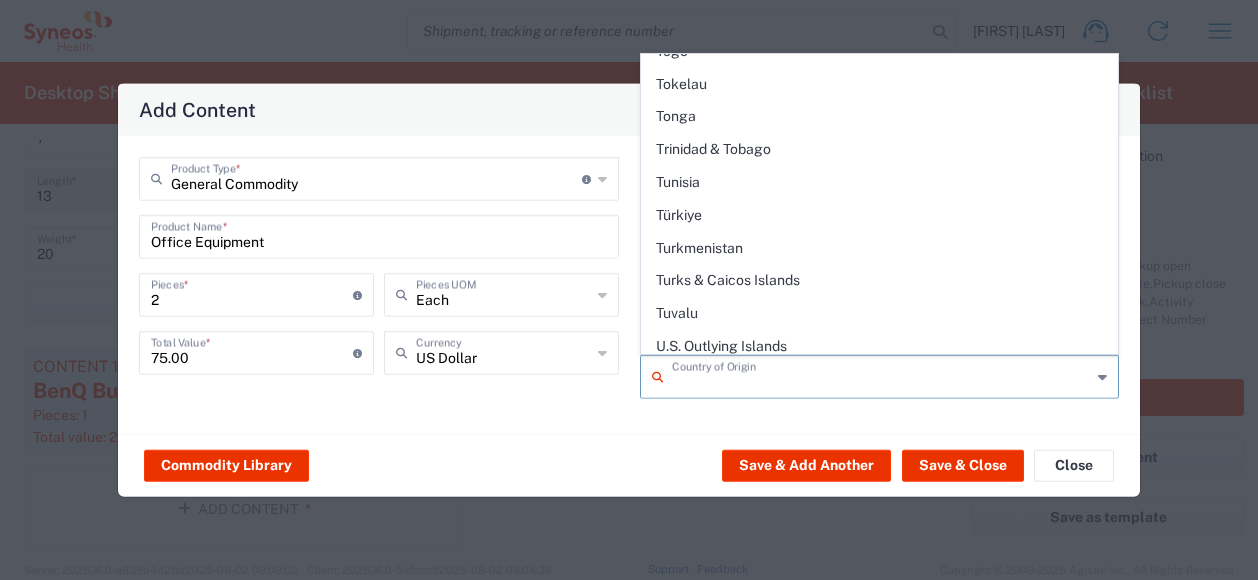 scroll, scrollTop: 7400, scrollLeft: 0, axis: vertical 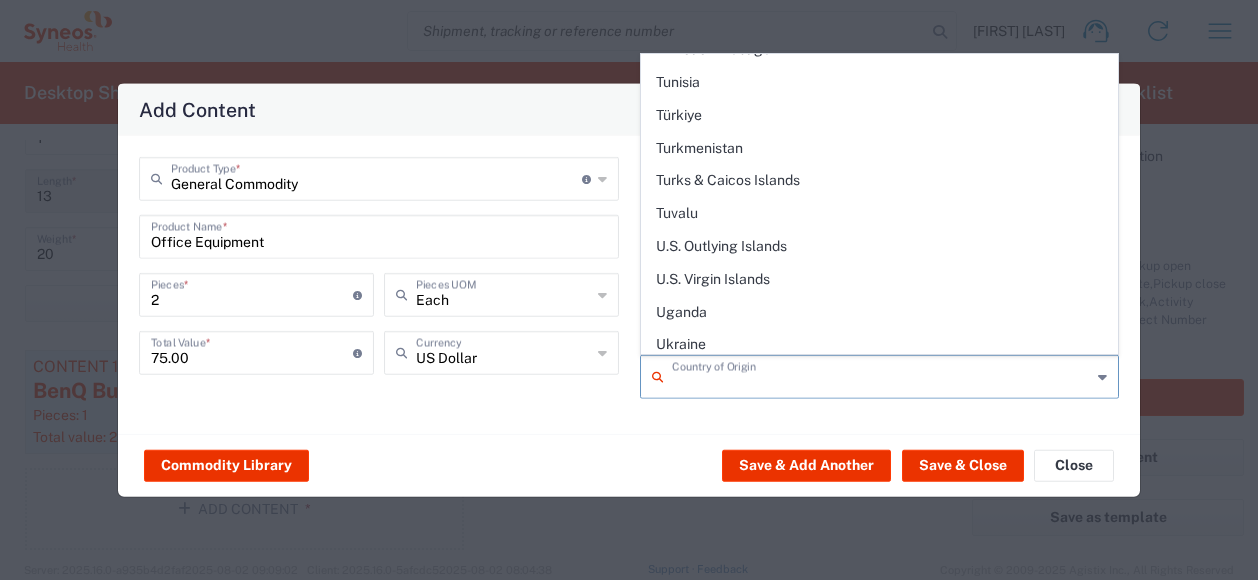 click on "United States" 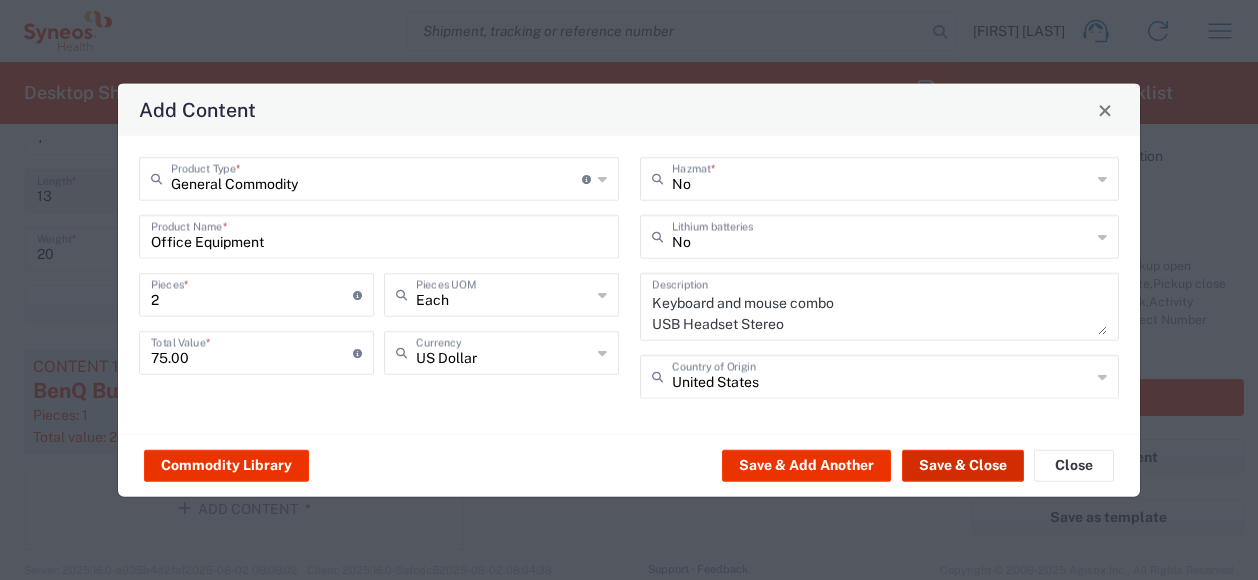 click on "Save & Close" 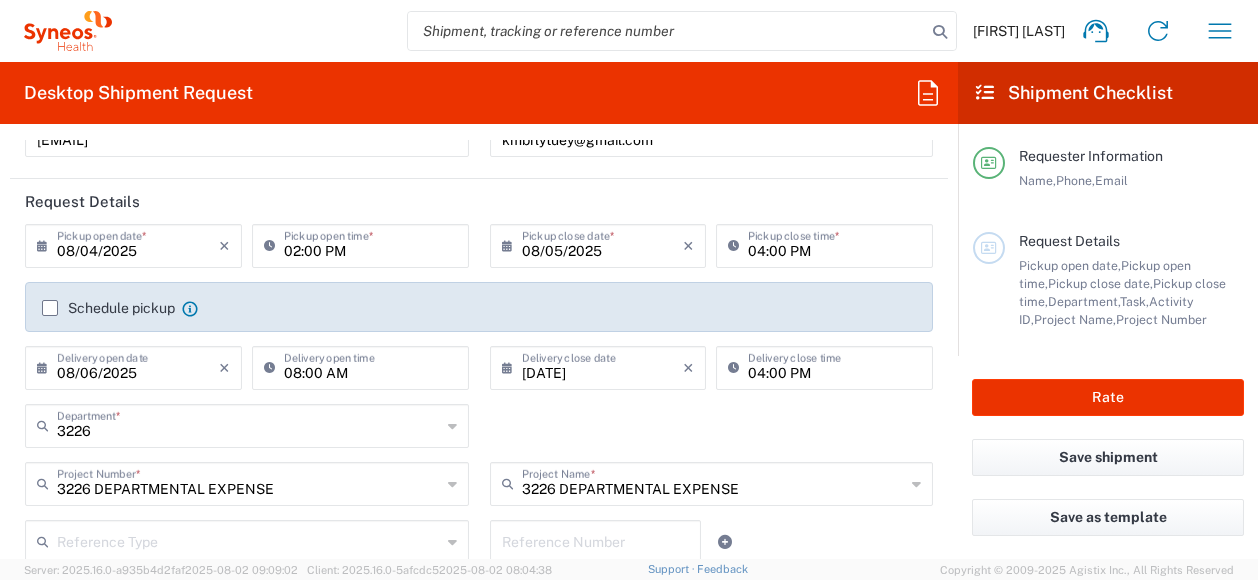 scroll, scrollTop: 160, scrollLeft: 0, axis: vertical 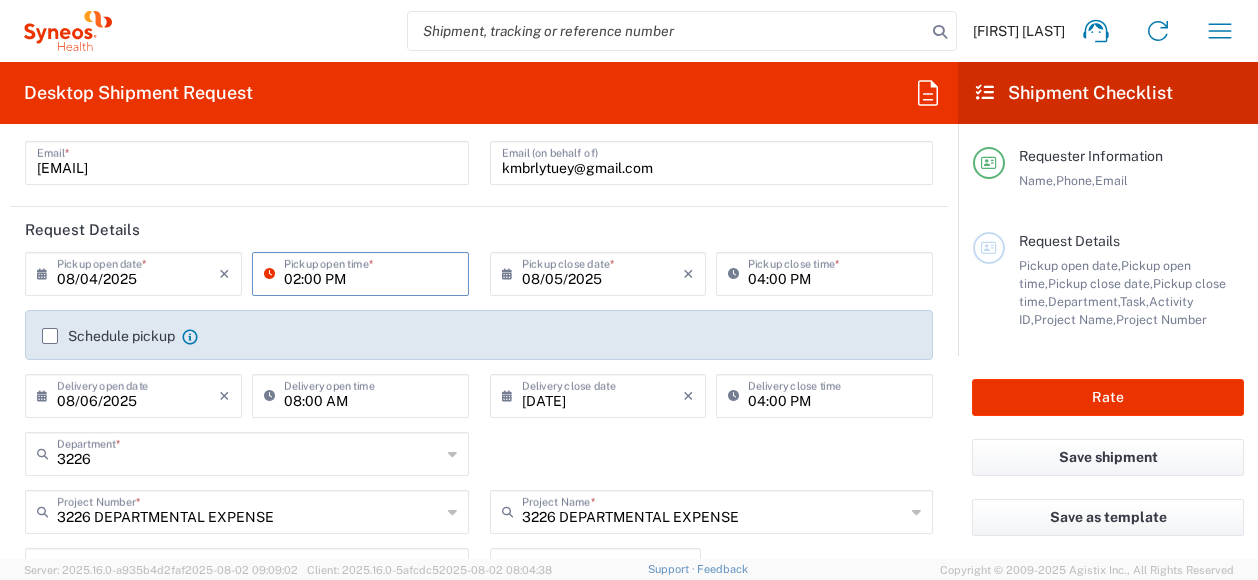click on "02:00 PM" at bounding box center [370, 272] 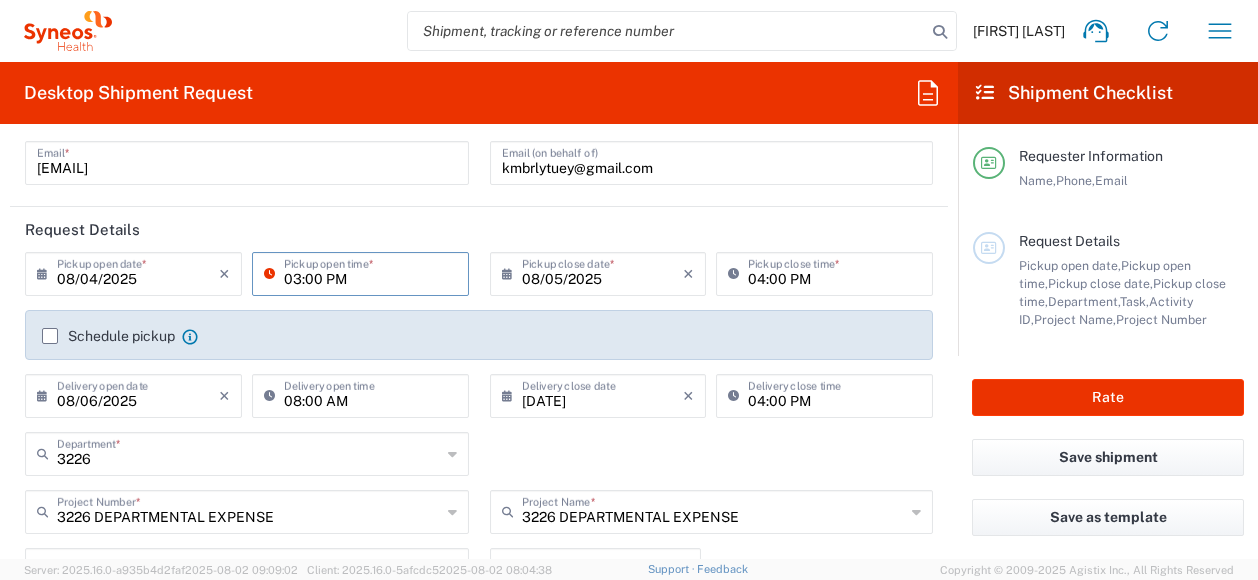 type on "03:00 PM" 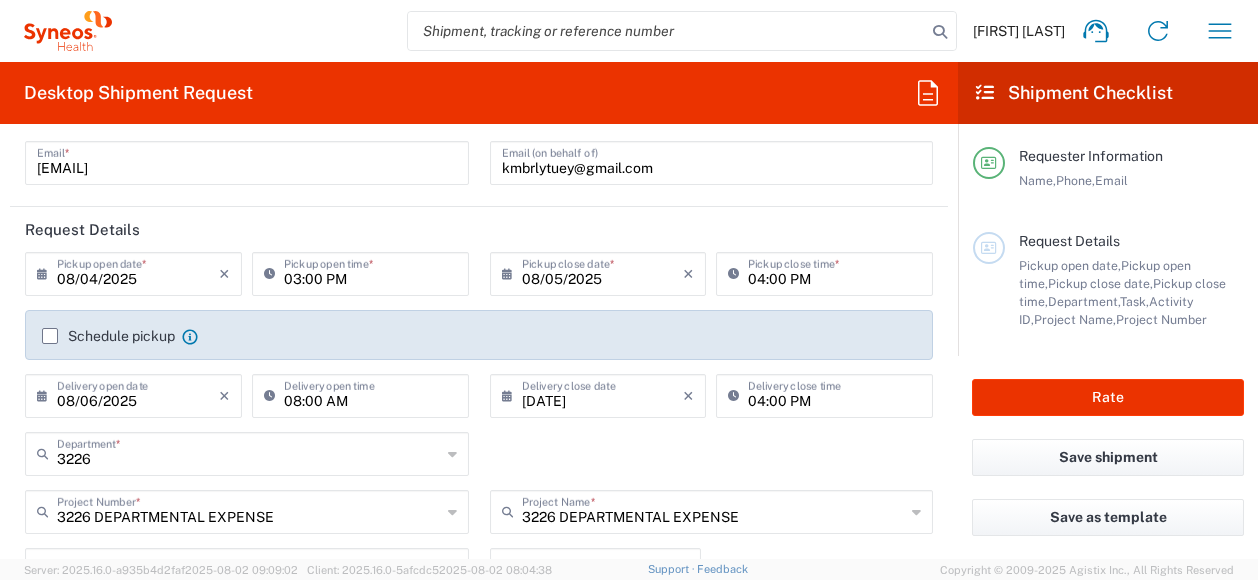 click on "Request Details" 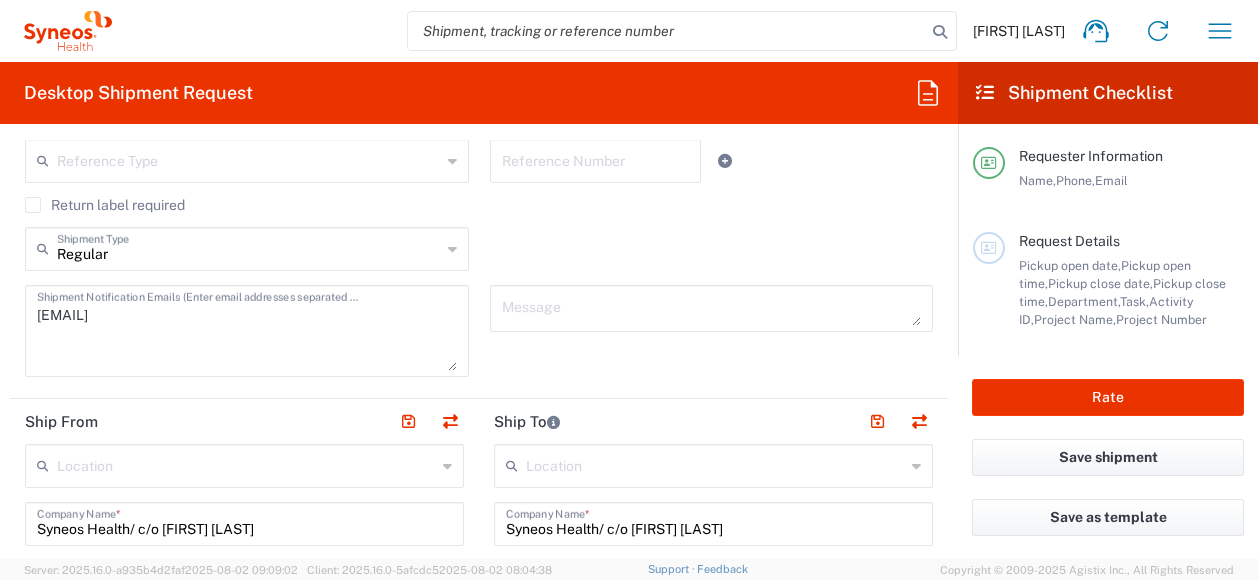 scroll, scrollTop: 860, scrollLeft: 0, axis: vertical 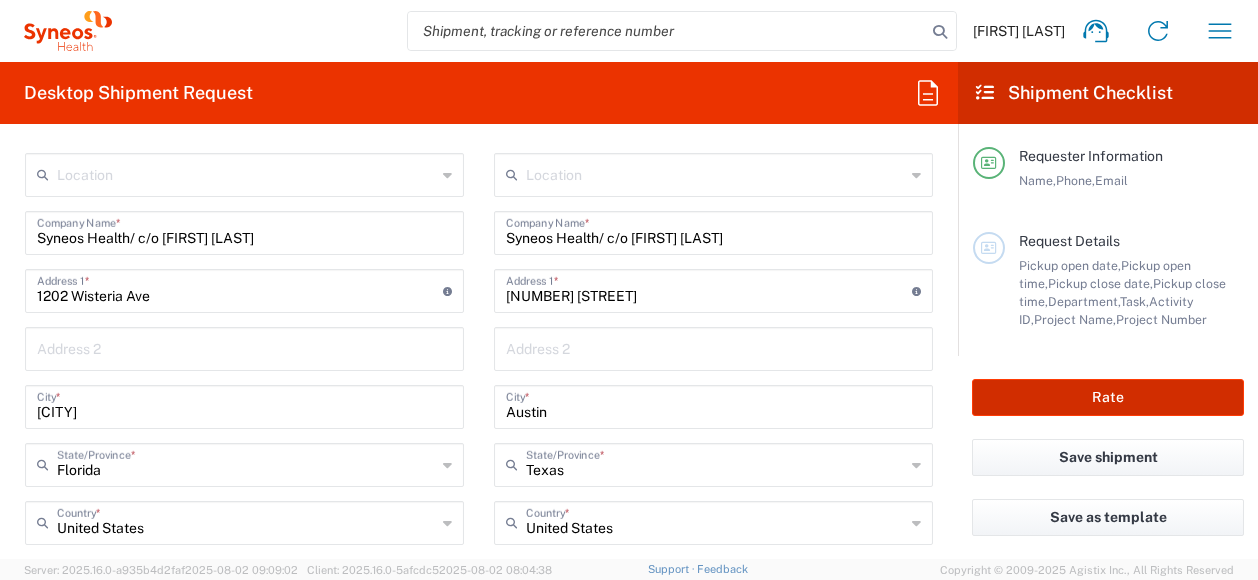 click on "Rate" 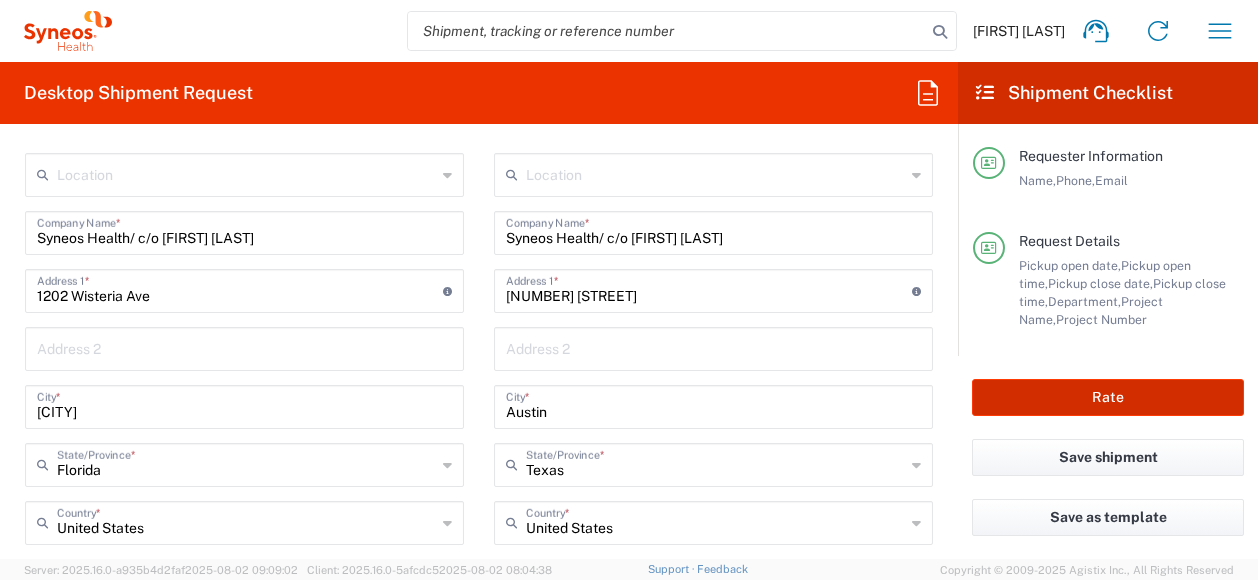 type on "3226 DEPARTMENTAL EXPENSE" 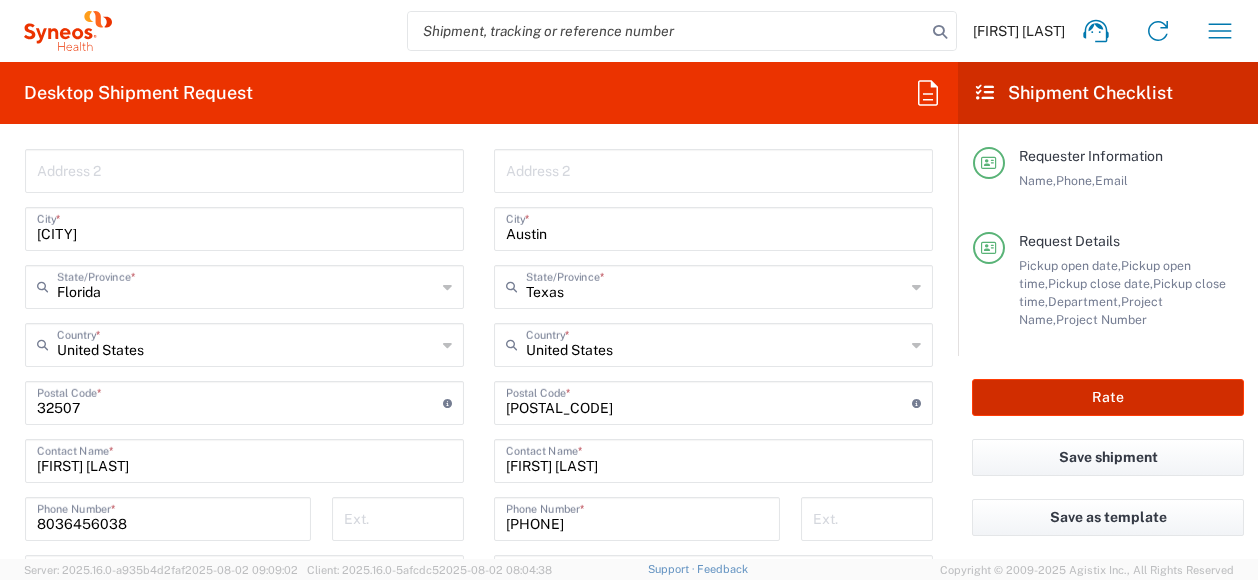scroll, scrollTop: 1060, scrollLeft: 0, axis: vertical 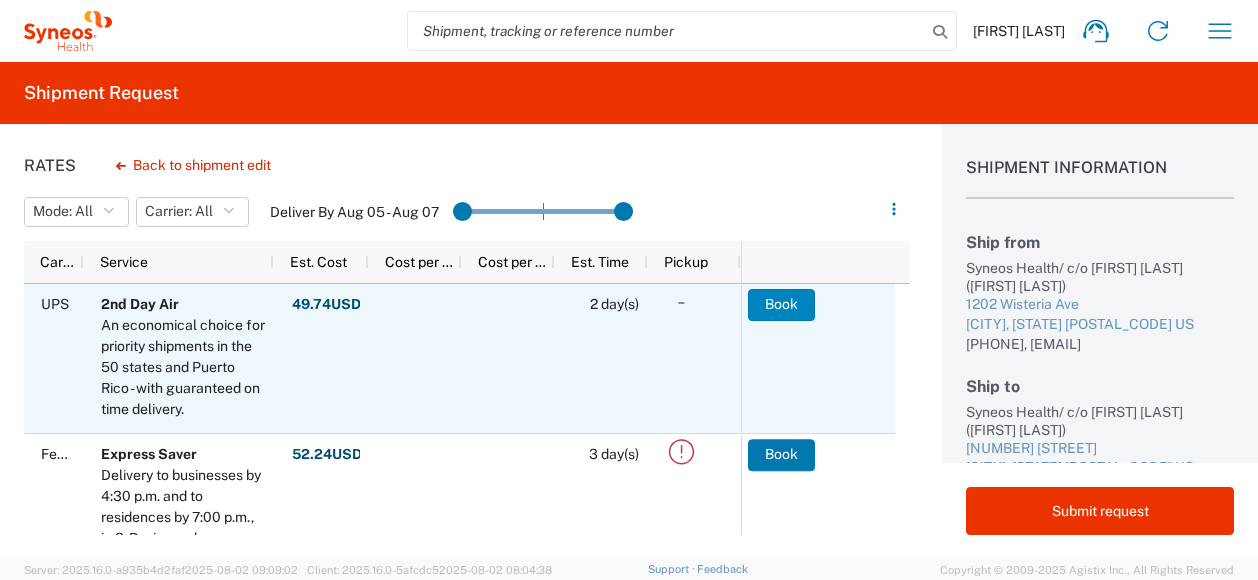 click on "Book" 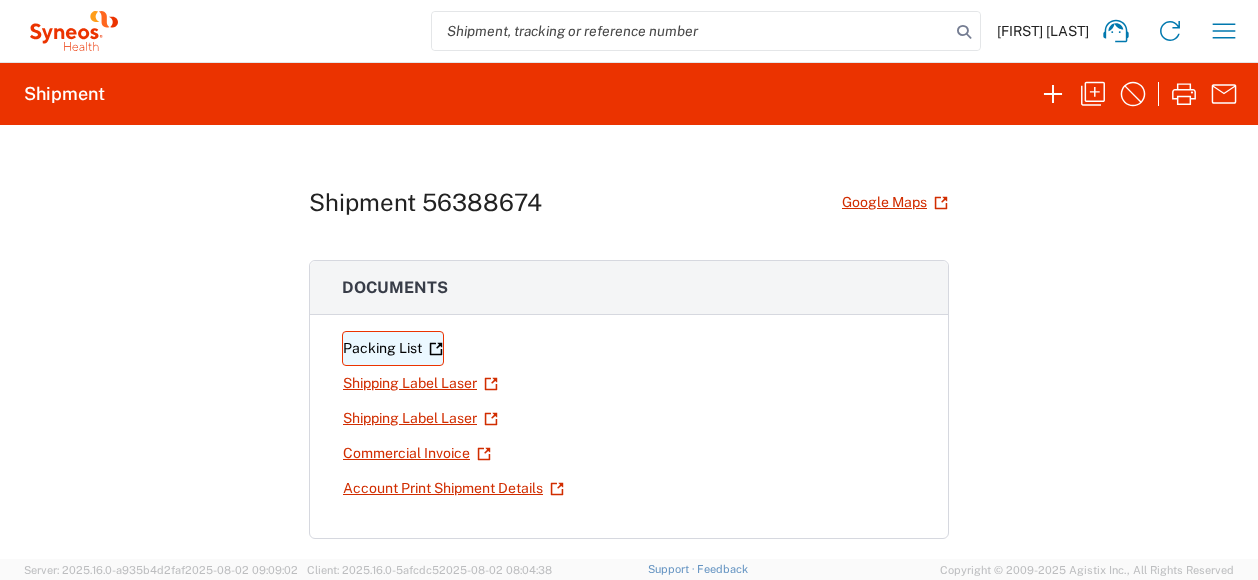 click on "Packing List" 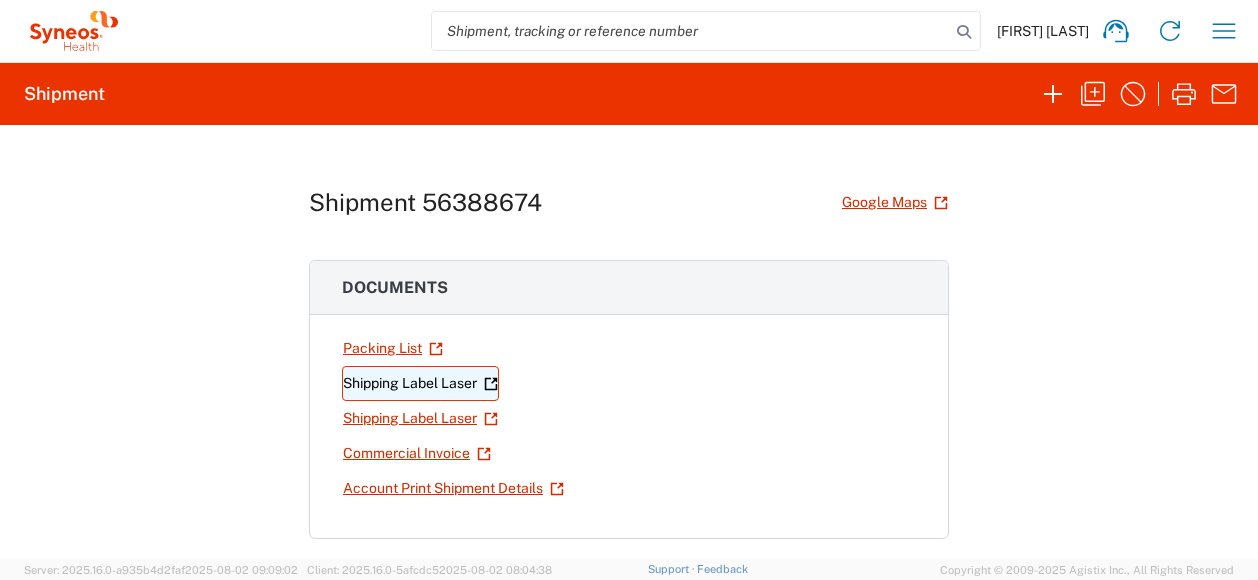 click on "Shipping Label Laser" 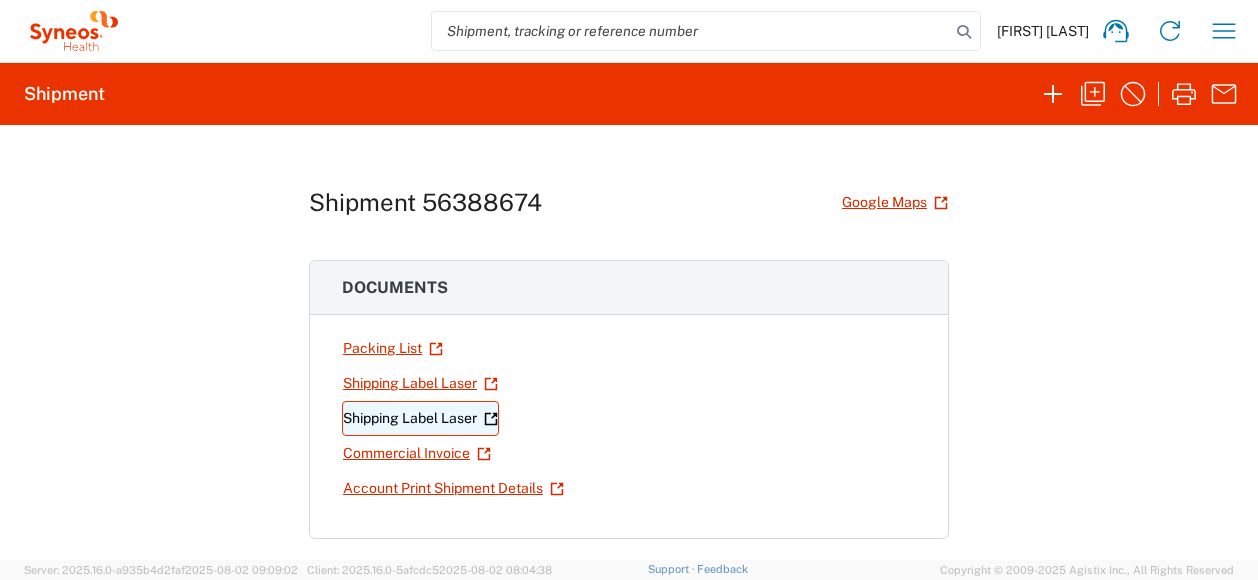 click on "Shipping Label Laser" 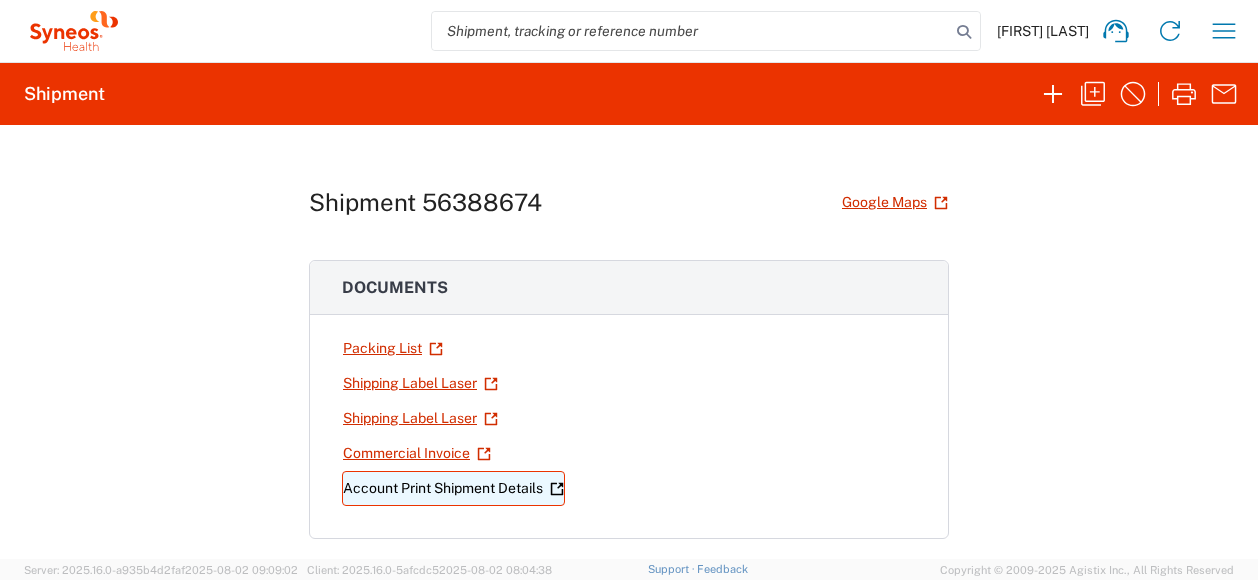 click on "Account Print Shipment Details" 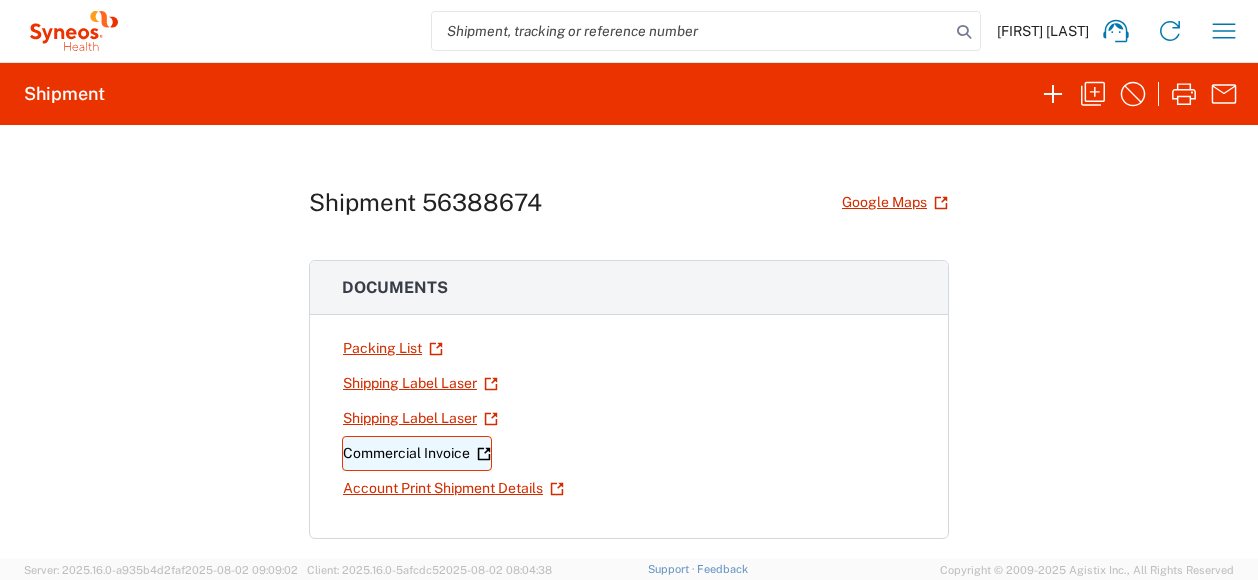 click on "Commercial Invoice" 